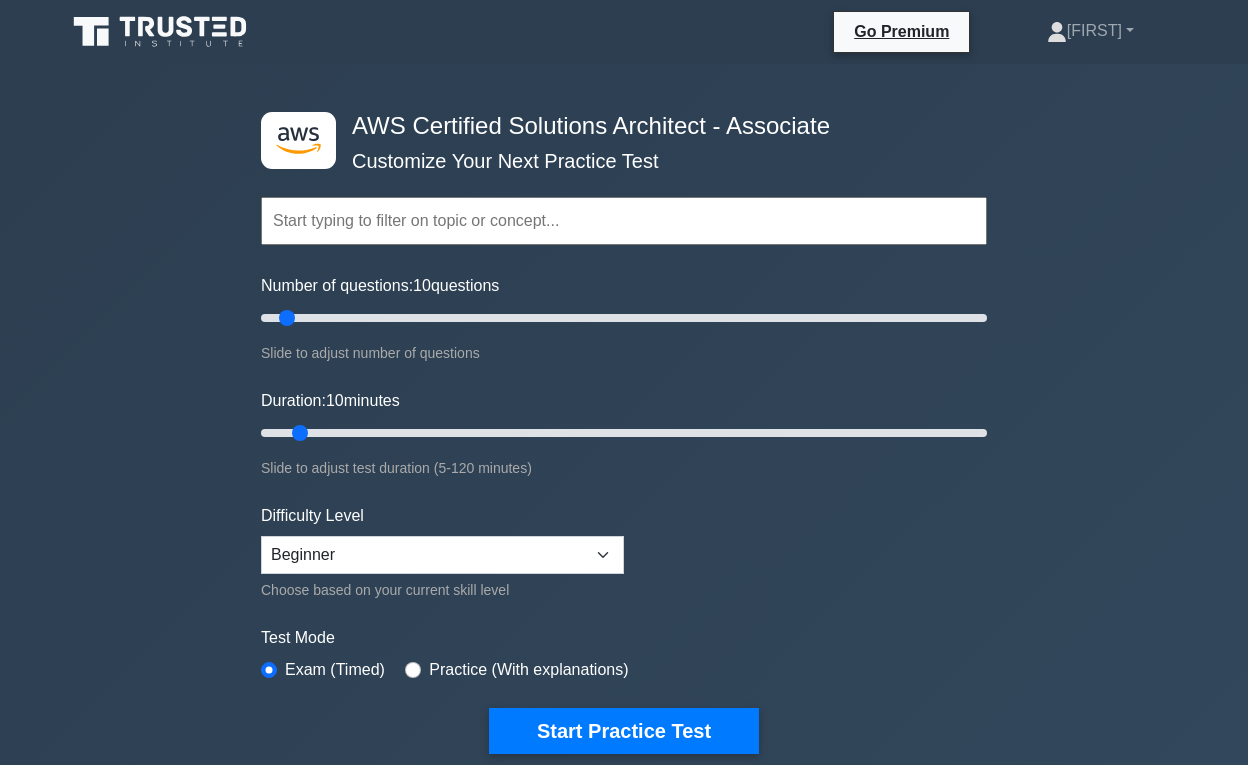 scroll, scrollTop: 0, scrollLeft: 0, axis: both 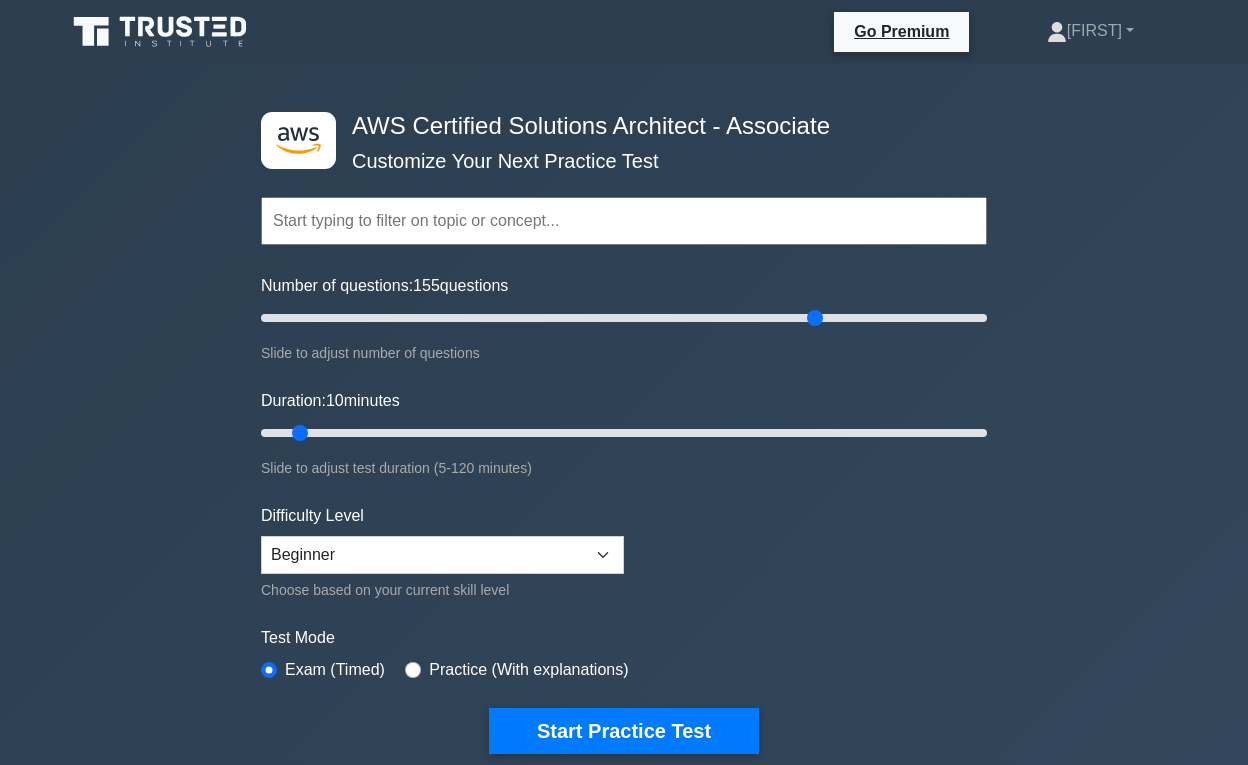 click on "Number of questions:  155  questions" at bounding box center [624, 318] 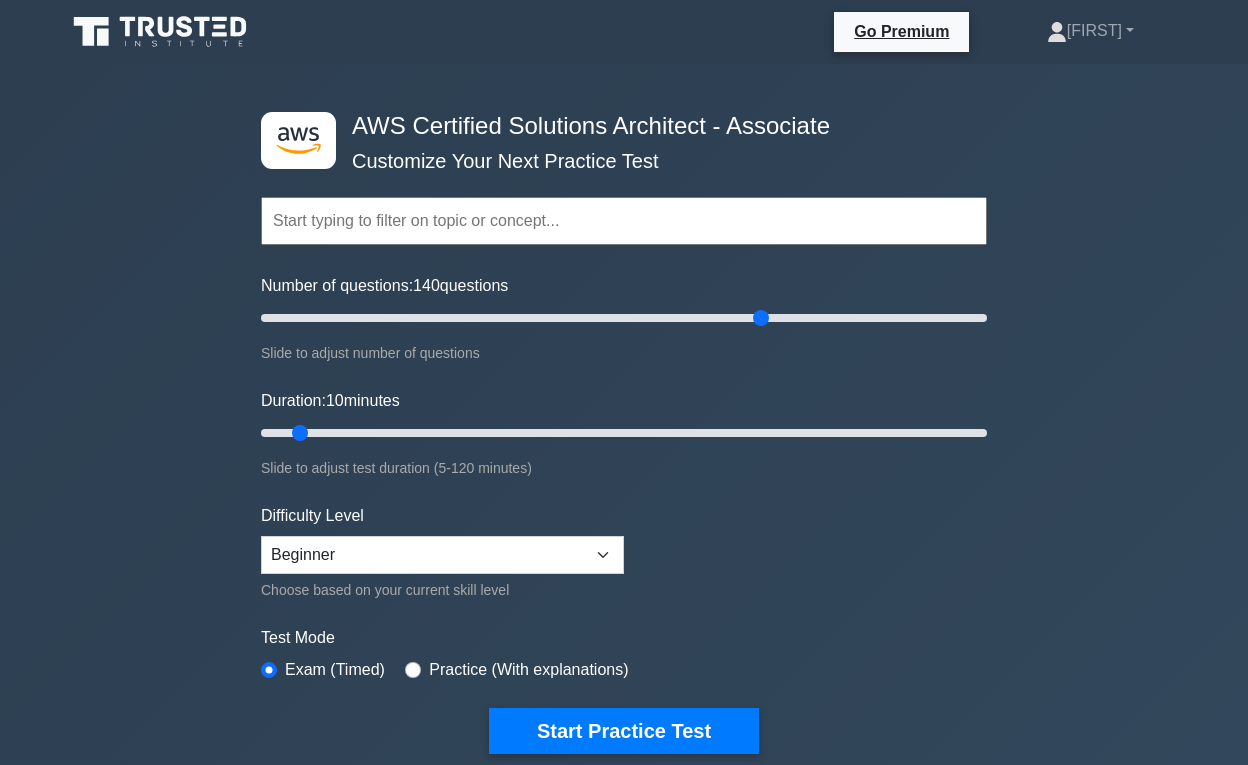 click on "Number of questions:  140  questions" at bounding box center [624, 318] 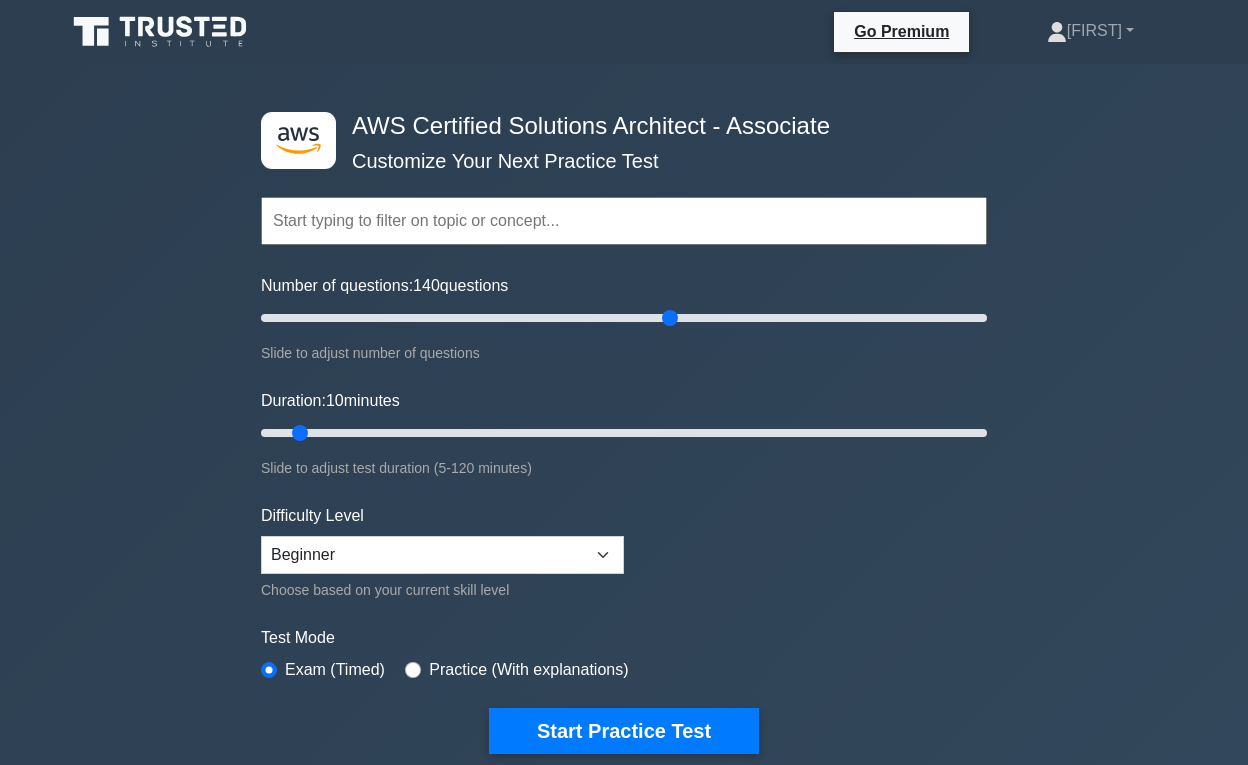click on "Number of questions:  140  questions" at bounding box center (624, 318) 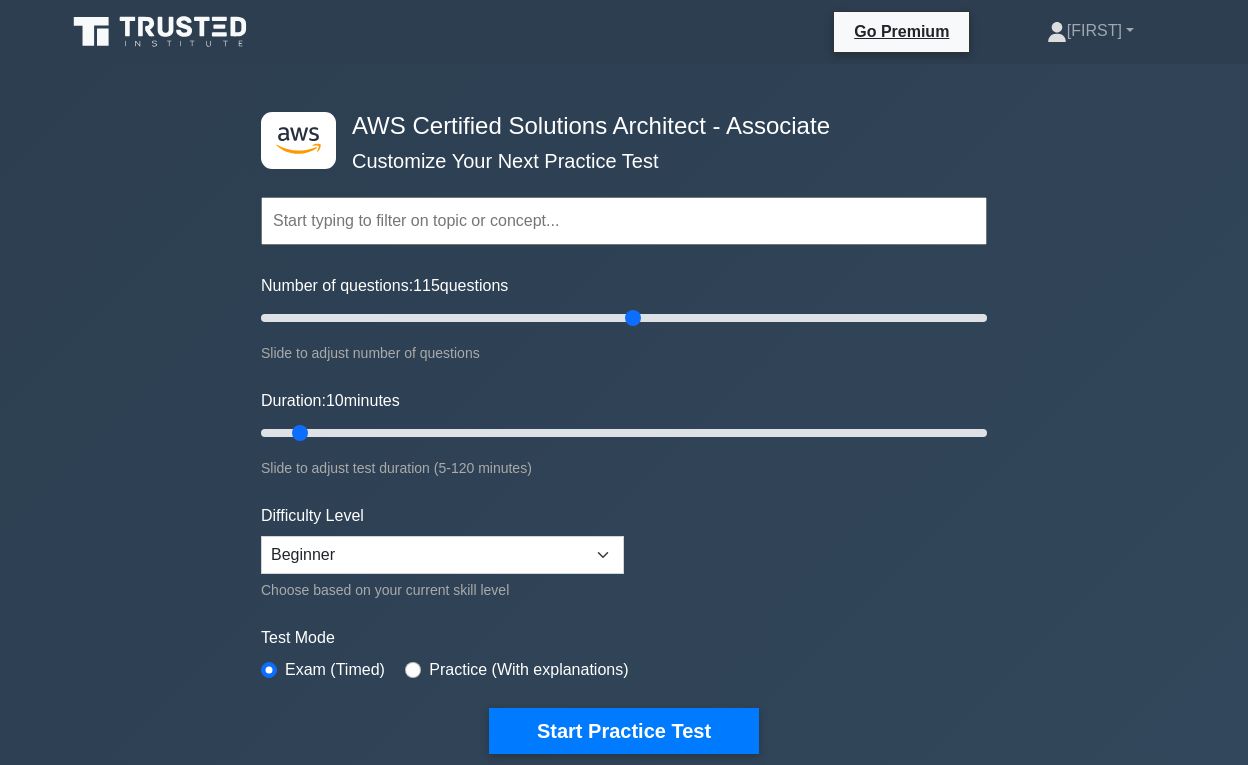 click on "Number of questions:  115  questions" at bounding box center [624, 318] 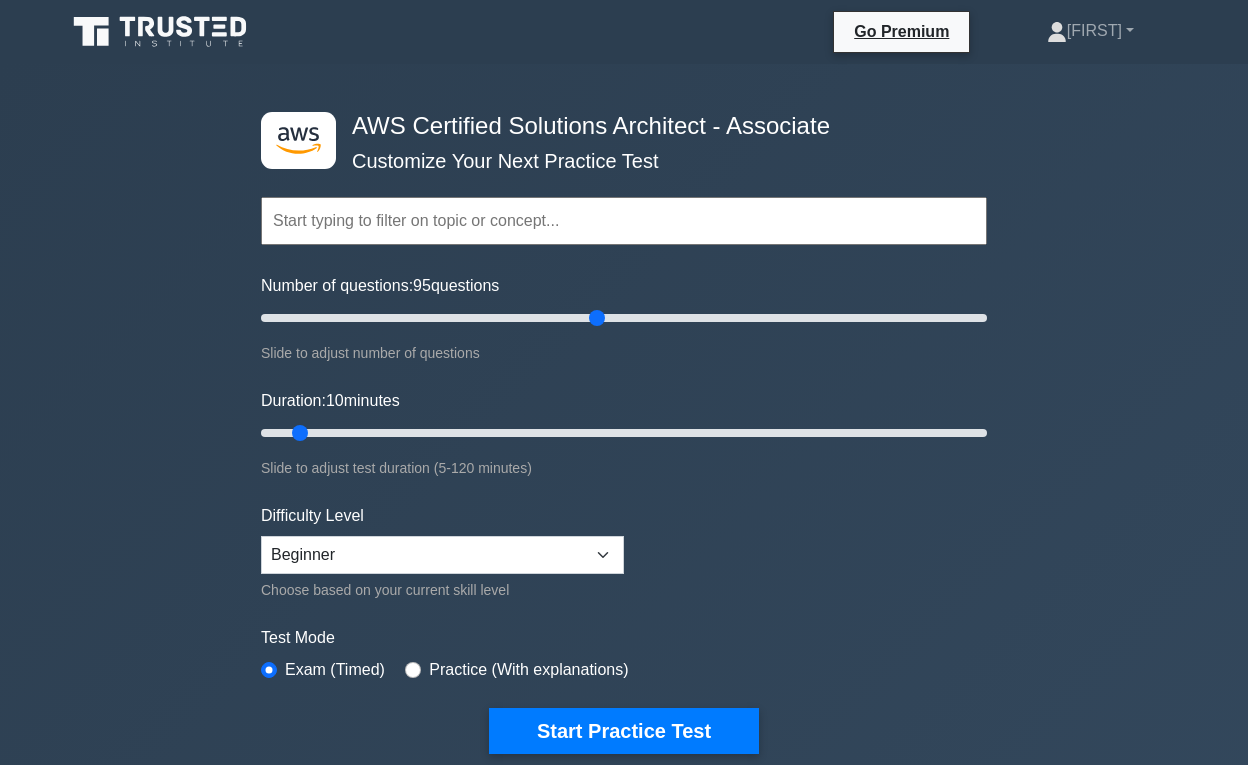 click on "Number of questions:  95  questions" at bounding box center [624, 318] 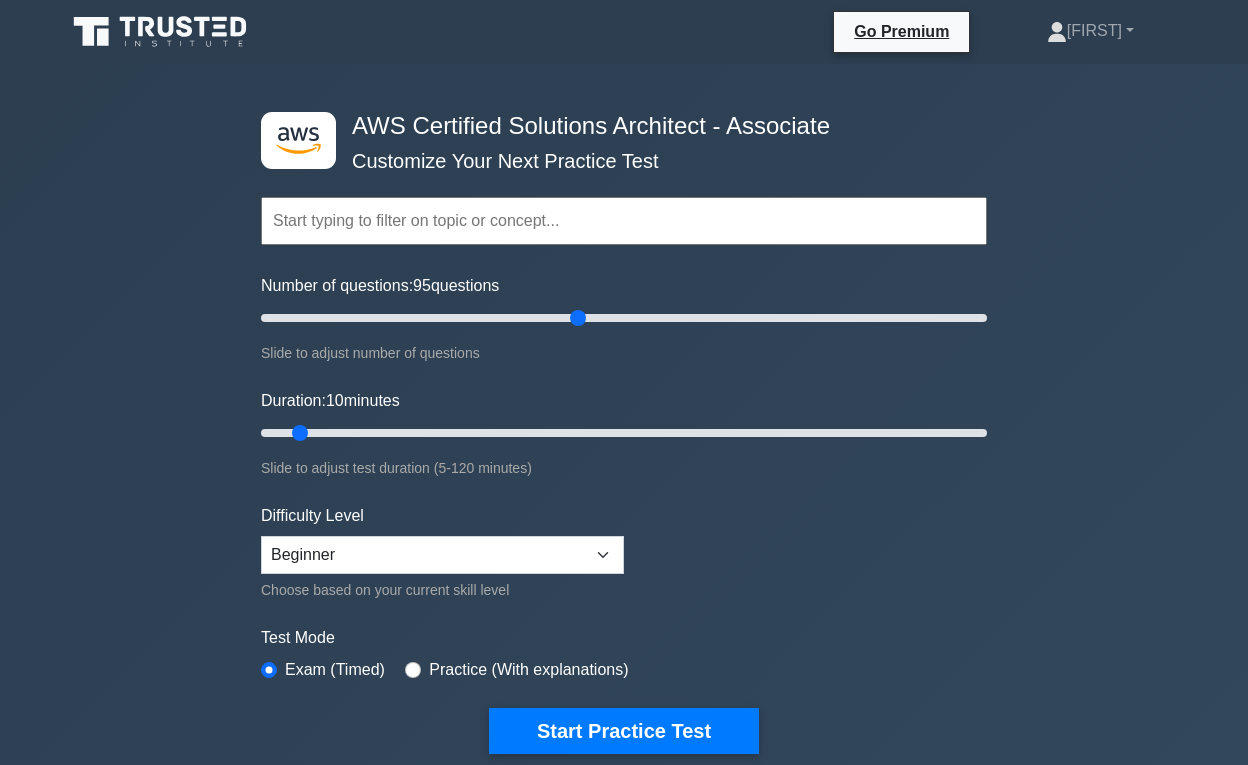 click on "Number of questions:  95  questions" at bounding box center [624, 318] 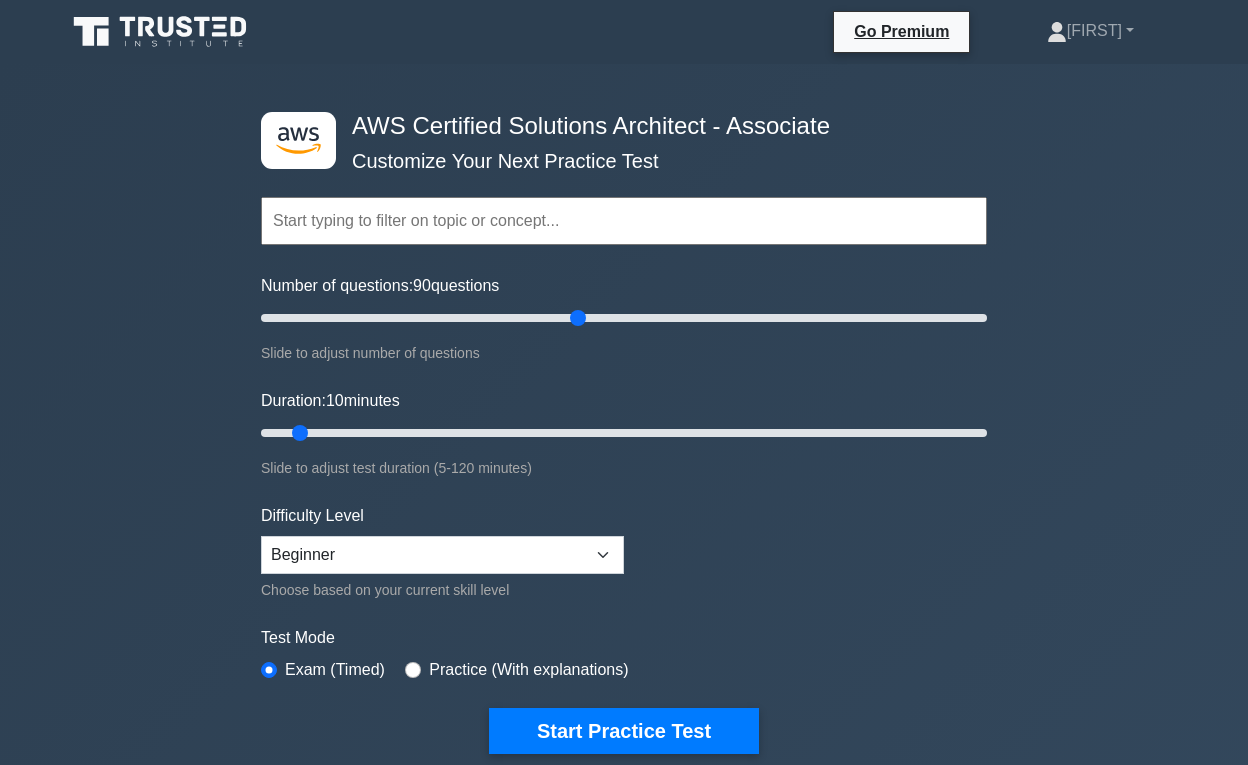 click on "Number of questions:  90  questions" at bounding box center [624, 318] 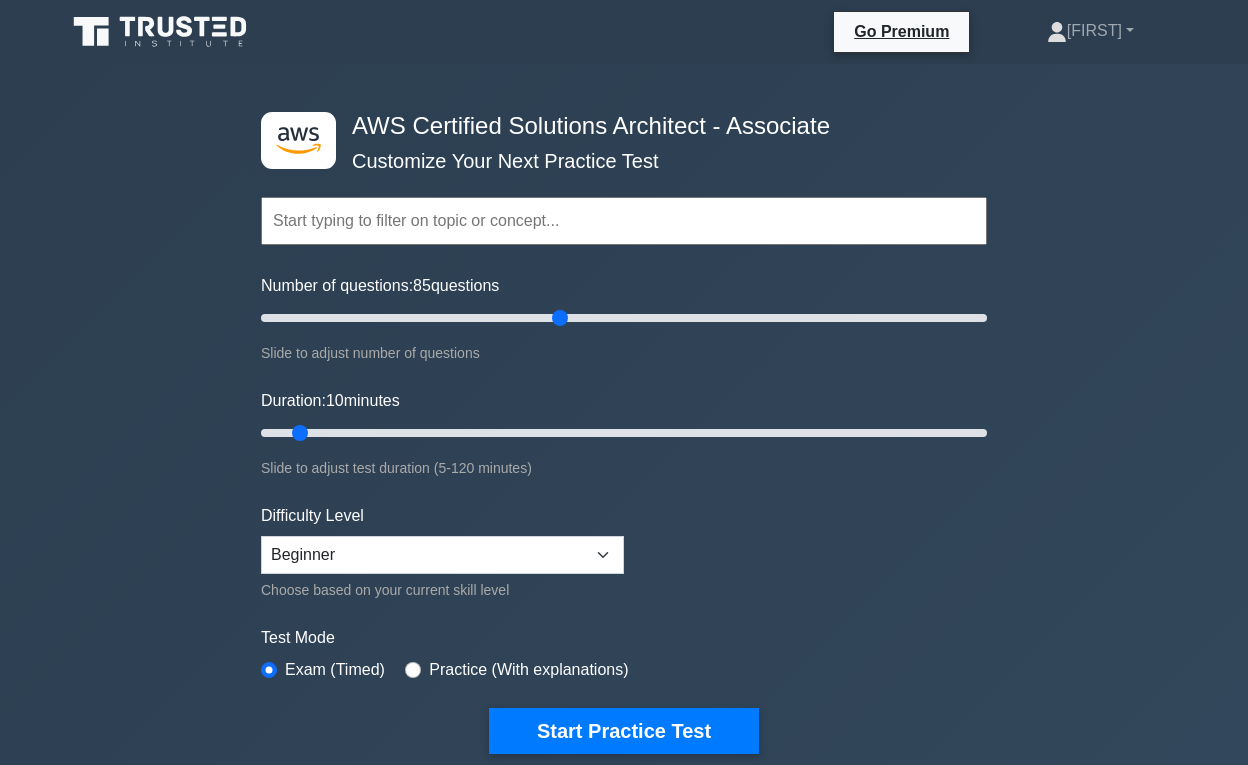 click on "Number of questions:  85  questions" at bounding box center [624, 318] 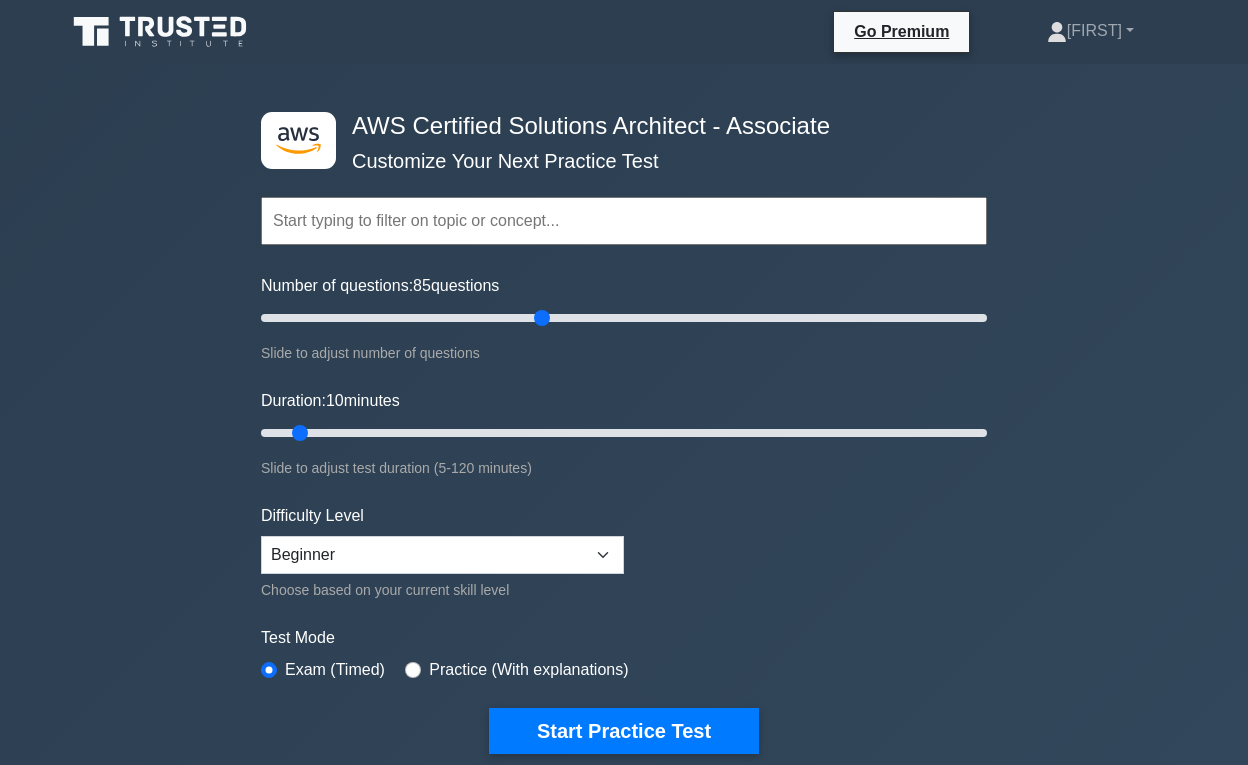 click on "Number of questions:  85  questions" at bounding box center (624, 318) 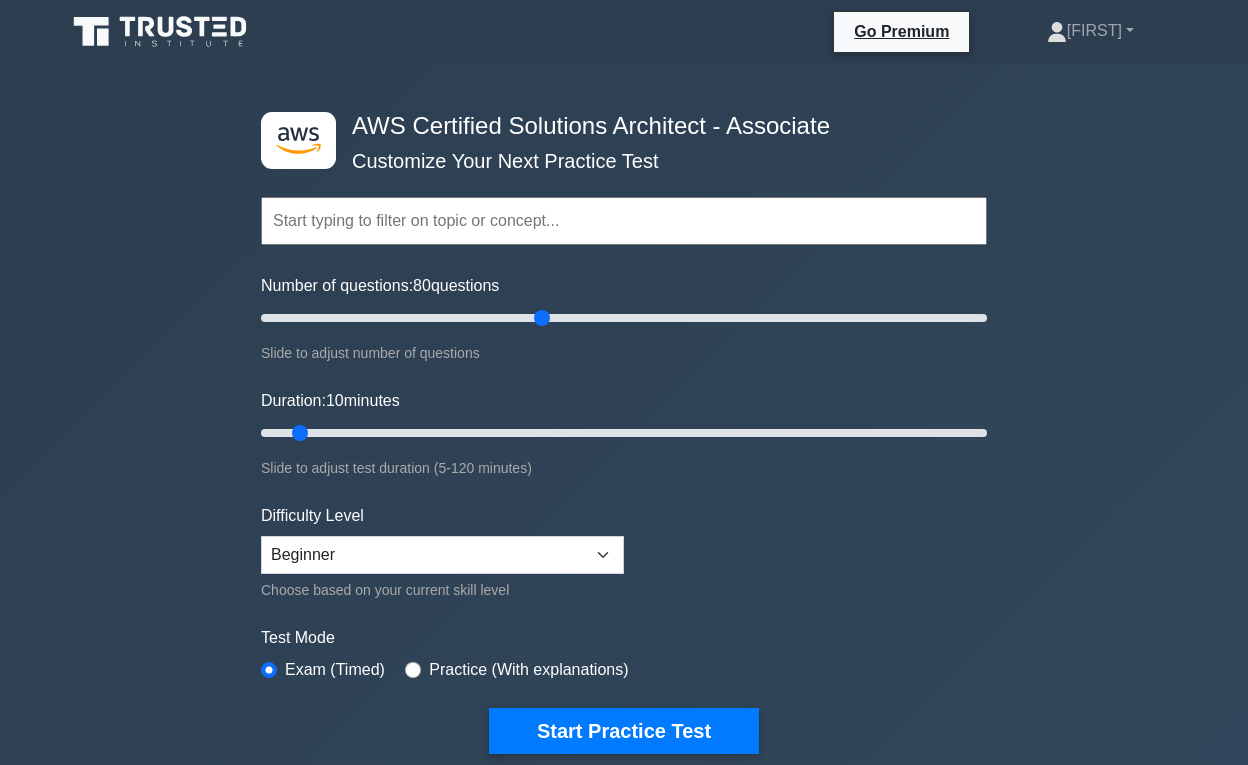 click on "Number of questions:  80  questions" at bounding box center [624, 318] 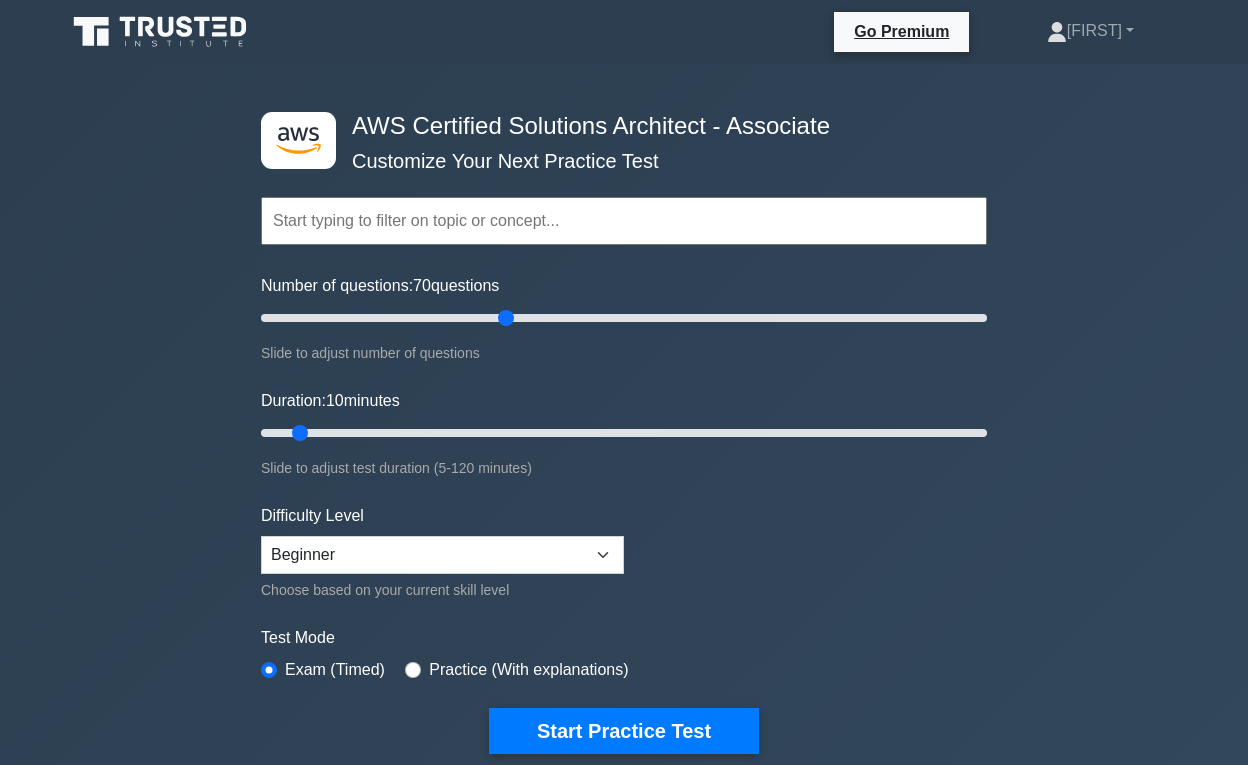 click on "Number of questions:  70  questions" at bounding box center (624, 318) 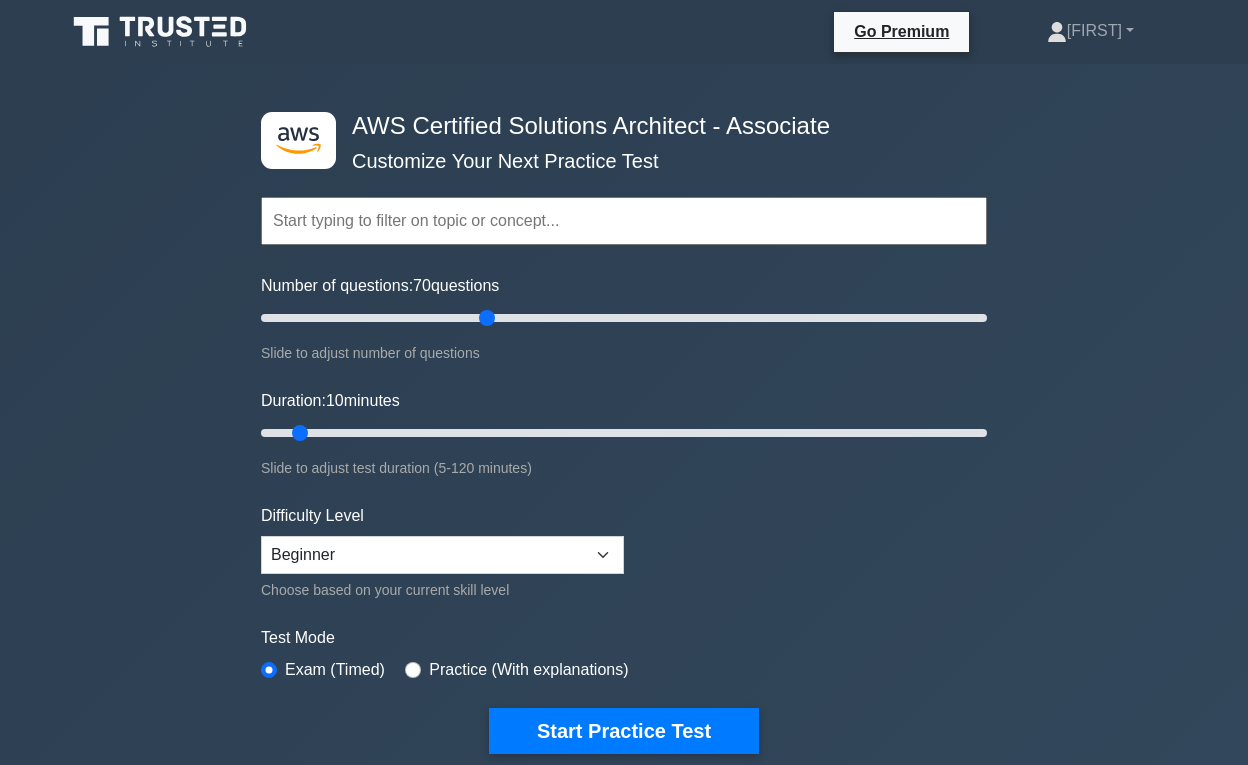 type on "65" 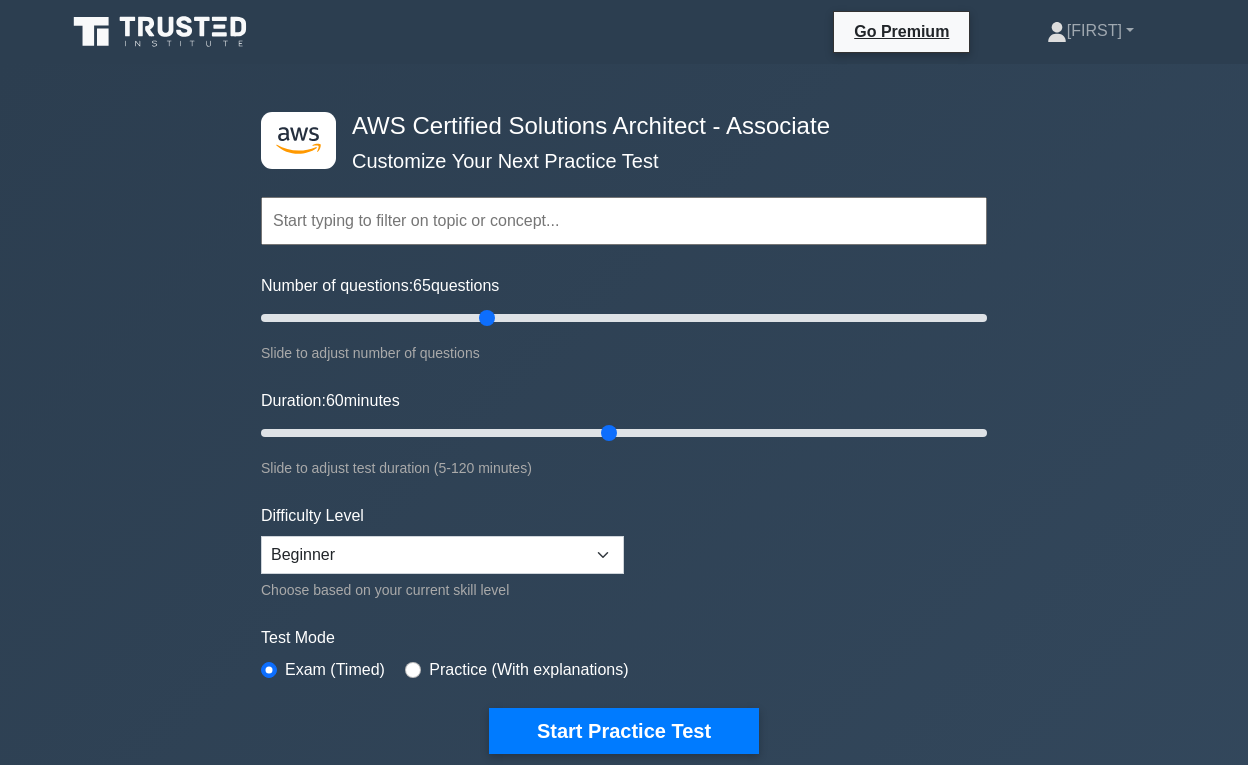 click on "Duration:  60  minutes" at bounding box center [624, 433] 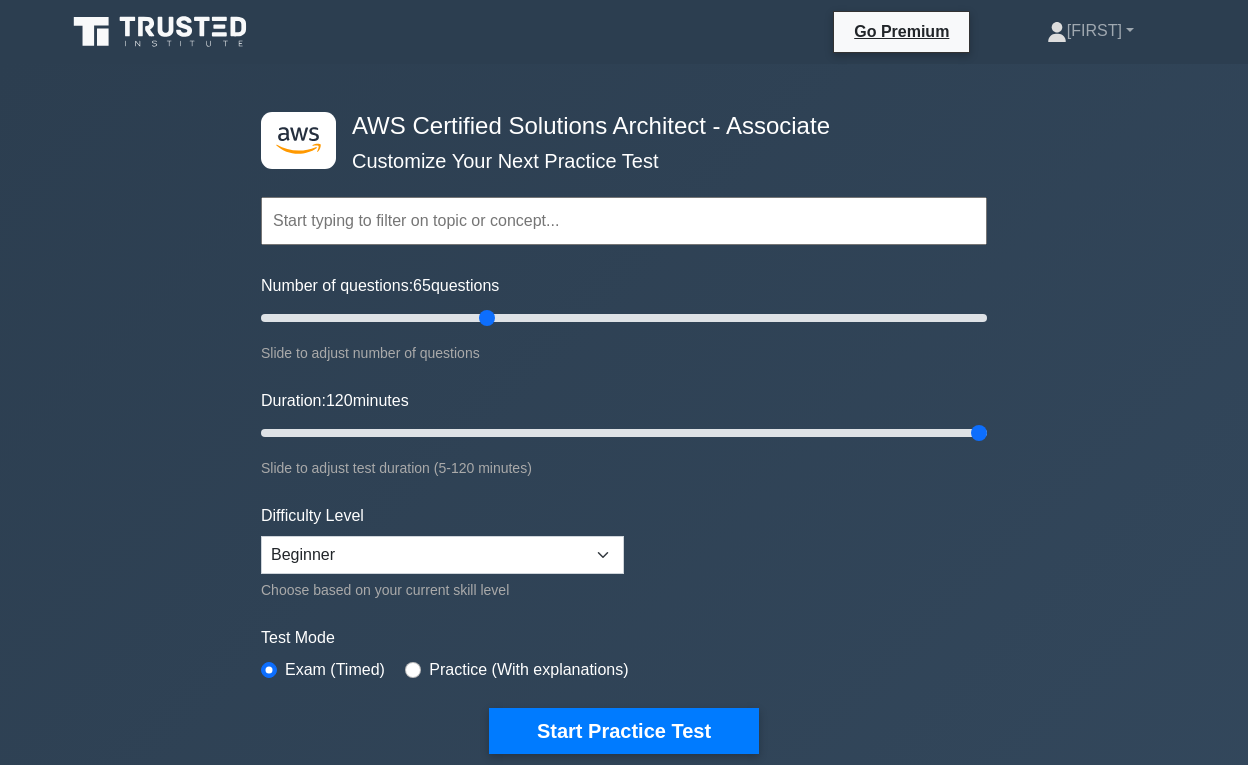 drag, startPoint x: 611, startPoint y: 430, endPoint x: 1010, endPoint y: 442, distance: 399.18042 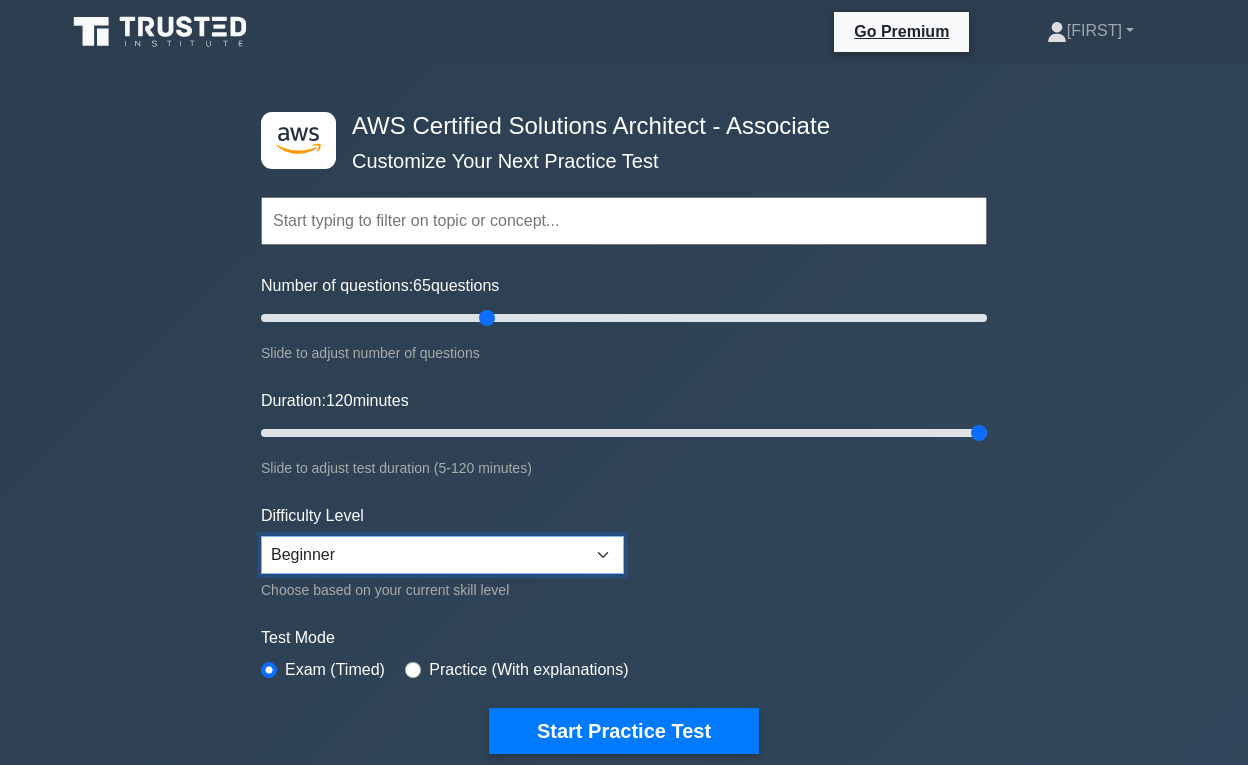 select on "intermediate" 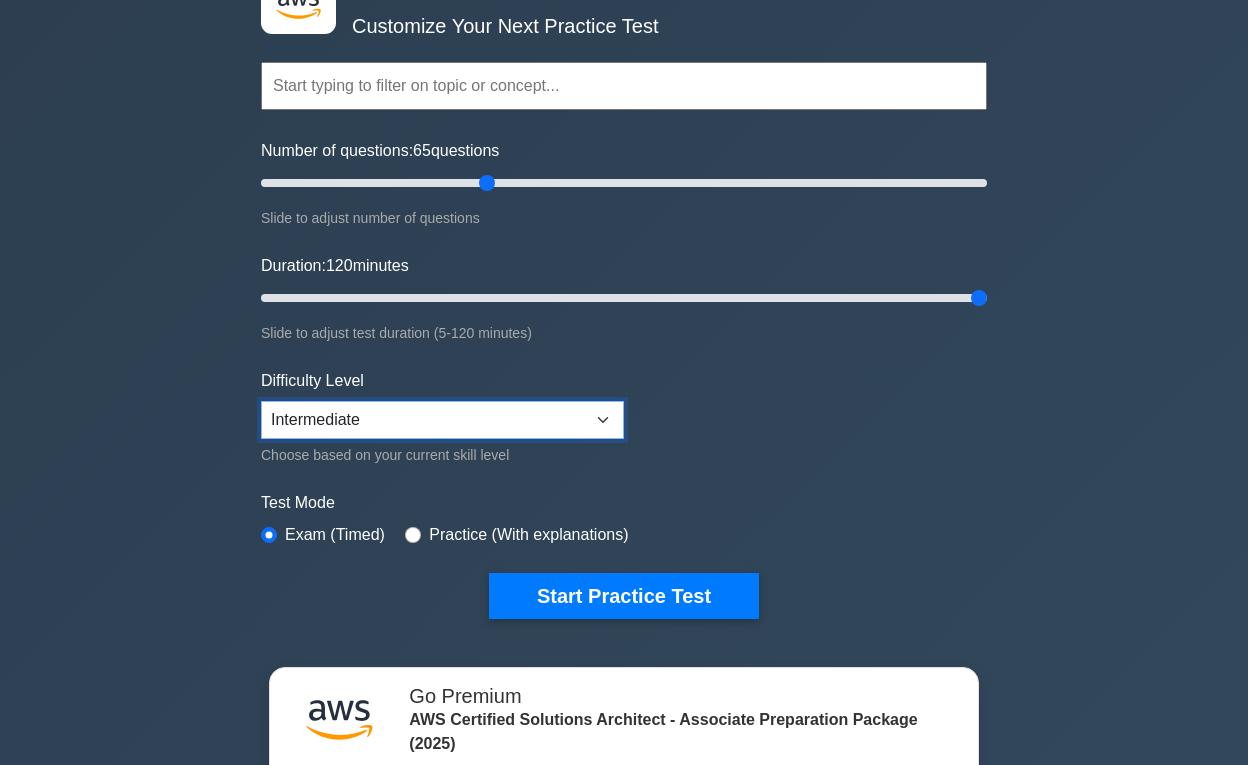 scroll, scrollTop: 136, scrollLeft: 0, axis: vertical 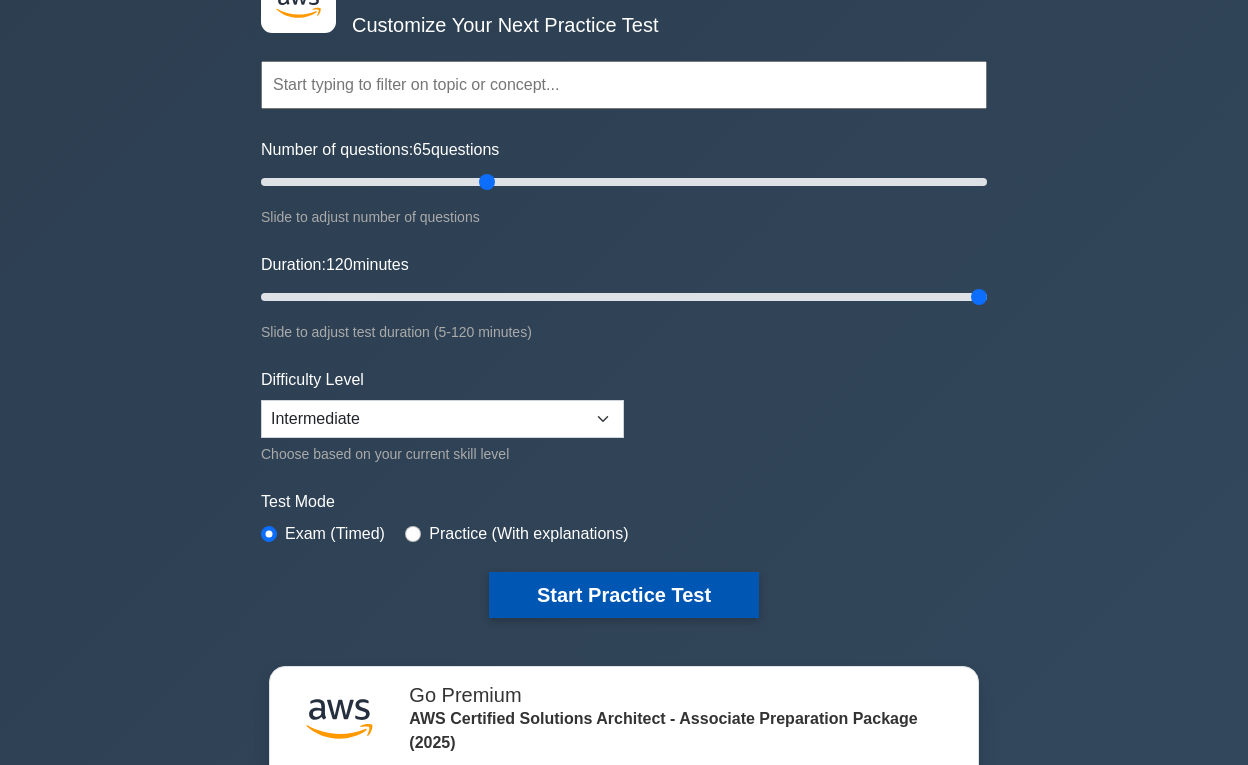 click on "Start Practice Test" at bounding box center [624, 595] 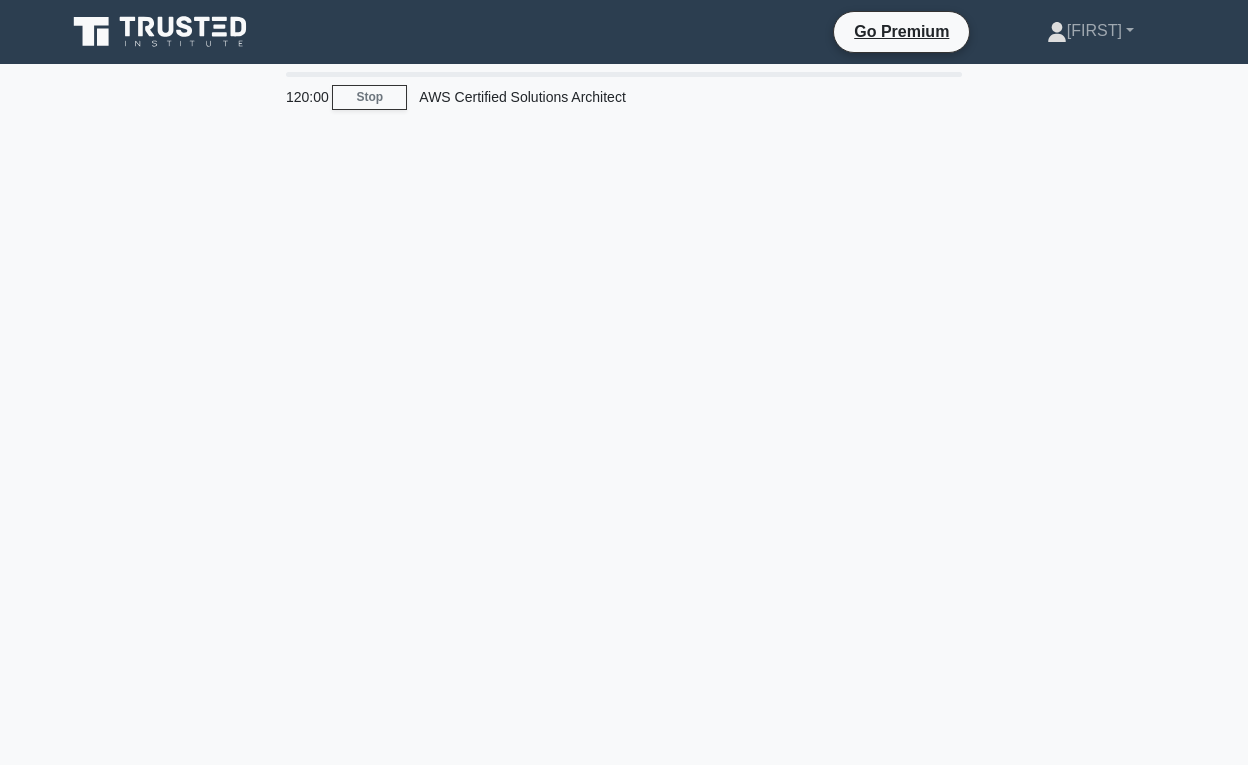 scroll, scrollTop: 0, scrollLeft: 0, axis: both 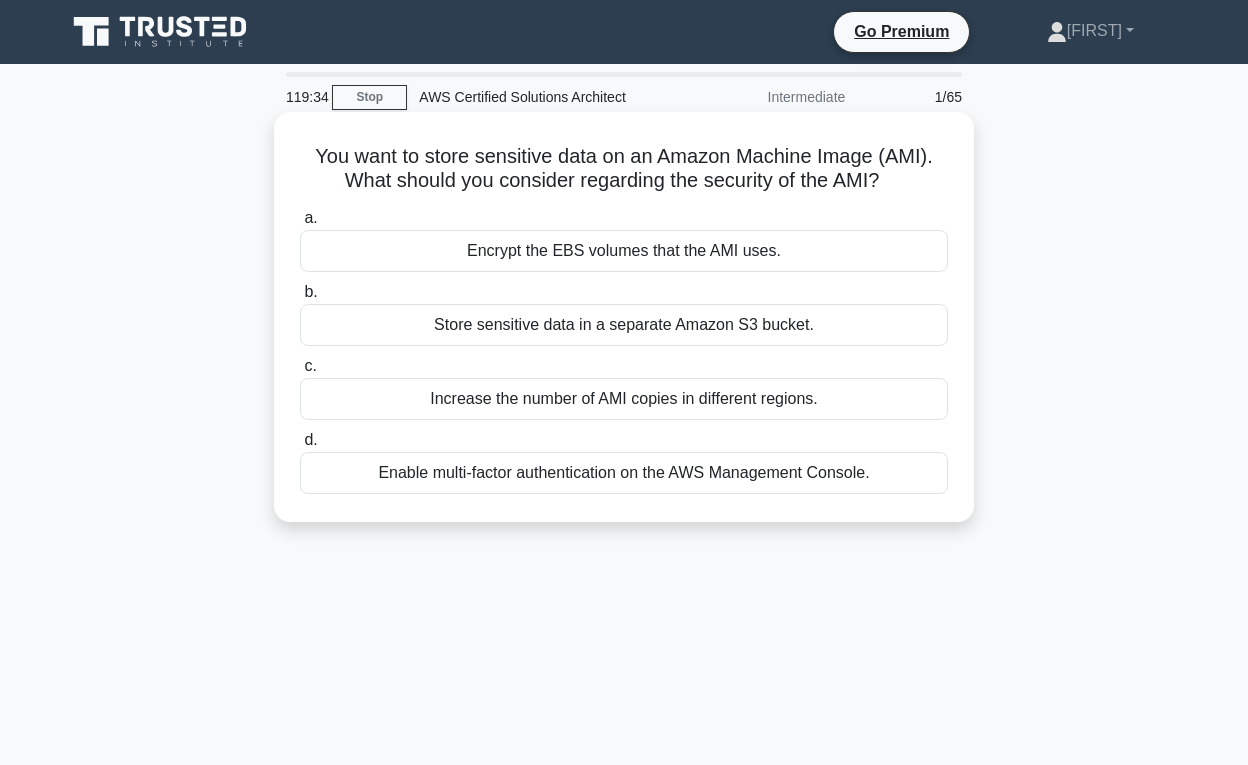 click on "Enable multi-factor authentication on the AWS Management Console." at bounding box center (624, 473) 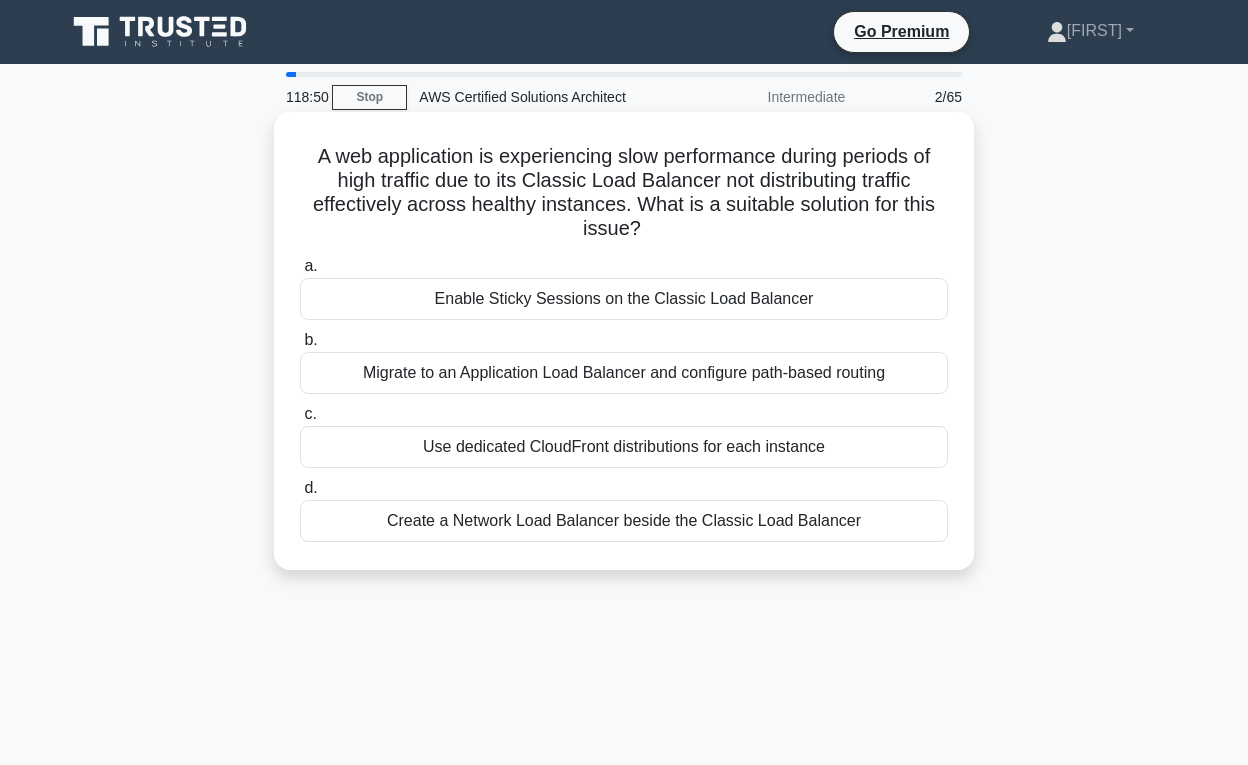click on "Create a Network Load Balancer beside the Classic Load Balancer" at bounding box center [624, 521] 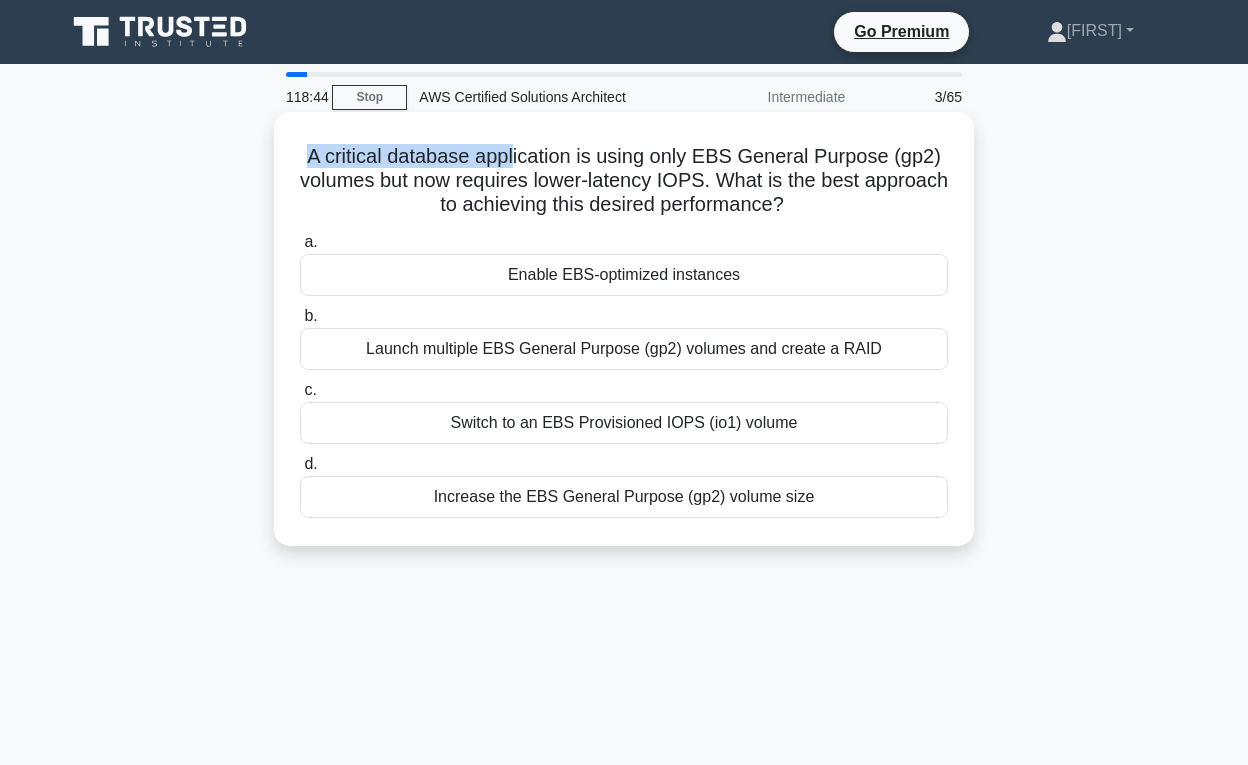 drag, startPoint x: 311, startPoint y: 152, endPoint x: 516, endPoint y: 151, distance: 205.00244 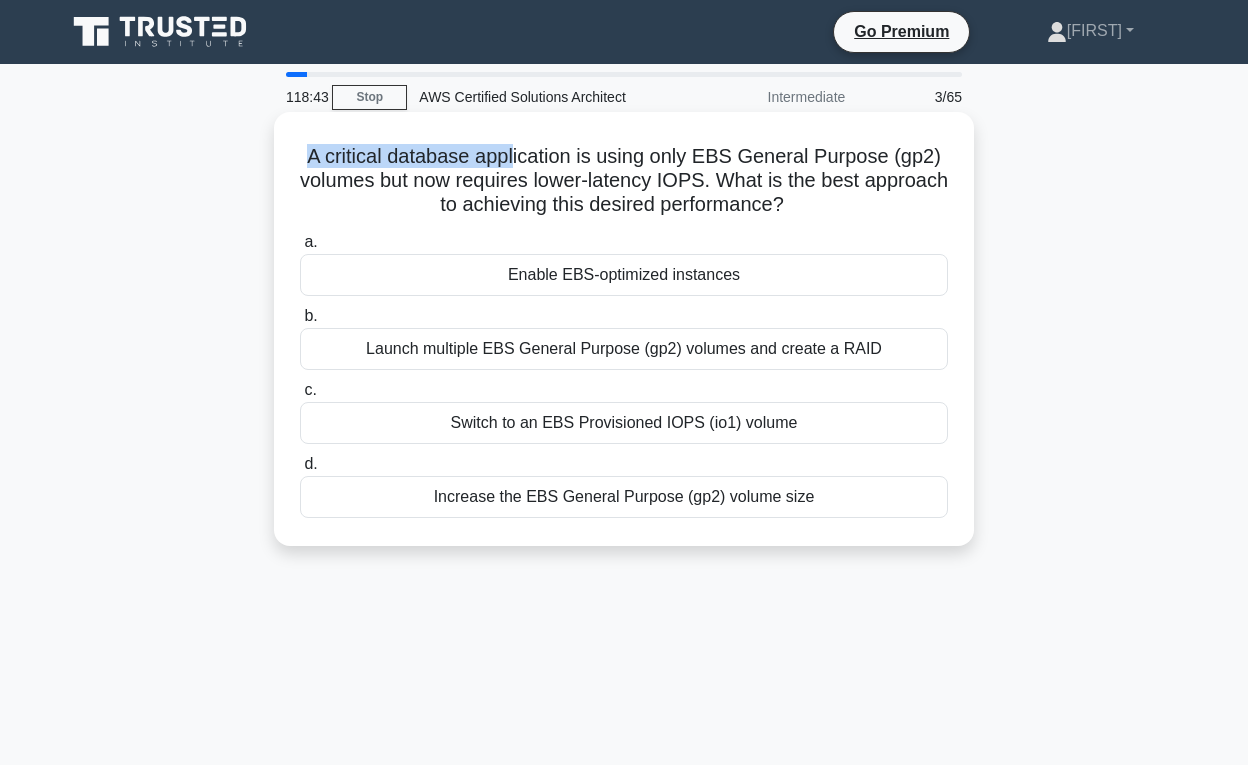 click on "A critical database application is using only EBS General Purpose (gp2) volumes but now requires lower-latency IOPS. What is the best approach to achieving this desired performance?
.spinner_0XTQ{transform-origin:center;animation:spinner_y6GP .75s linear infinite}@keyframes spinner_y6GP{100%{transform:rotate(360deg)}}" at bounding box center [624, 181] 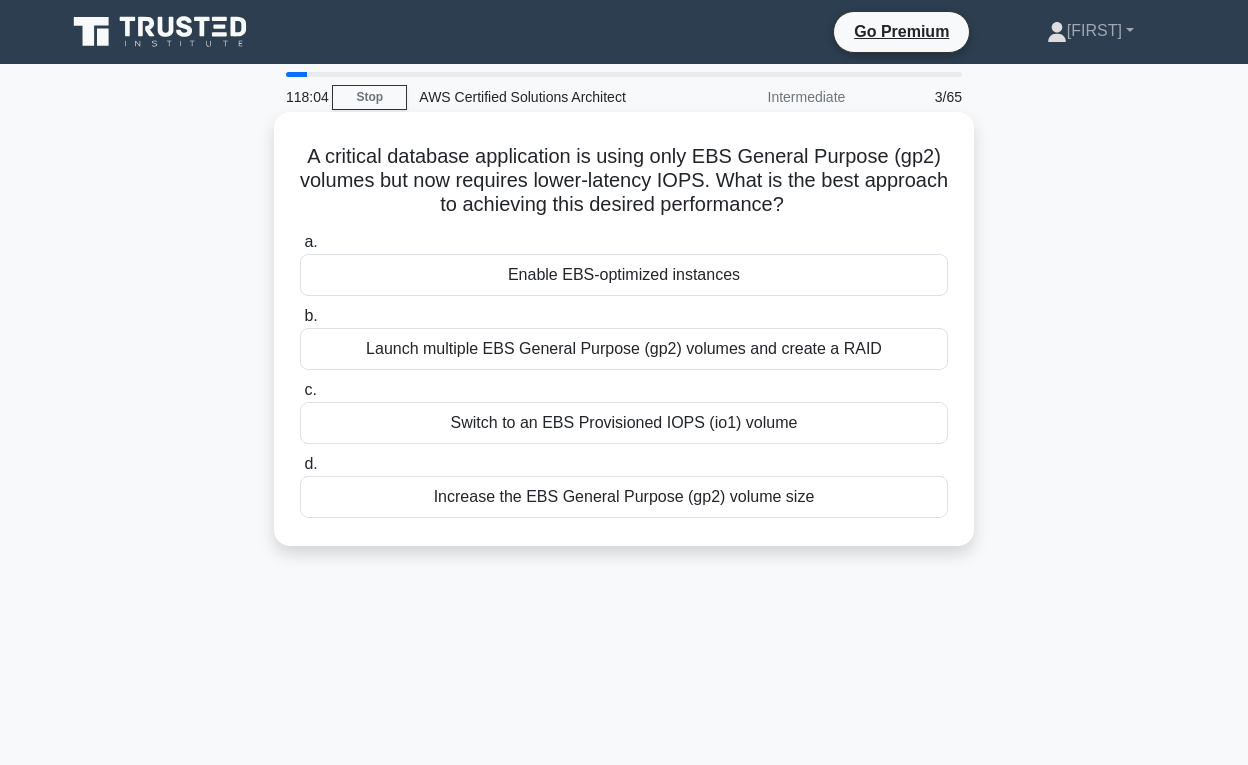 click on "Switch to an EBS Provisioned IOPS (io1) volume" at bounding box center [624, 423] 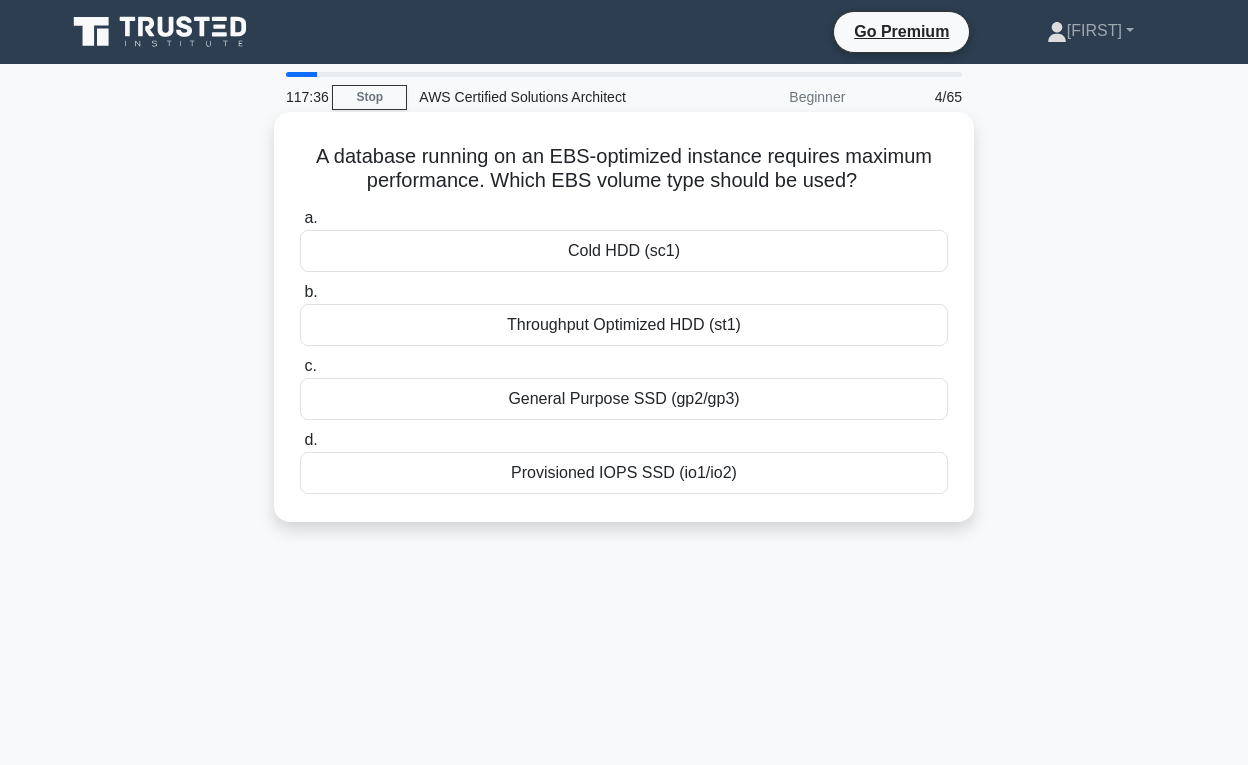 click on "General Purpose SSD (gp2/gp3)" at bounding box center (624, 399) 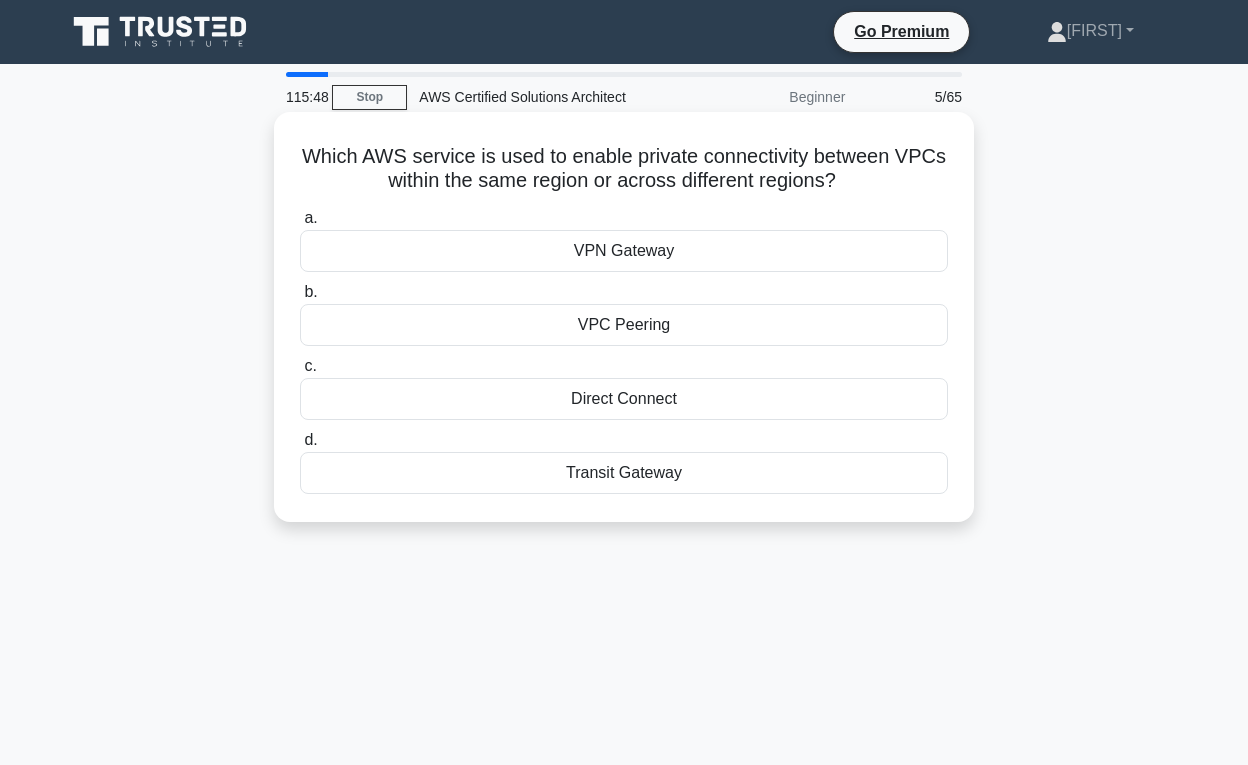 click on "VPN Gateway" at bounding box center (624, 251) 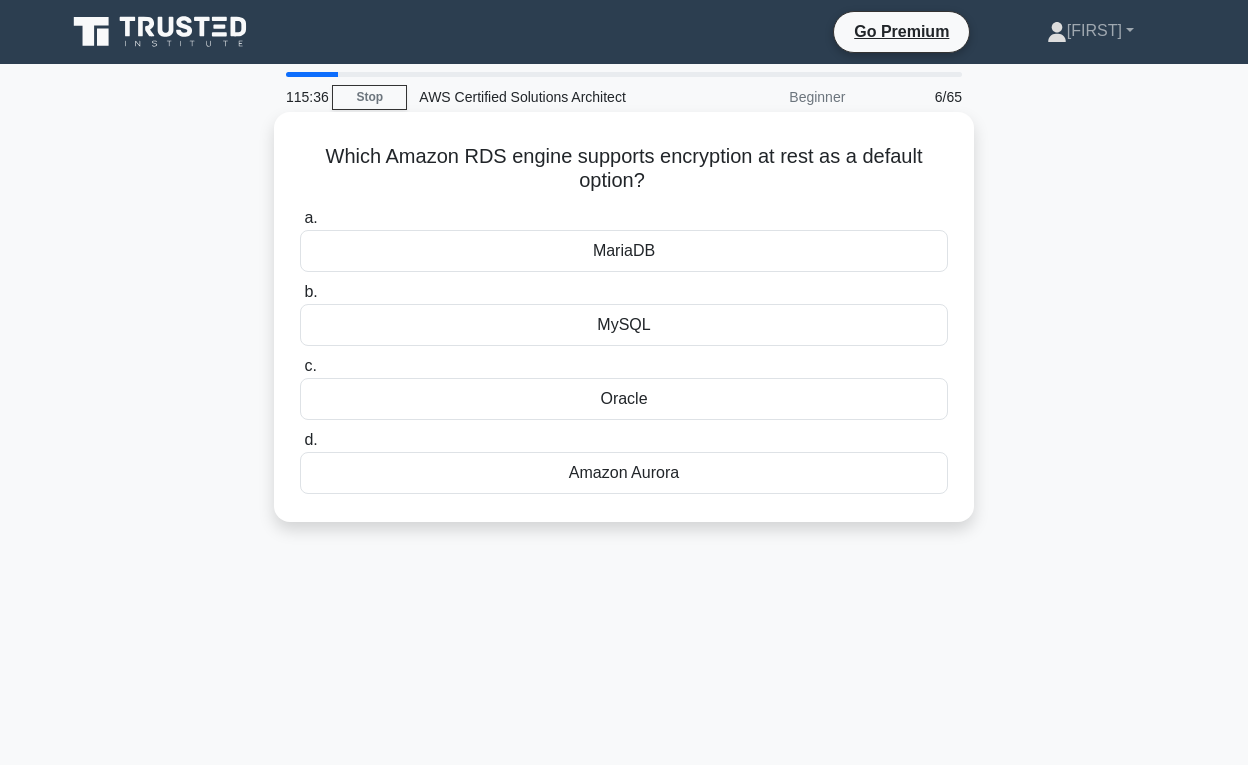 click on "Amazon Aurora" at bounding box center (624, 473) 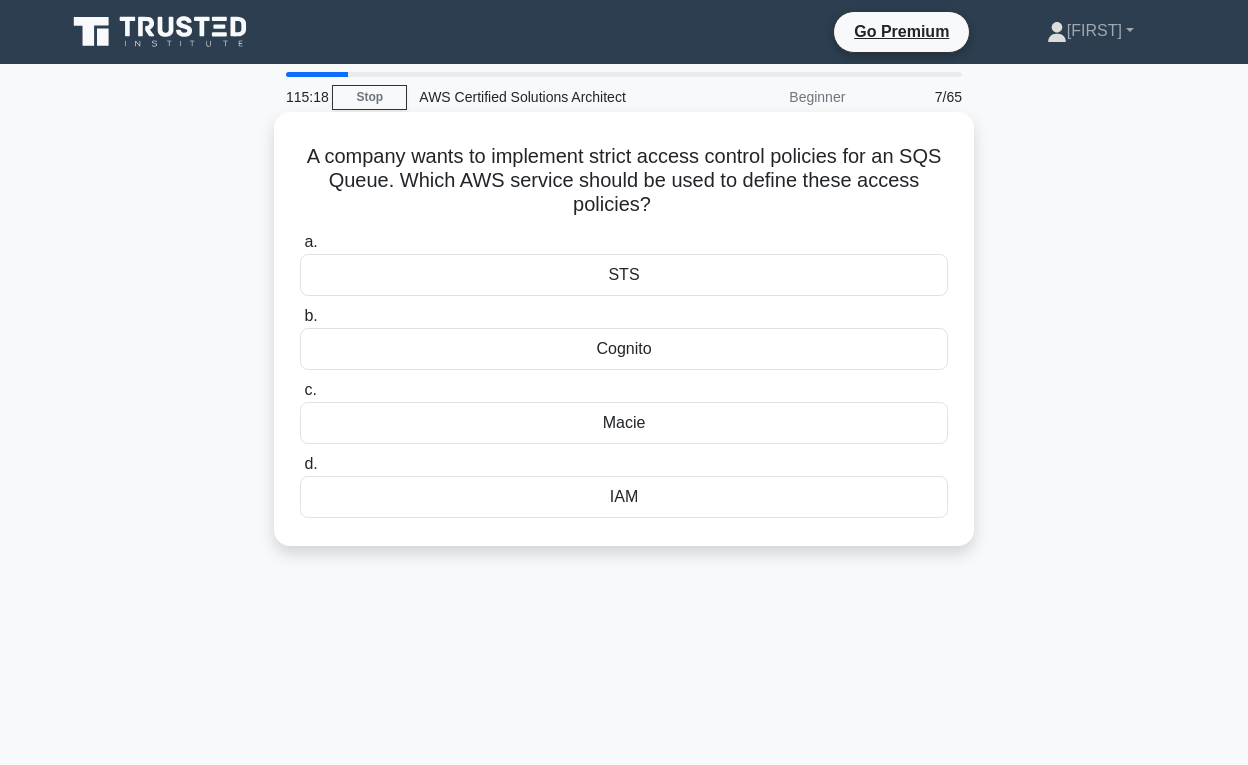 click on "STS" at bounding box center (624, 275) 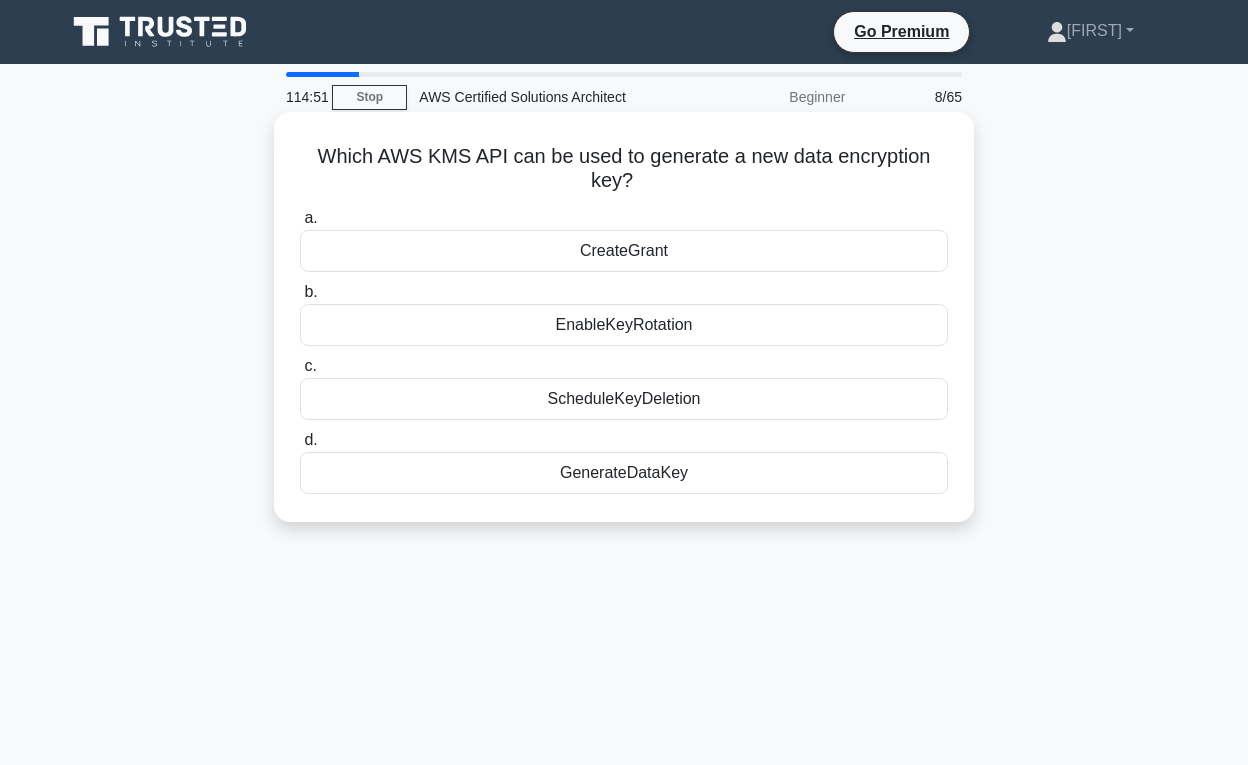 click on "GenerateDataKey" at bounding box center (624, 473) 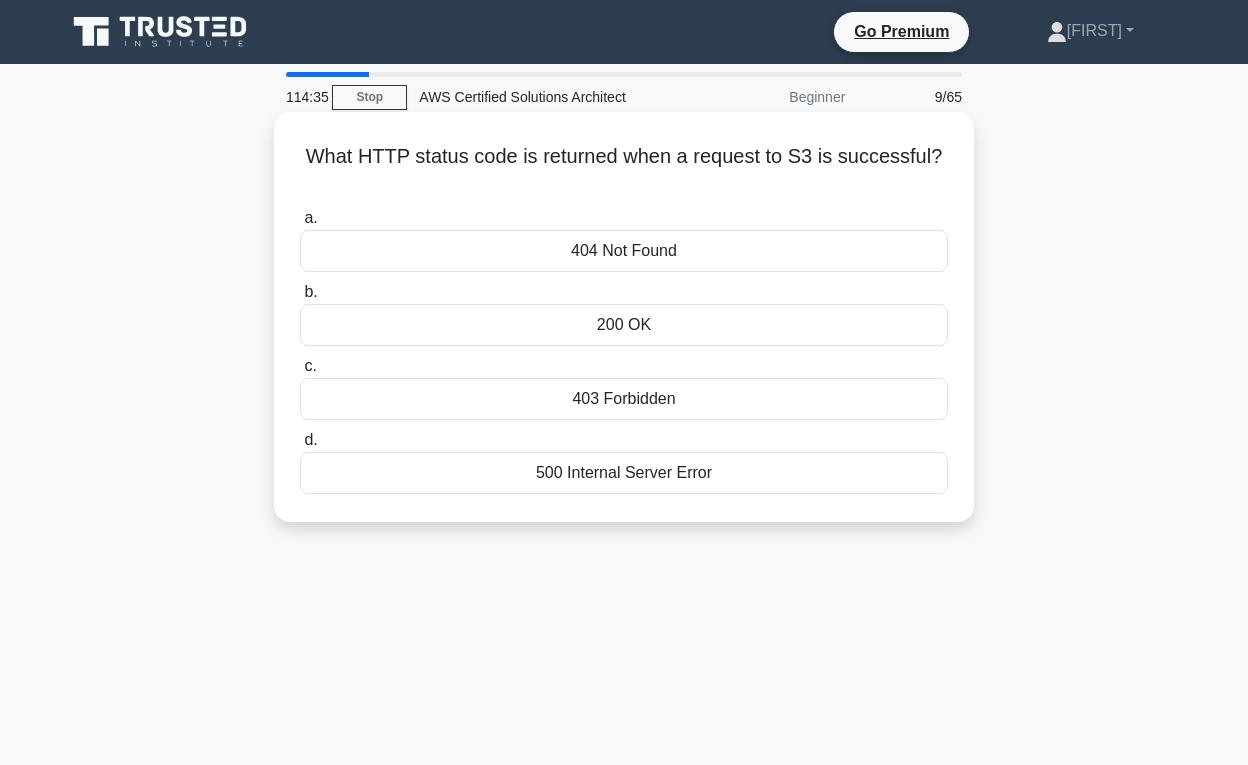 click on "200 OK" at bounding box center [624, 325] 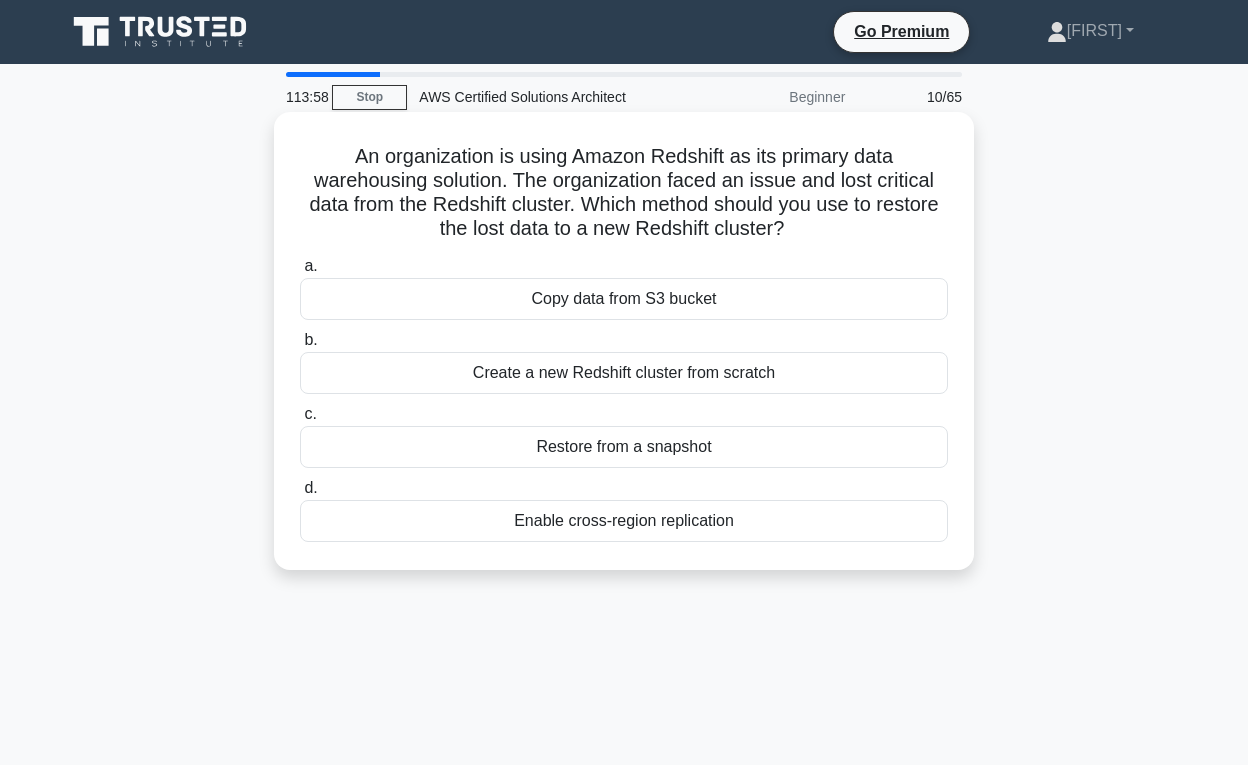 click on "Restore from a snapshot" at bounding box center [624, 447] 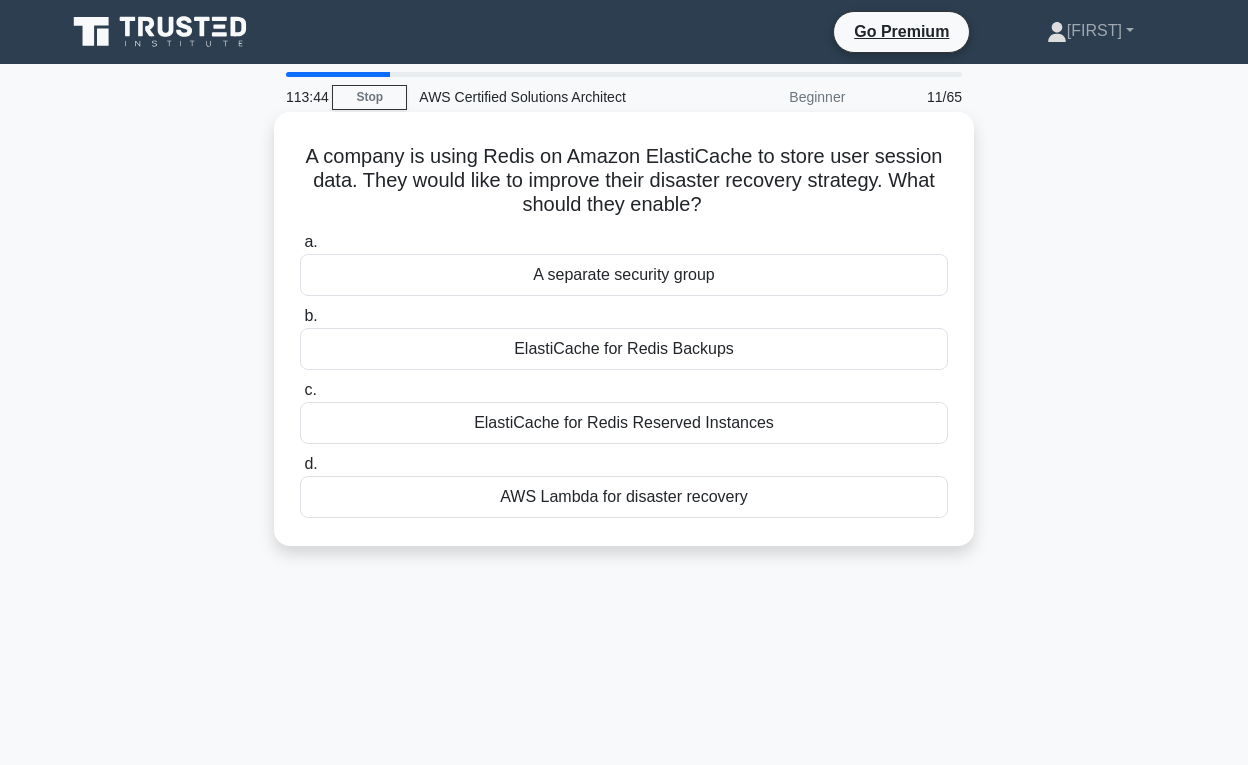 click on "AWS Lambda for disaster recovery" at bounding box center (624, 497) 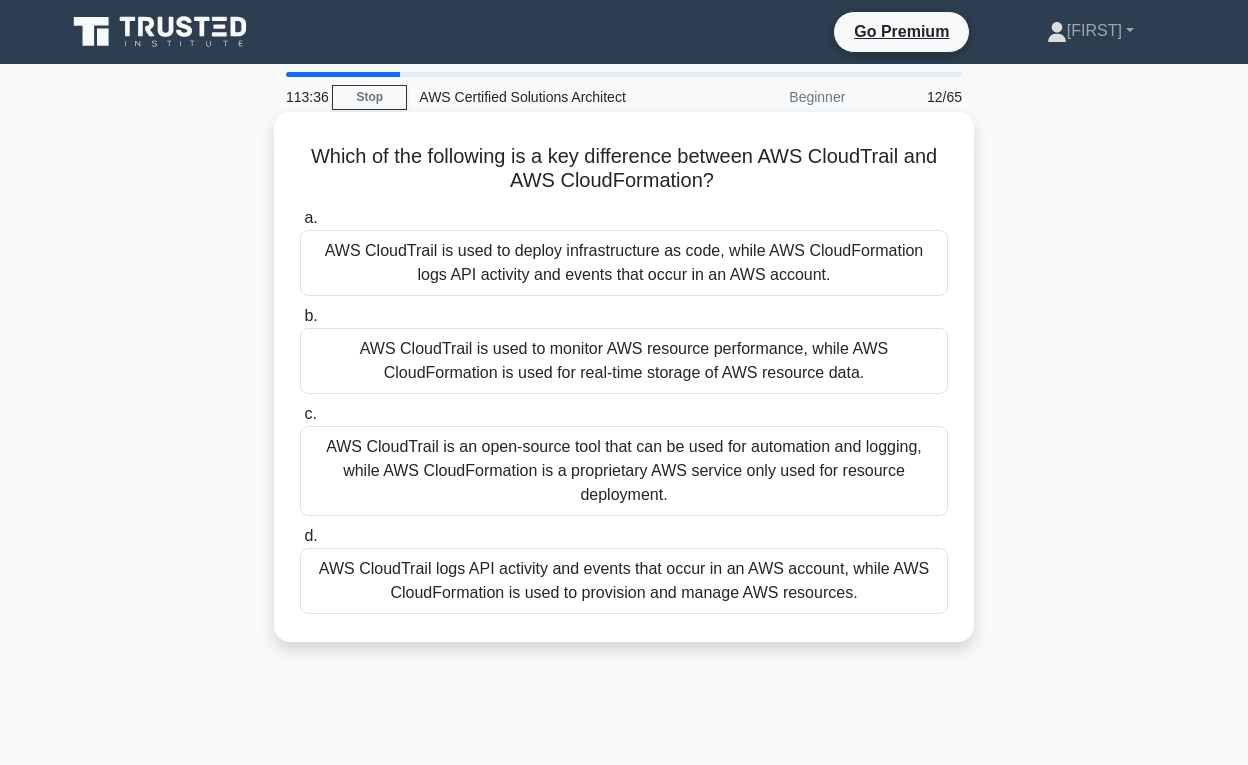 click on "AWS CloudTrail is an open-source tool that can be used for automation and logging, while AWS CloudFormation is a proprietary AWS service only used for resource deployment." at bounding box center [624, 471] 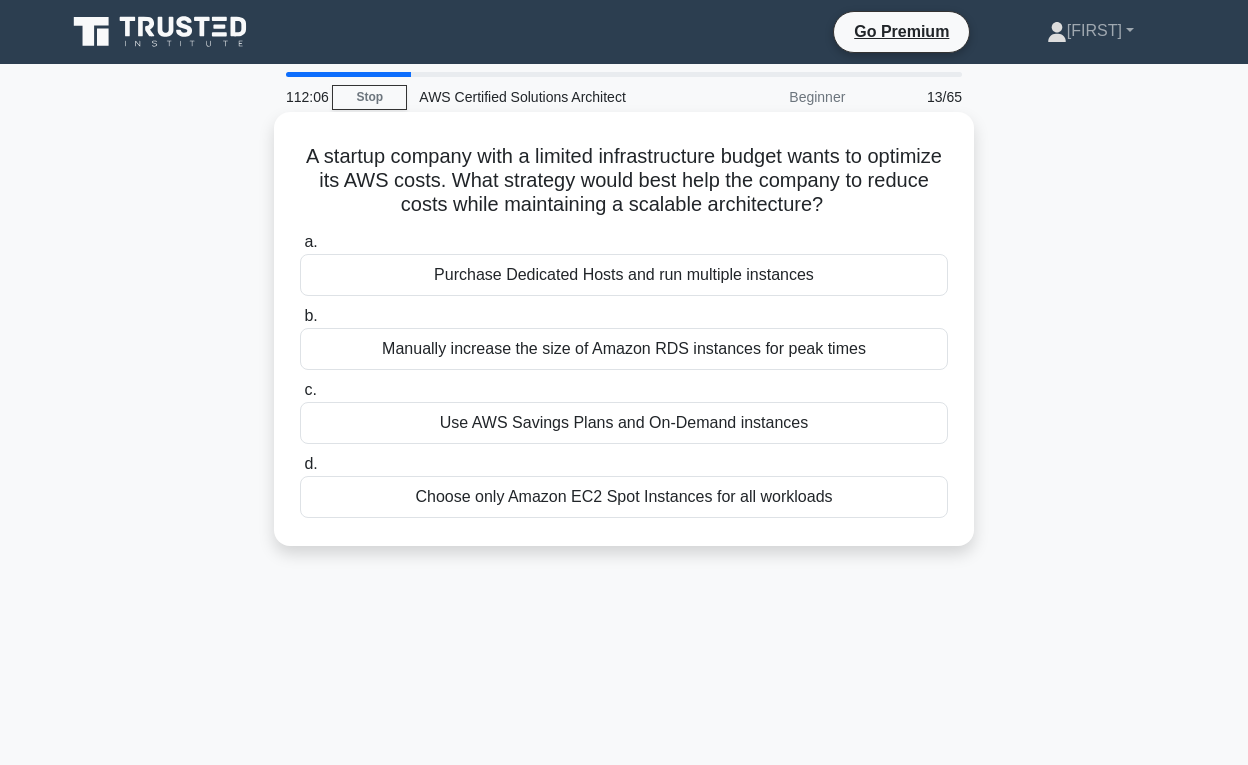 click on "Choose only Amazon EC2 Spot Instances for all workloads" at bounding box center [624, 497] 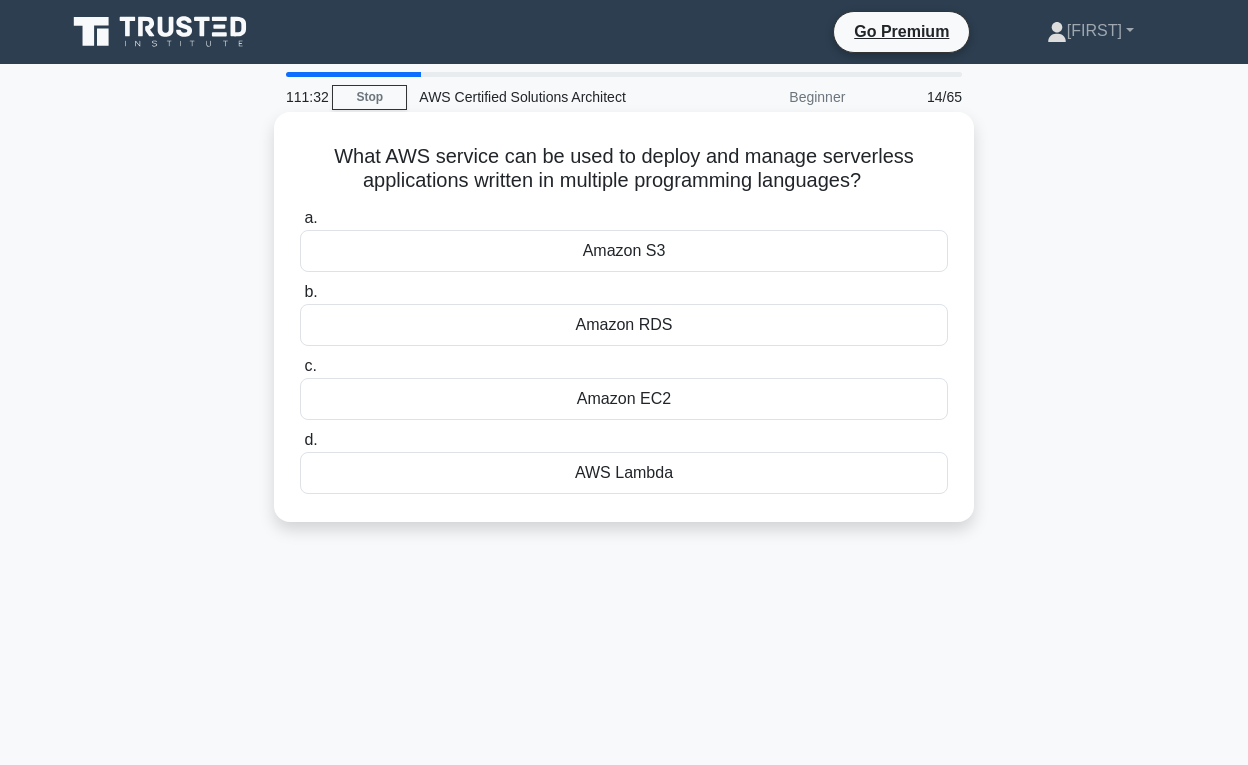 click on "AWS Lambda" at bounding box center (624, 473) 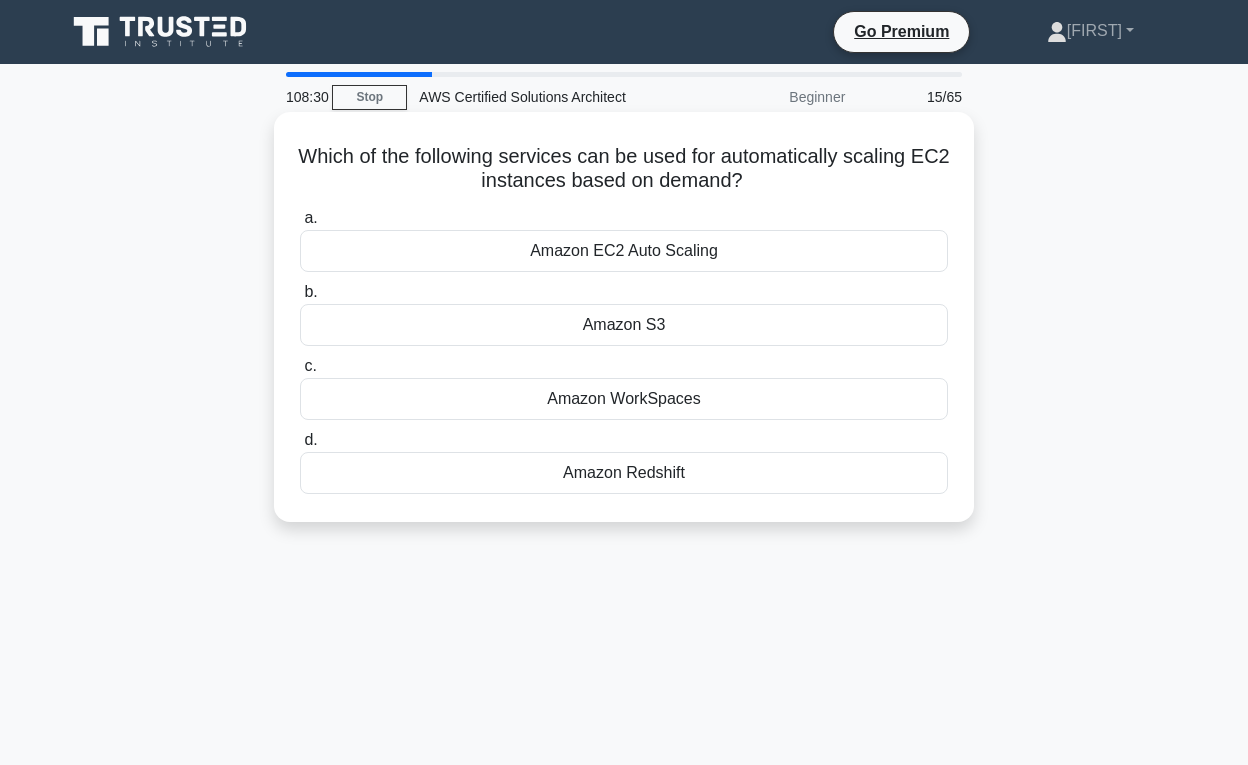 click on "Amazon EC2 Auto Scaling" at bounding box center [624, 251] 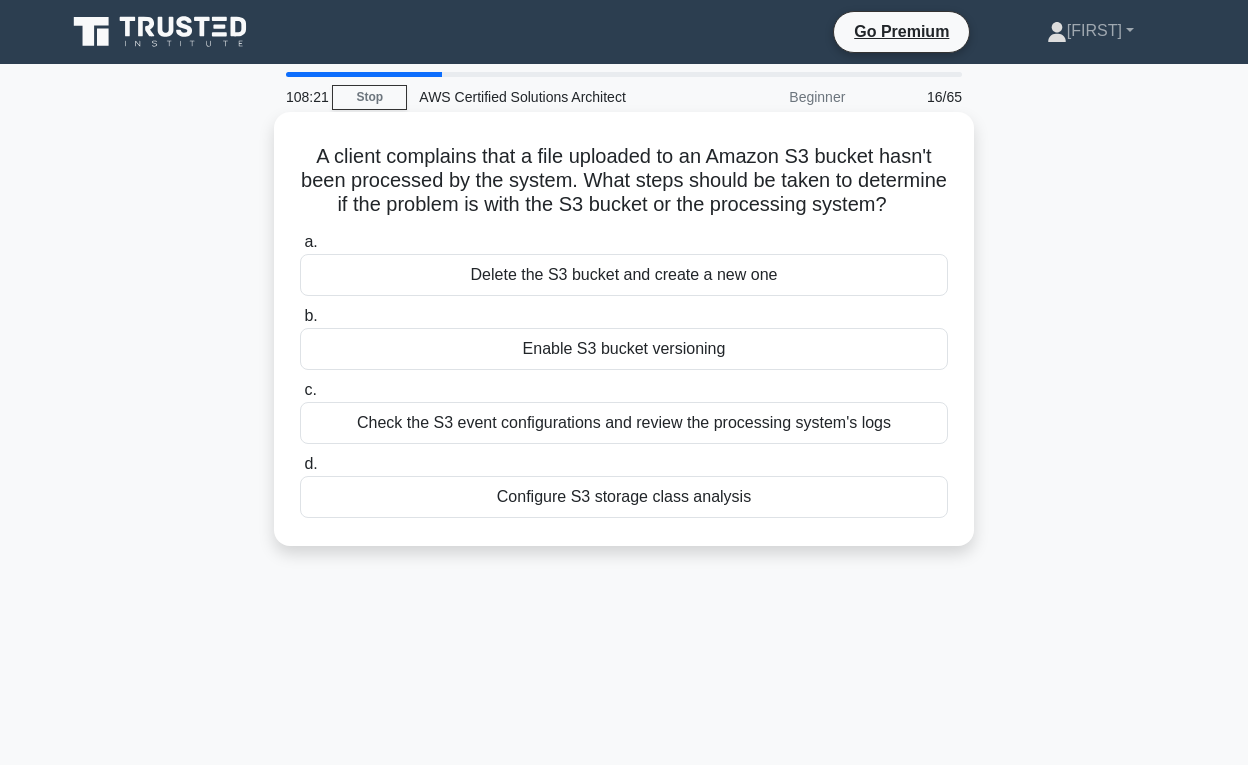 click on "Check the S3 event configurations and review the processing system's logs" at bounding box center [624, 423] 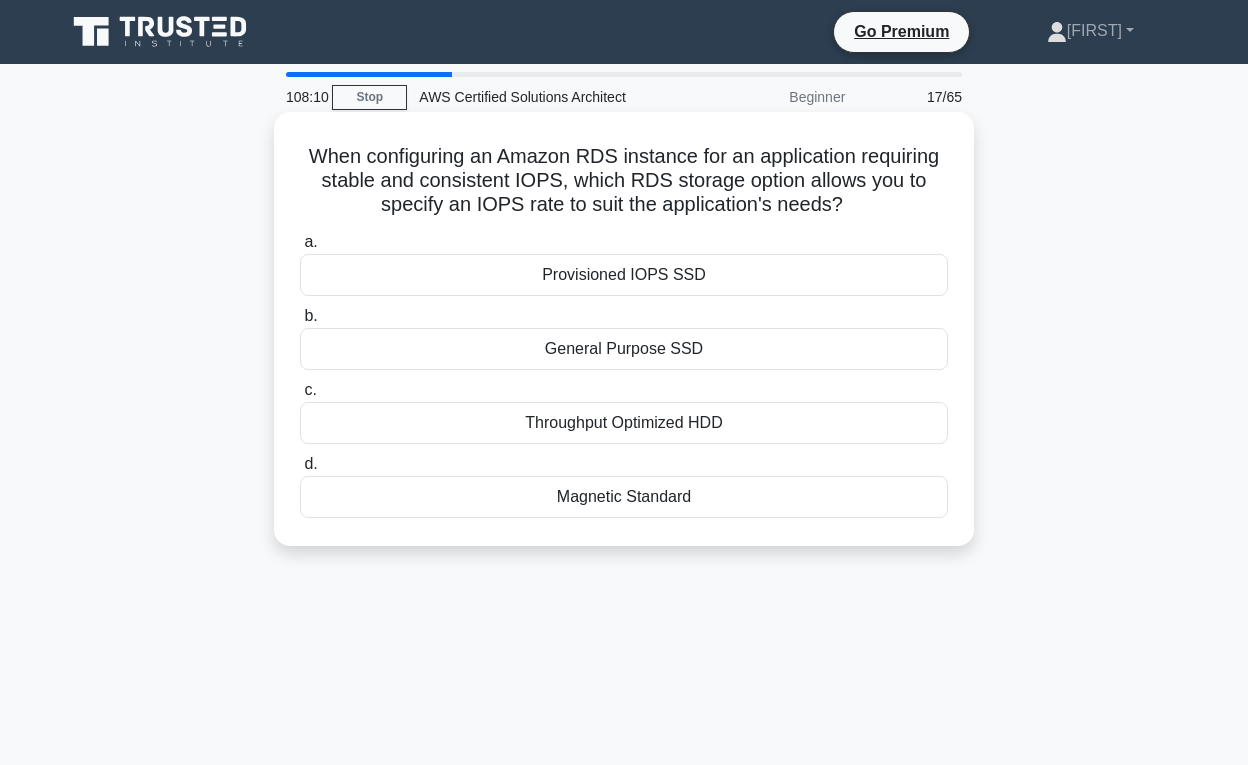 click on "Provisioned IOPS SSD" at bounding box center (624, 275) 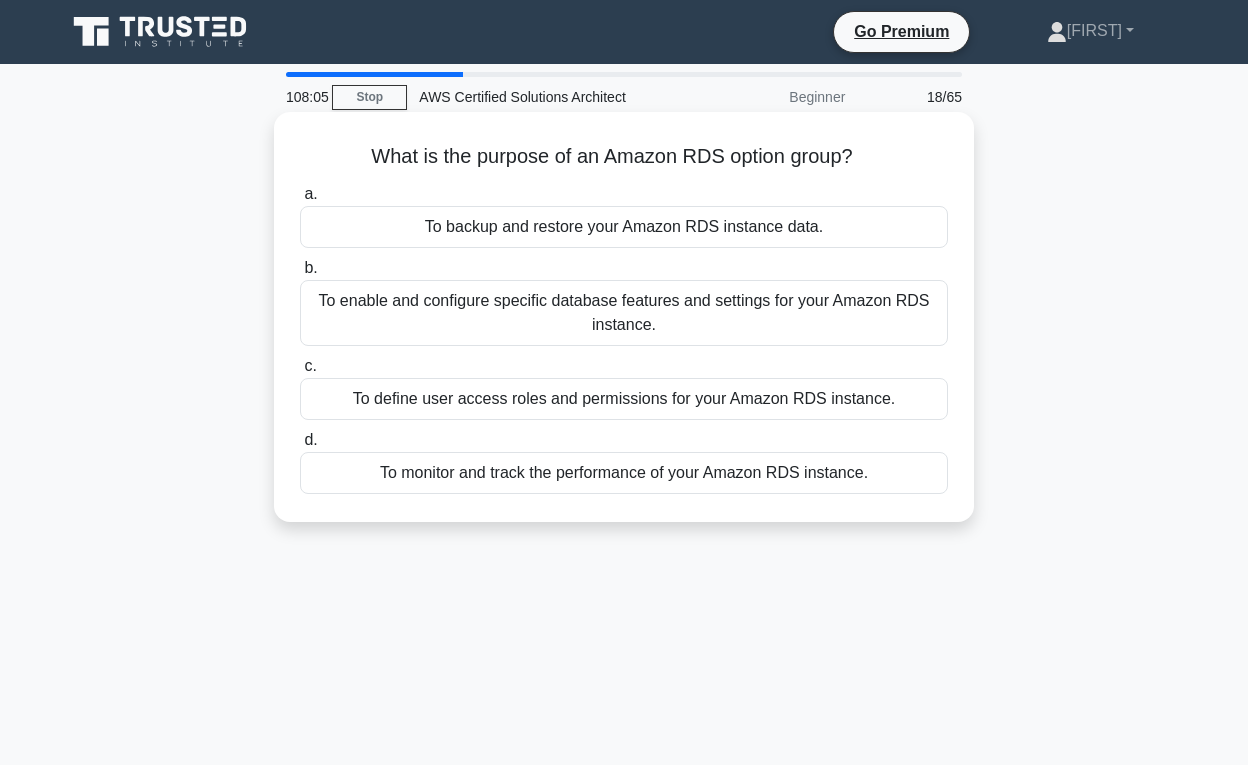 click on "To enable and configure specific database features and settings for your Amazon RDS instance." at bounding box center [624, 313] 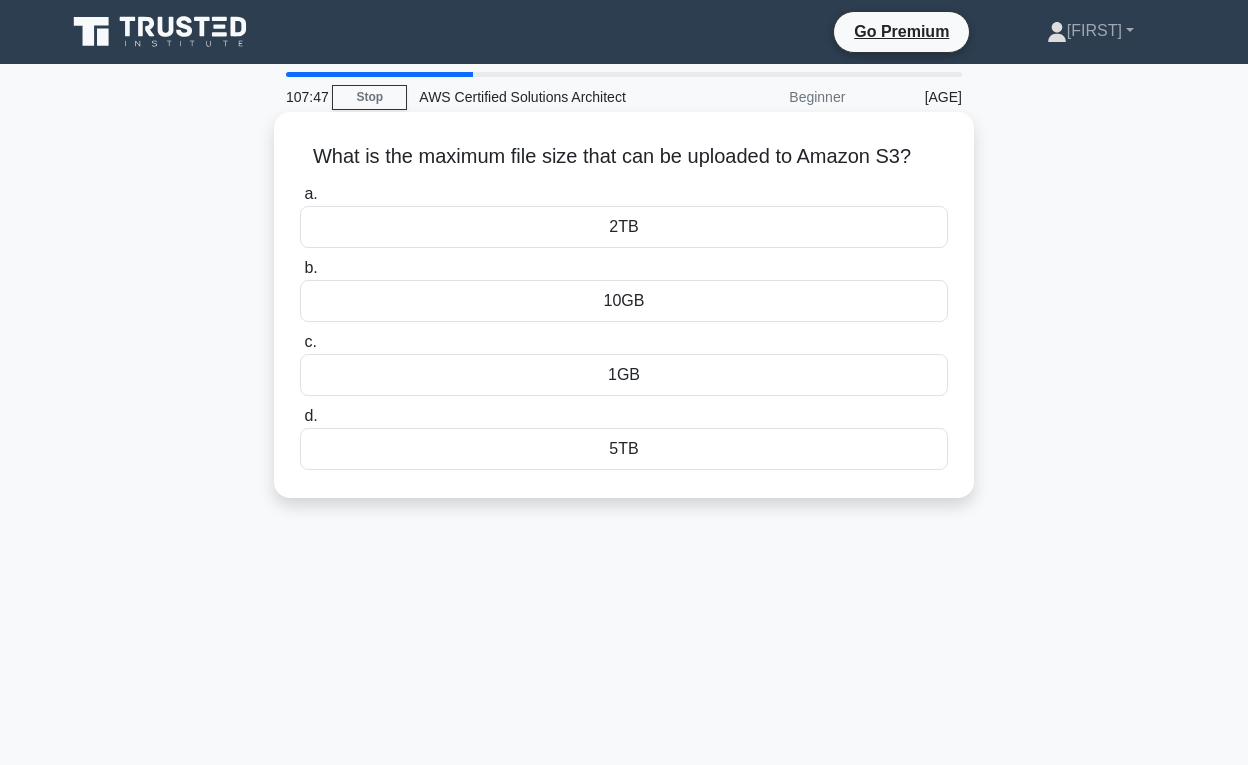 click on "5TB" at bounding box center (624, 449) 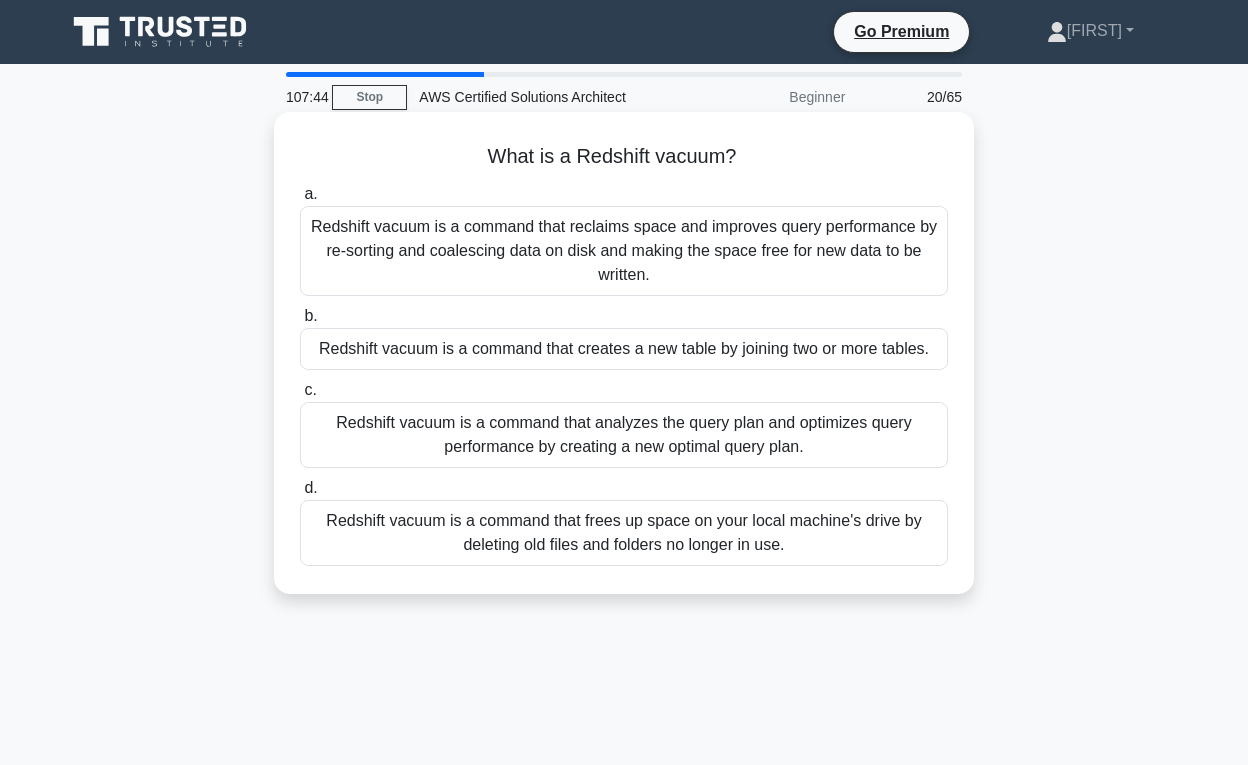 click on "Redshift vacuum is a command that reclaims space and improves query performance by re-sorting and coalescing data on disk and making the space free for new data to be written." at bounding box center (624, 251) 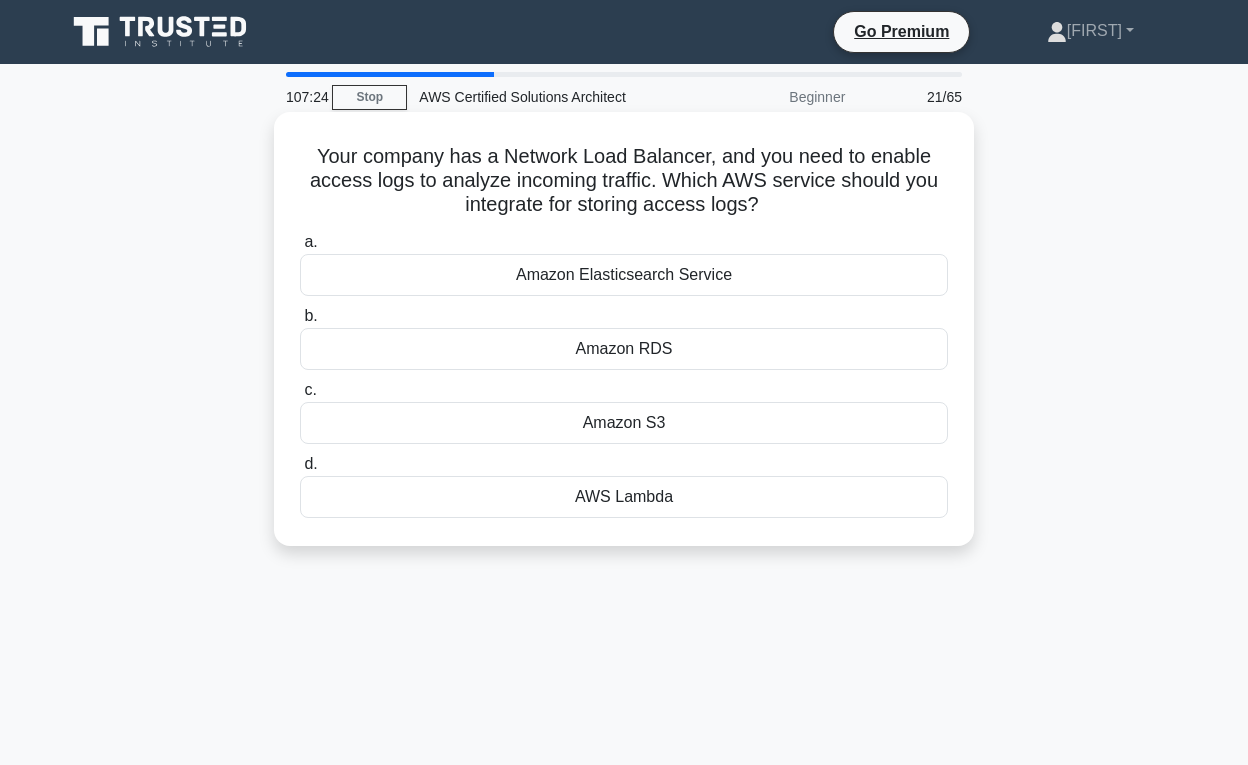 click on "Amazon RDS" at bounding box center [624, 349] 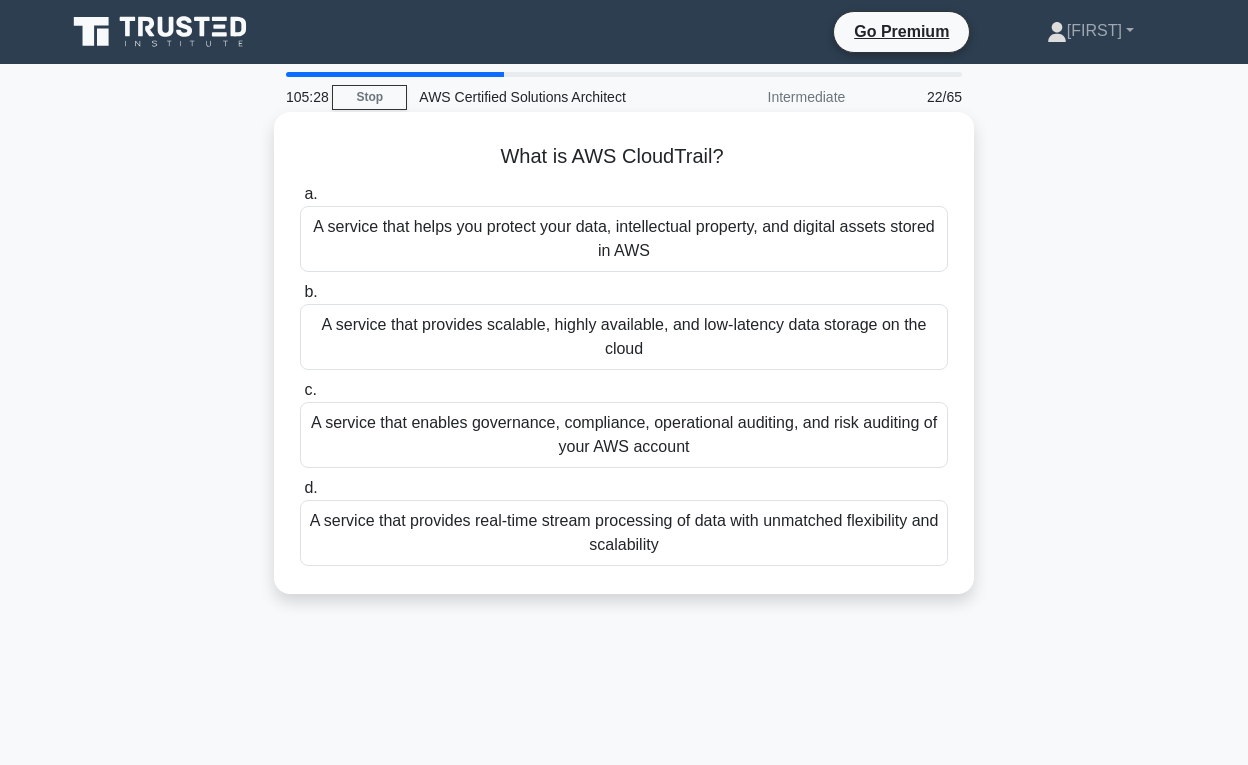 click on "A service that enables governance, compliance, operational auditing, and risk auditing of your AWS account" at bounding box center [624, 435] 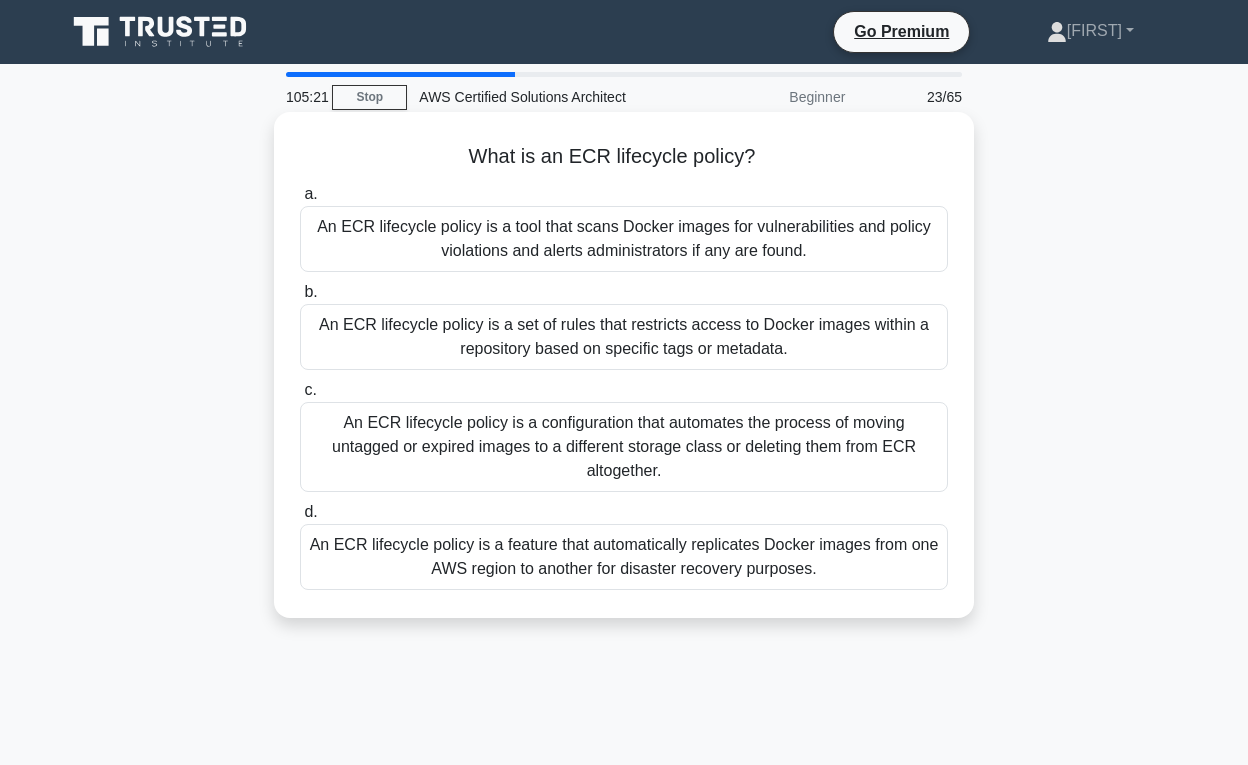 click on "An ECR lifecycle policy is a configuration that automates the process of moving untagged or expired images to a different storage class or deleting them from ECR altogether." at bounding box center (624, 447) 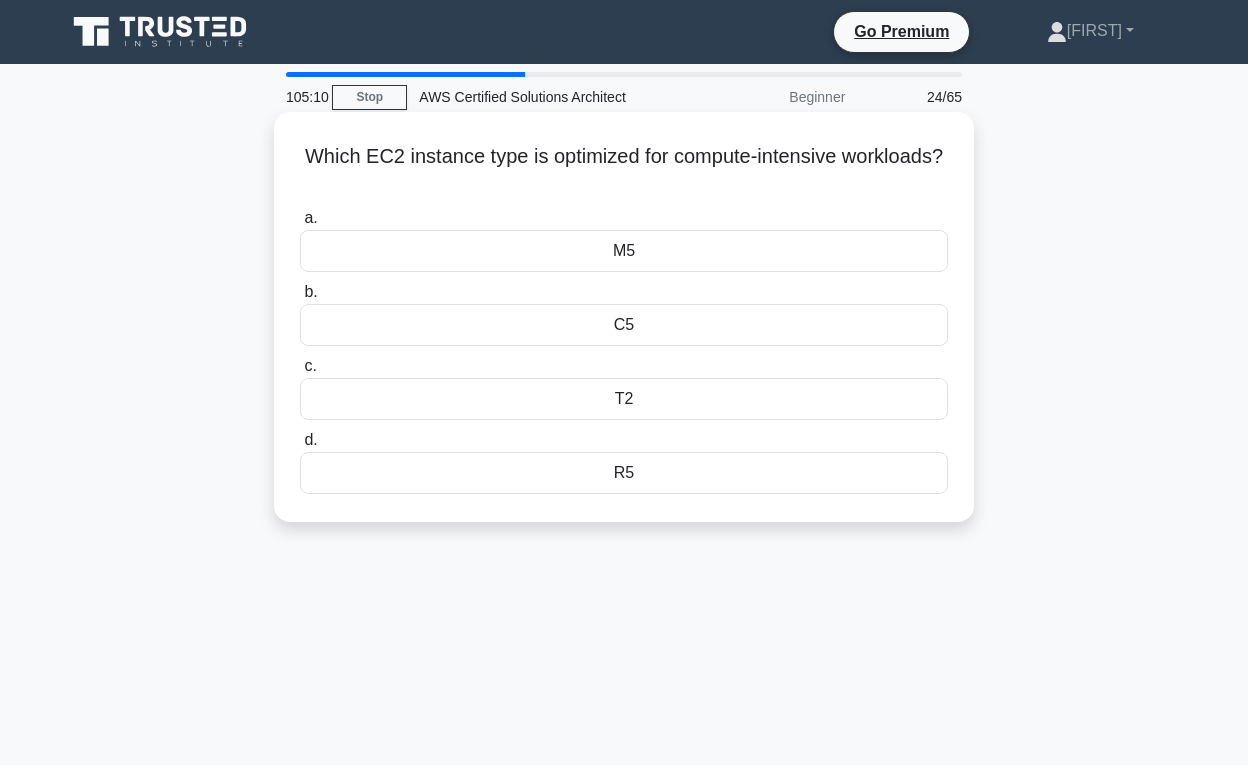 click on "C5" at bounding box center (624, 325) 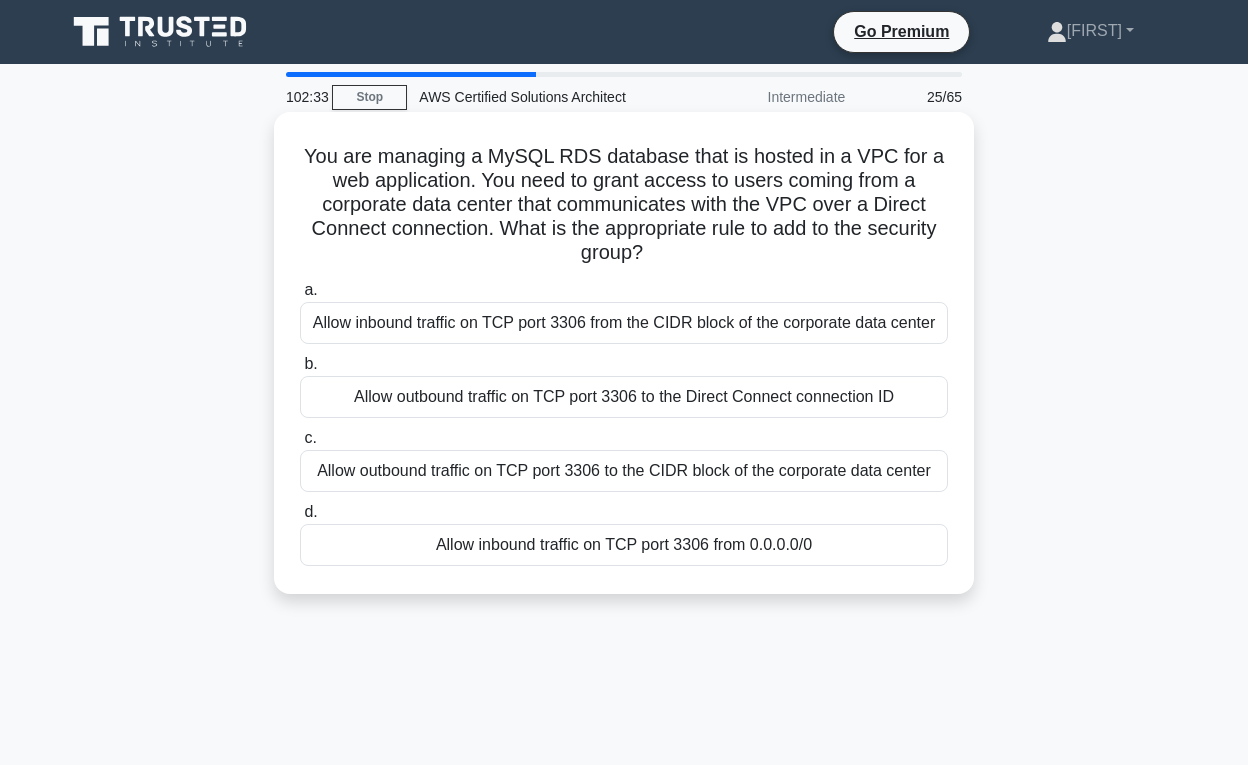 click on "Allow inbound traffic on TCP port 3306 from the CIDR block of the corporate data center" at bounding box center [624, 323] 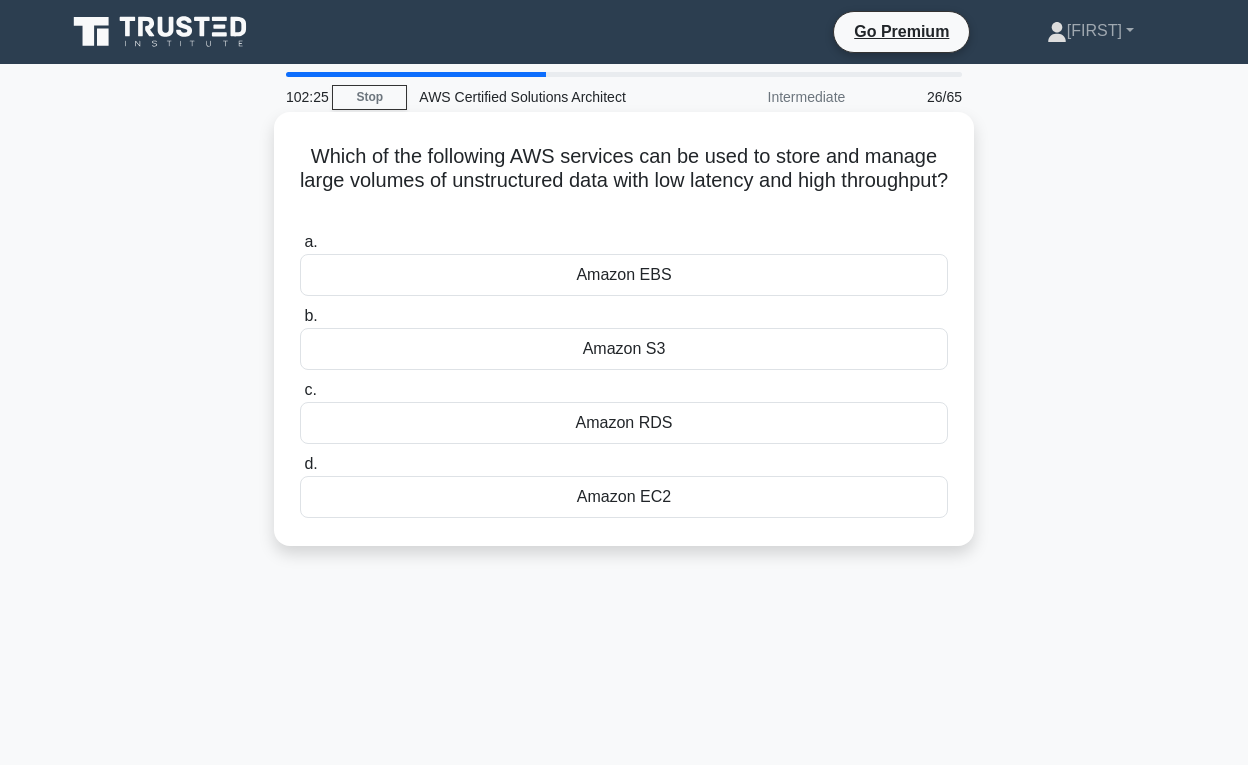 click on "Amazon S3" at bounding box center (624, 349) 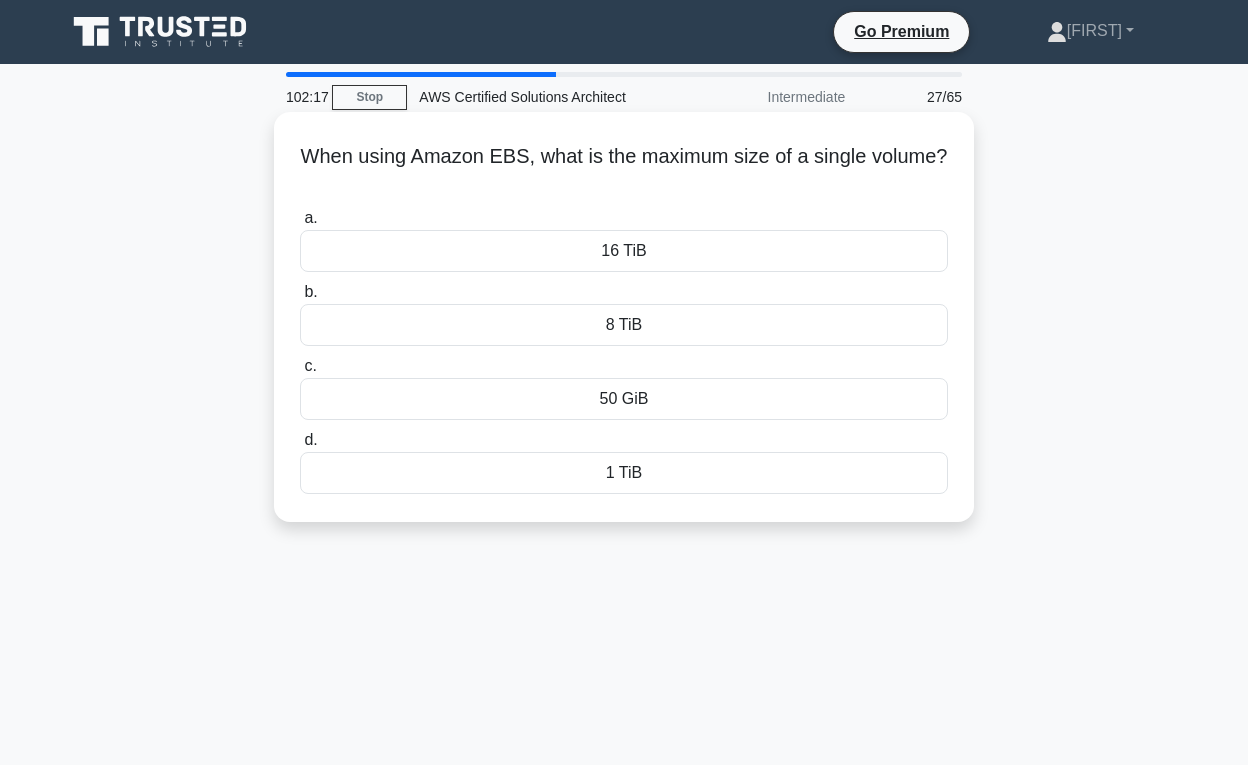 click on "1 TiB" at bounding box center (624, 473) 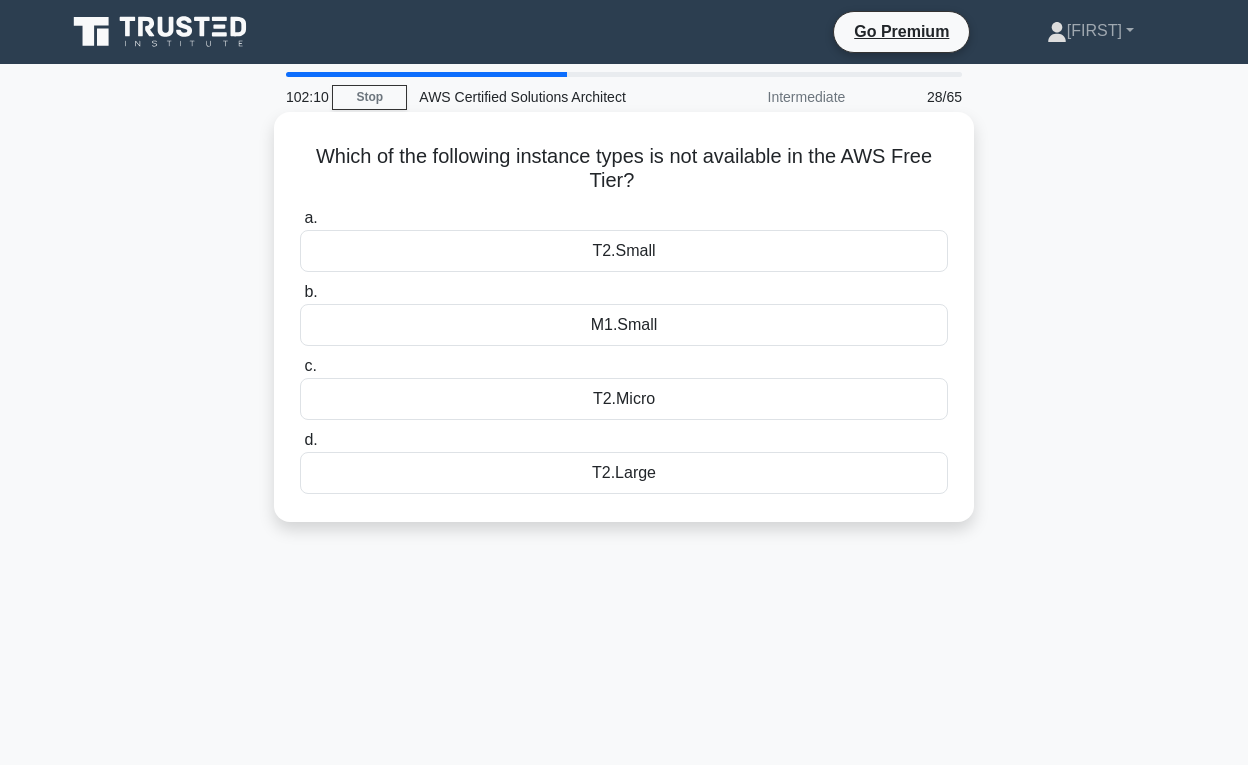 click on "T2.Large" at bounding box center (624, 473) 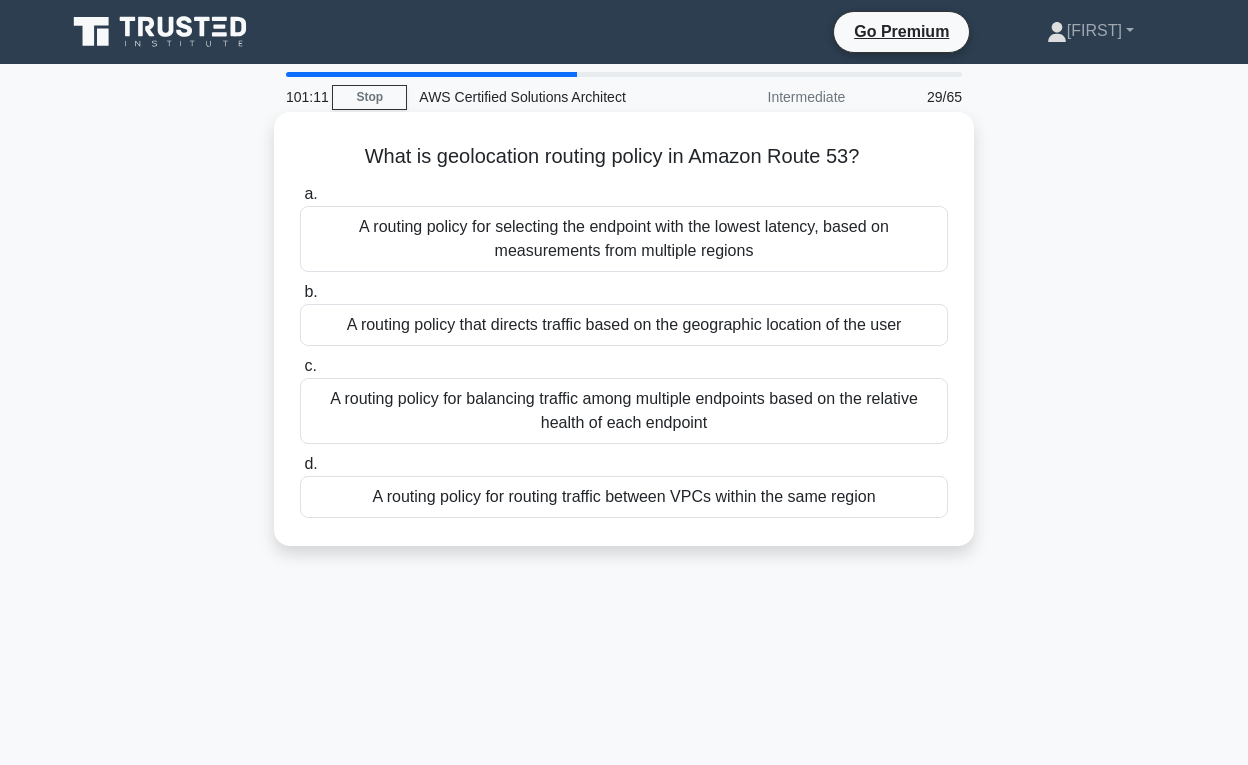 click on "A routing policy for selecting the endpoint with the lowest latency, based on measurements from multiple regions" at bounding box center [624, 239] 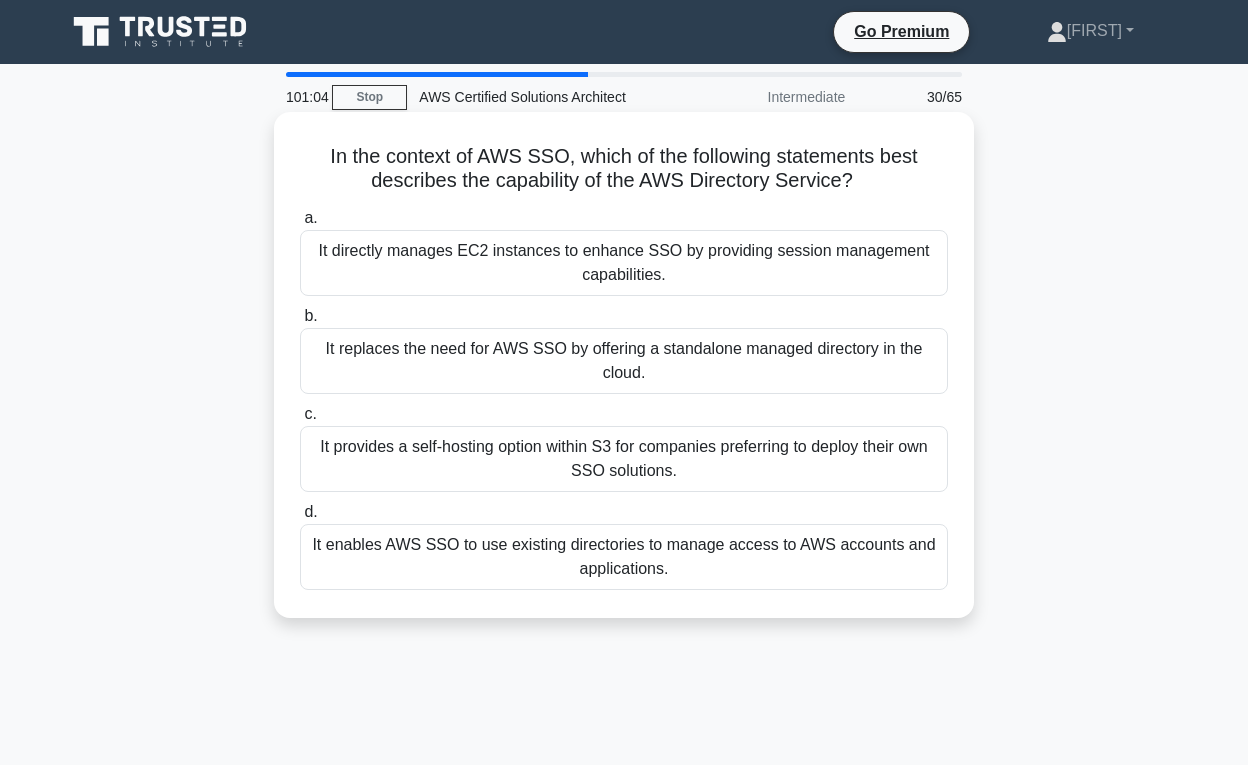 click on "It enables AWS SSO to use existing directories to manage access to AWS accounts and applications." at bounding box center [624, 557] 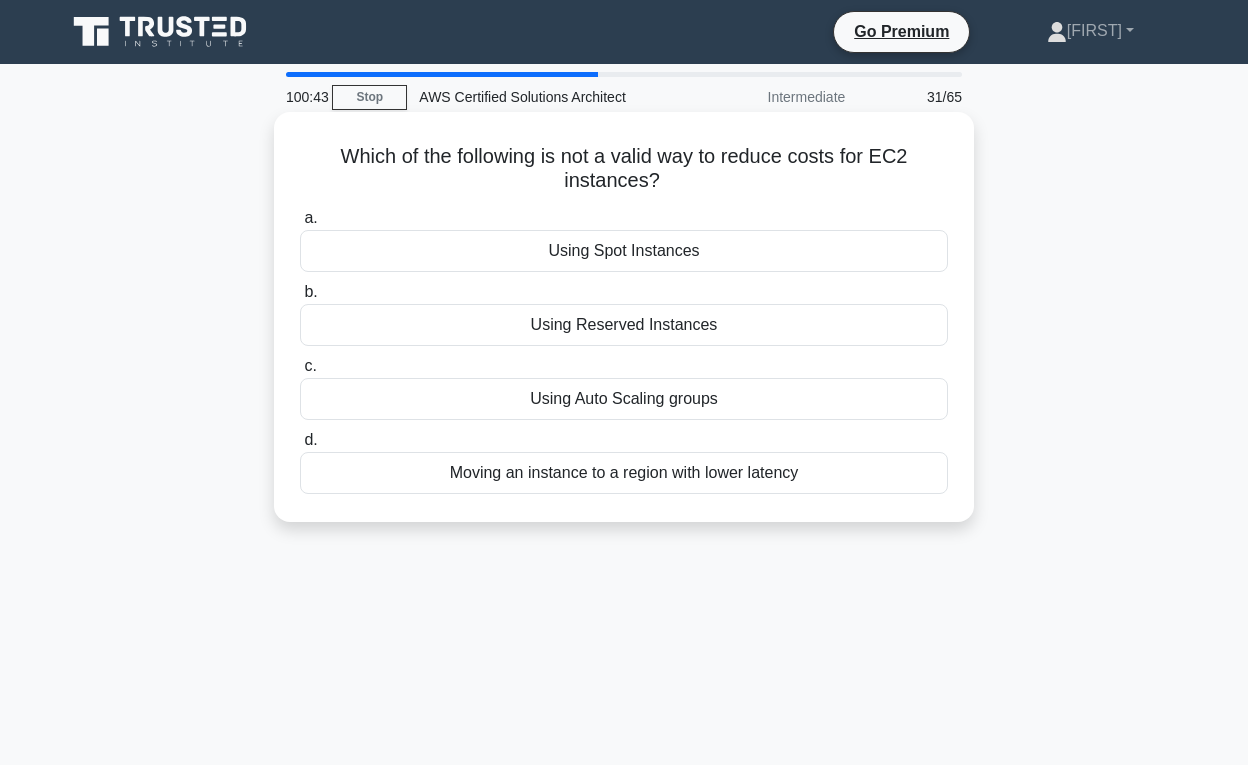 click on "Using Reserved Instances" at bounding box center [624, 325] 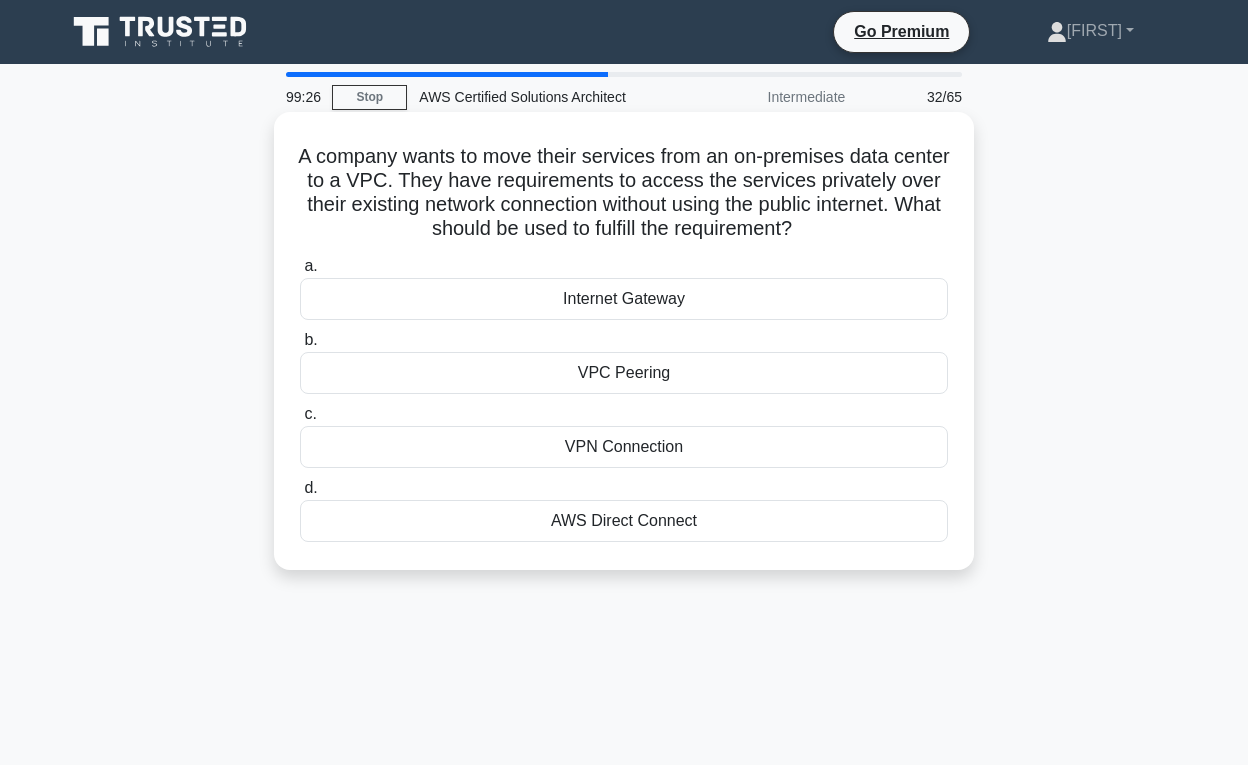 click on "AWS Direct Connect" at bounding box center (624, 521) 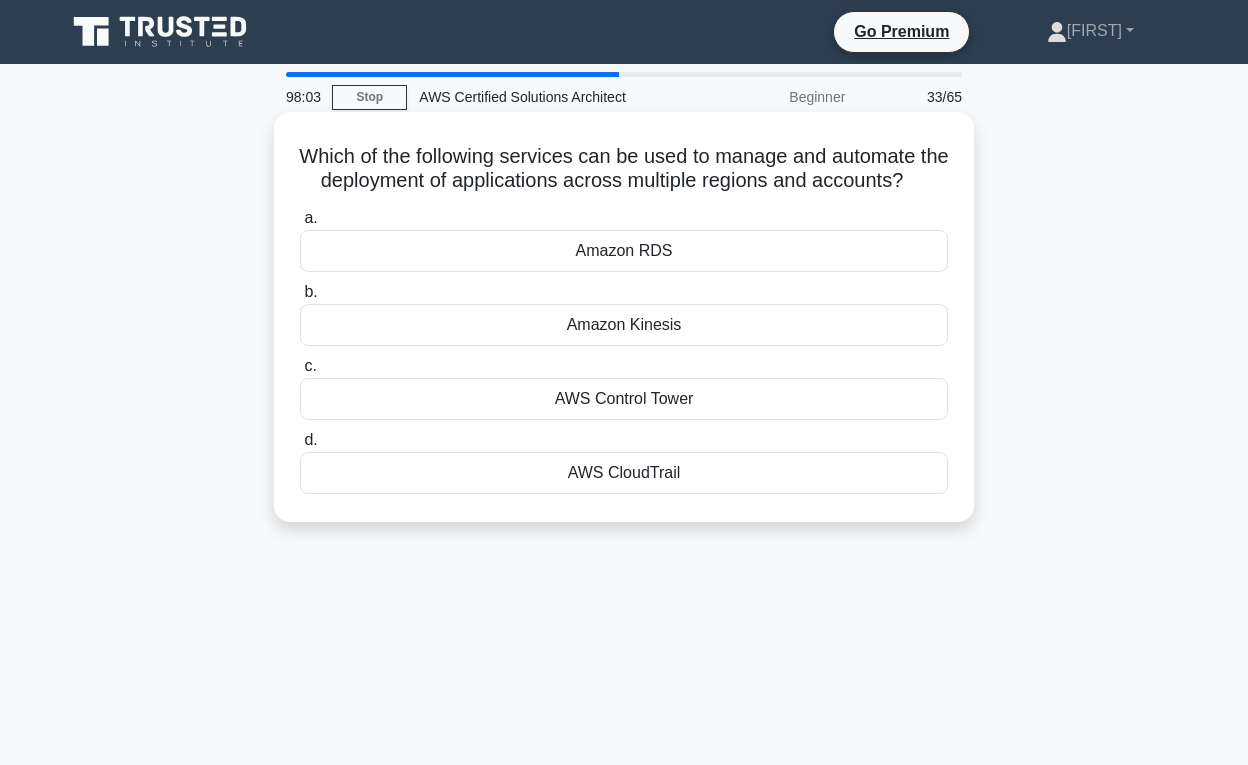 click on "AWS Control Tower" at bounding box center (624, 399) 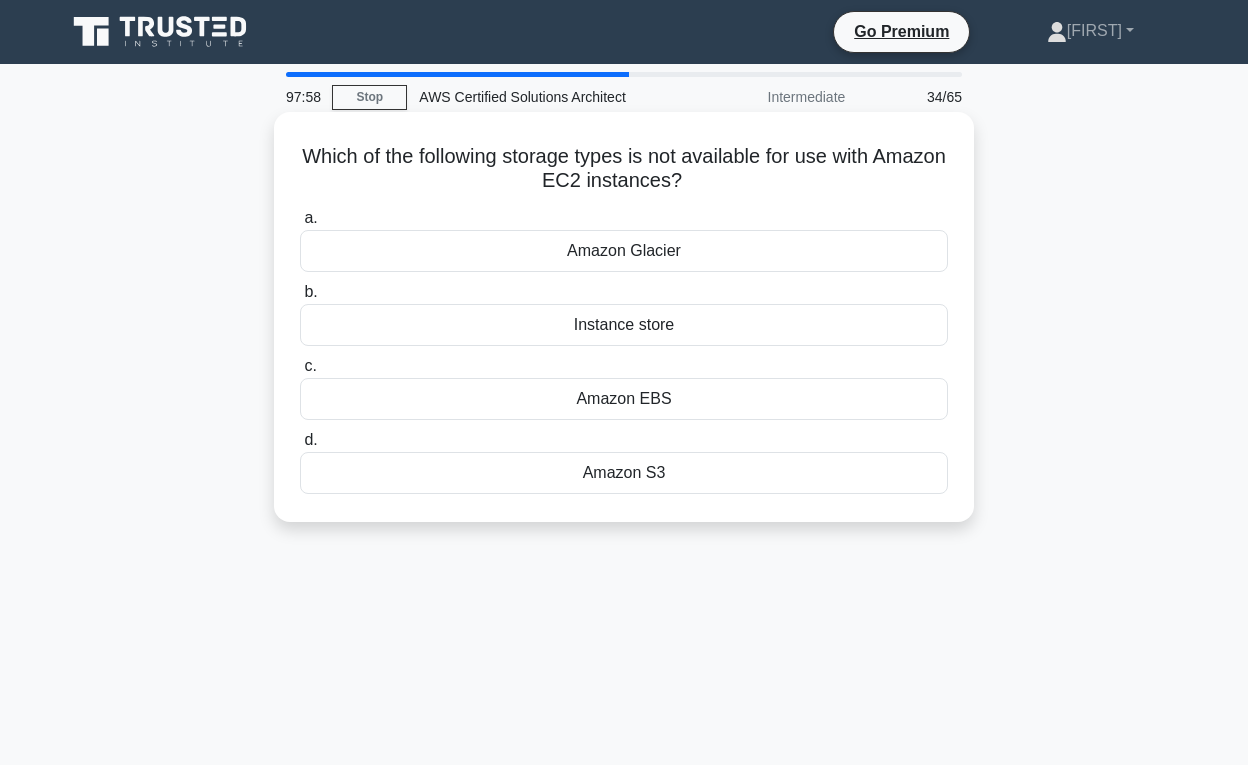 click on "Amazon Glacier" at bounding box center [624, 251] 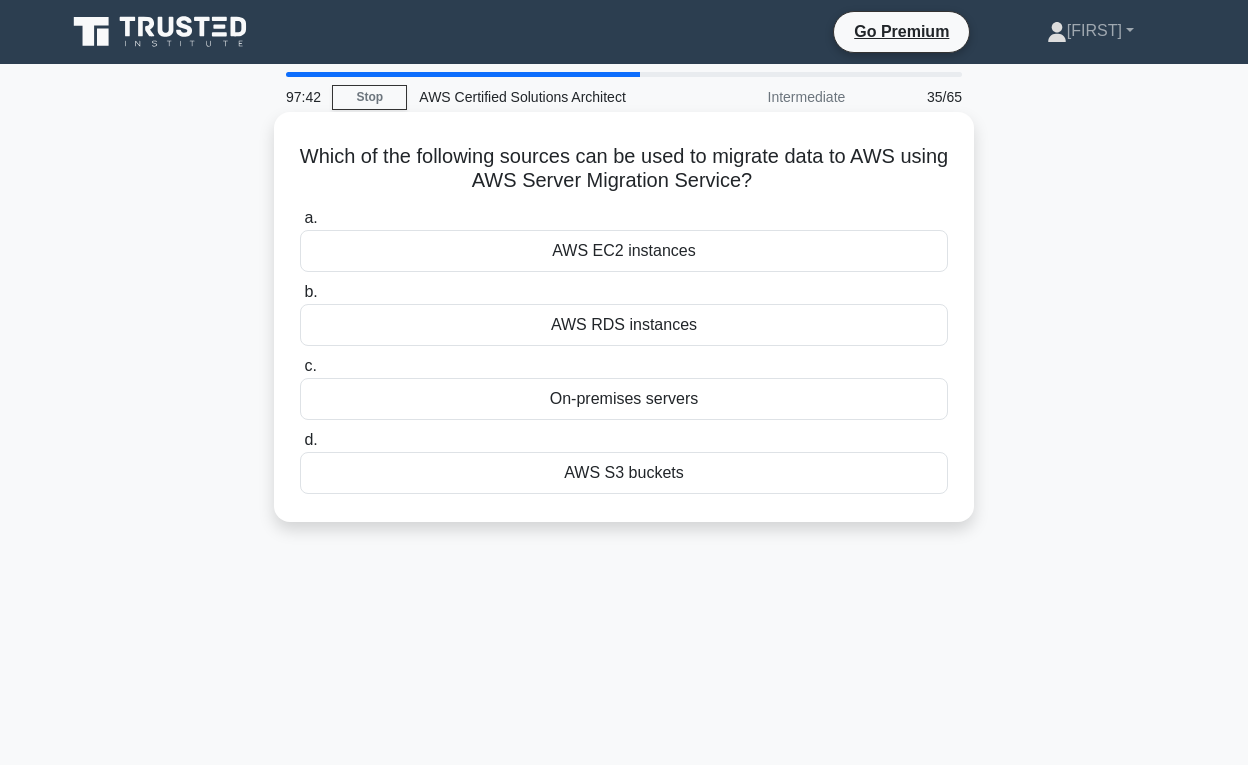 click on "On-premises servers" at bounding box center (624, 399) 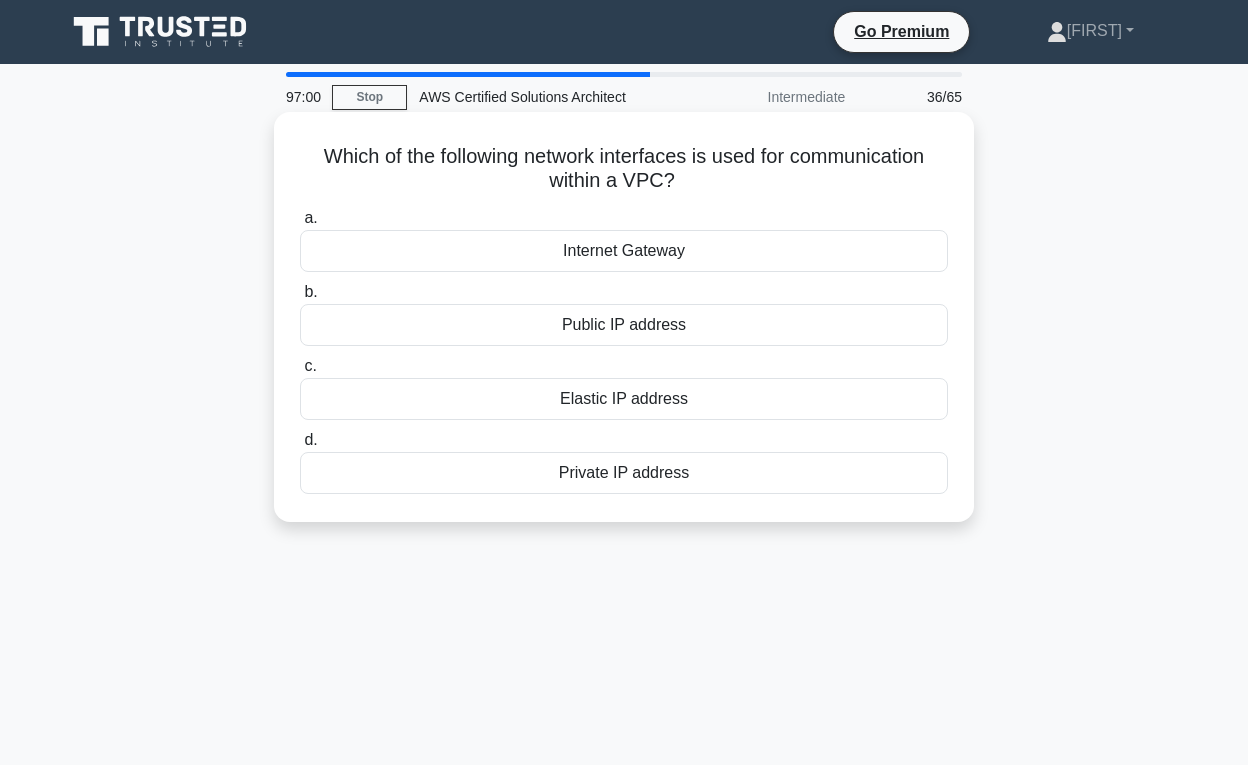 click on "Private IP address" at bounding box center [624, 473] 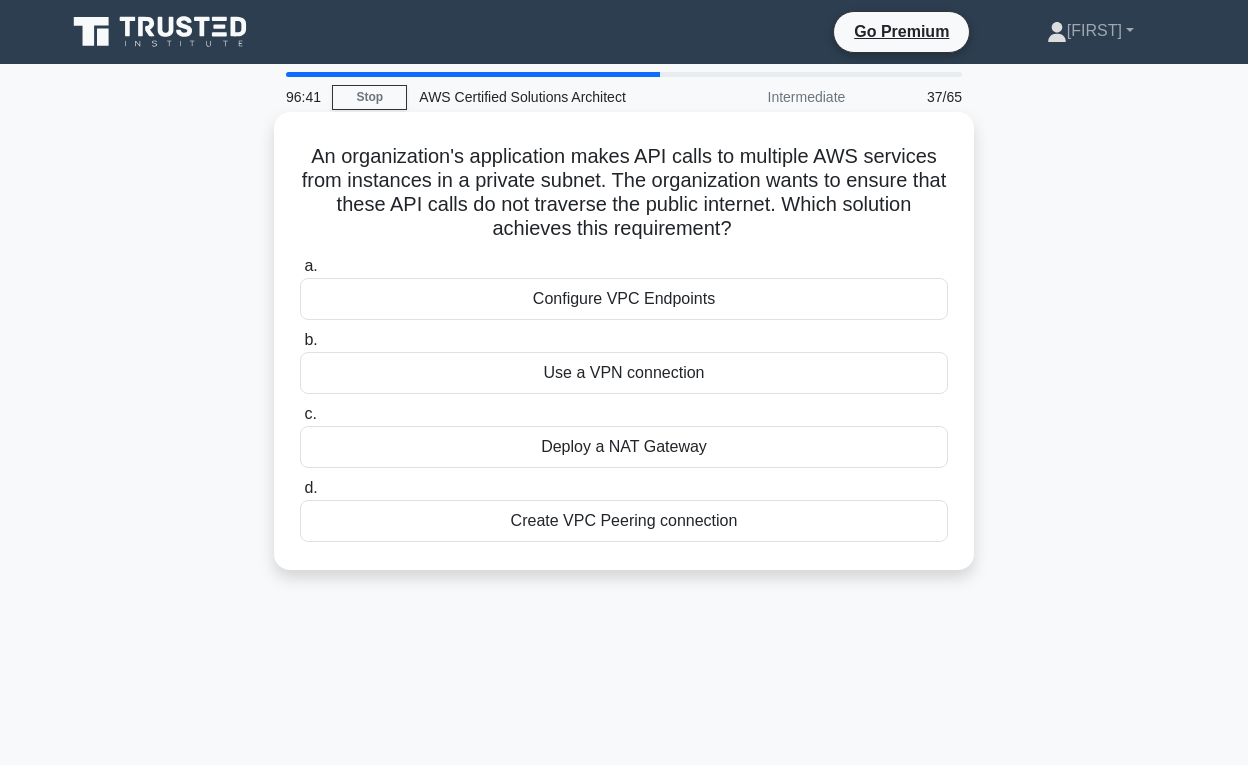 click on "Create VPC Peering connection" at bounding box center [624, 521] 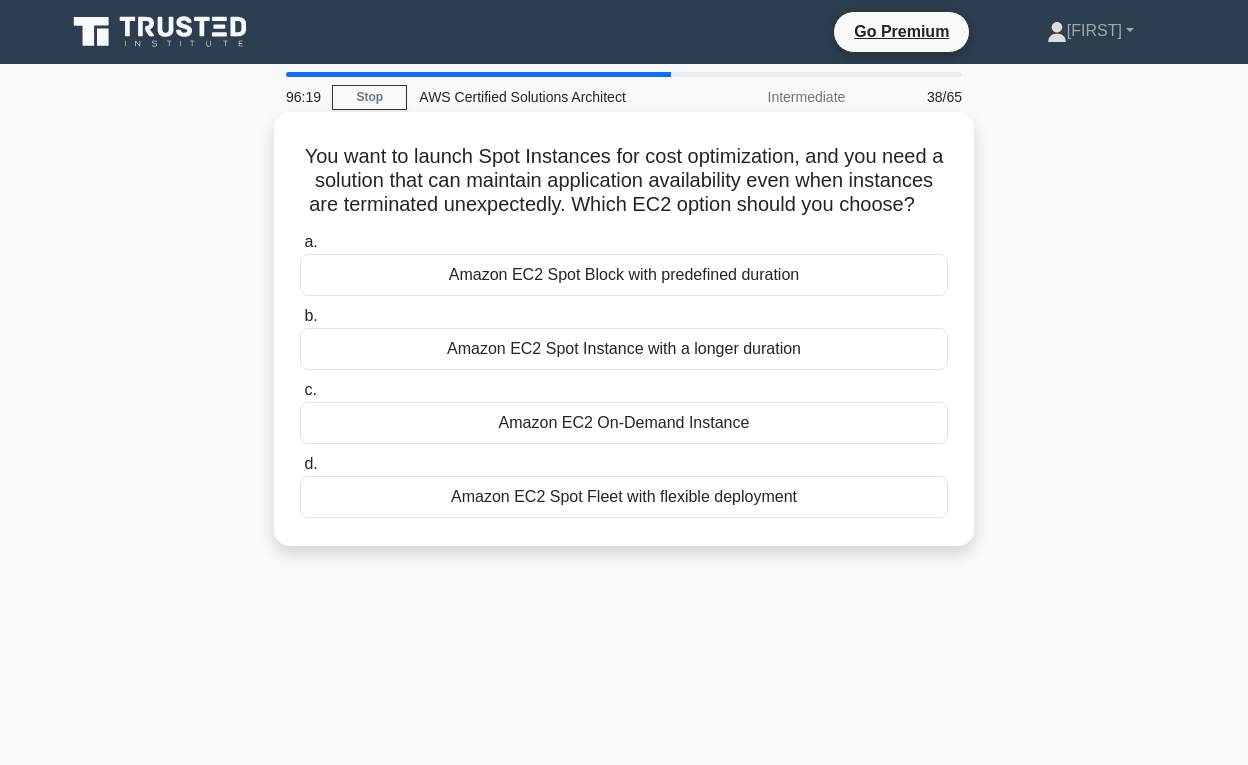 click on "Amazon EC2 Spot Fleet with flexible deployment" at bounding box center [624, 497] 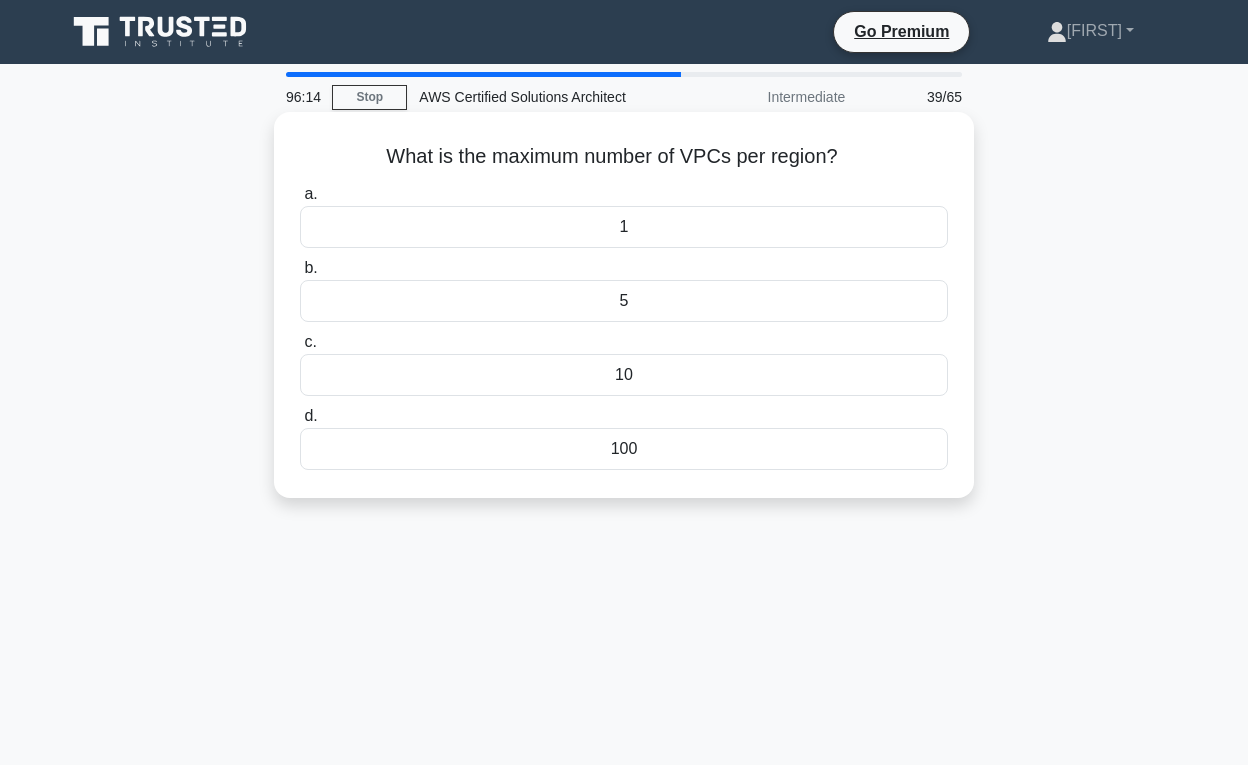 click on "10" at bounding box center [624, 375] 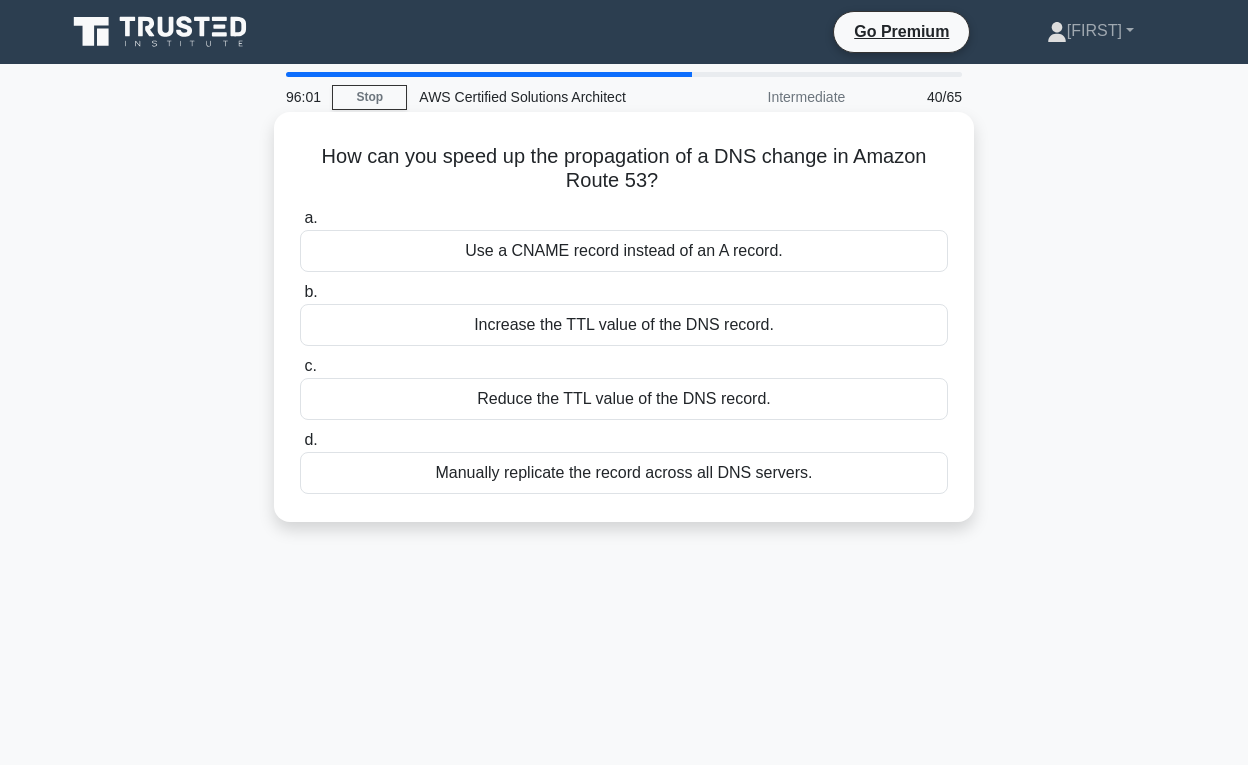 click on "Use a CNAME record instead of an A record." at bounding box center [624, 251] 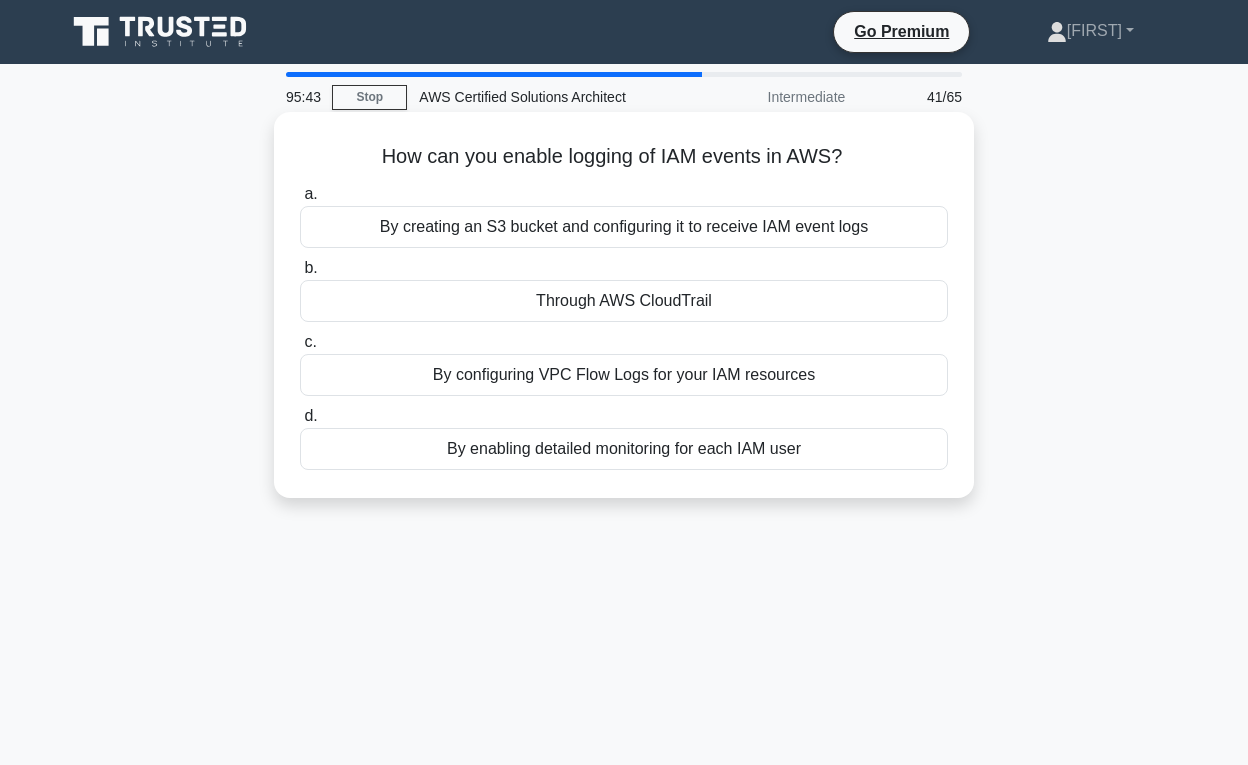 click on "Through AWS CloudTrail" at bounding box center (624, 301) 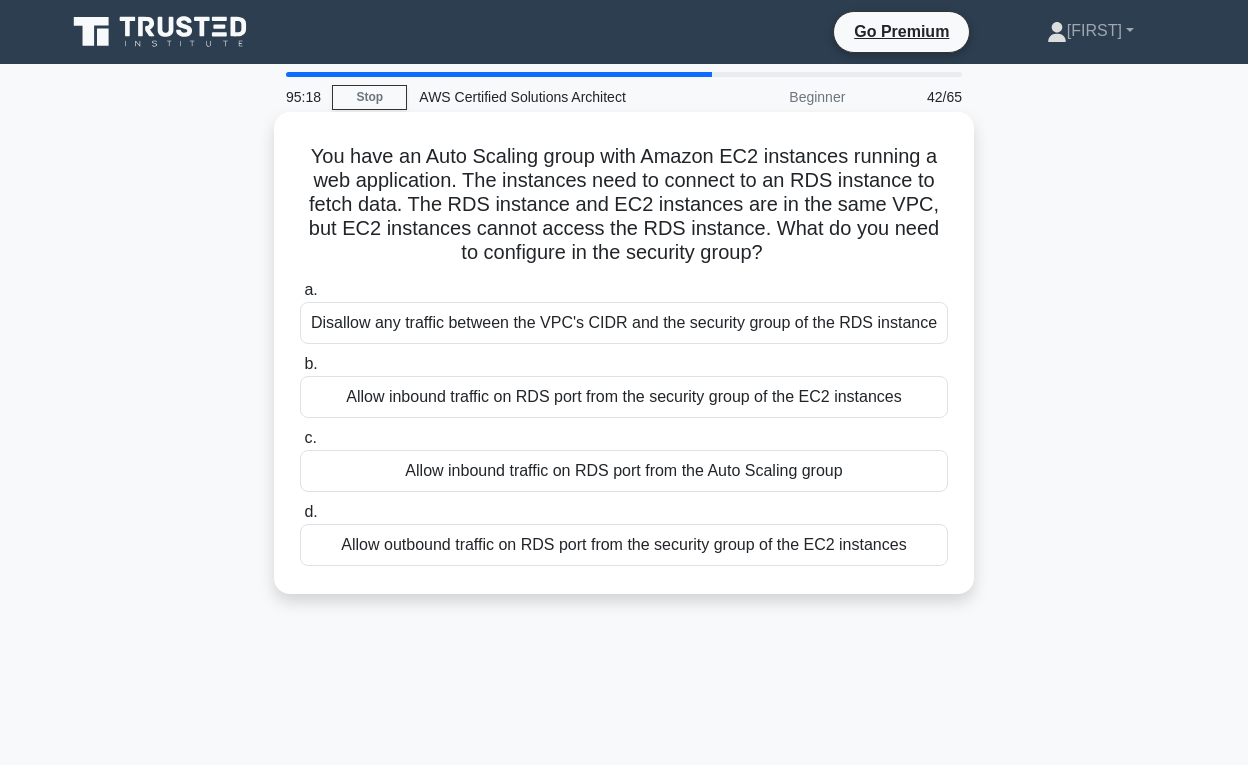 click on "Allow inbound traffic on RDS port from the security group of the EC2 instances" at bounding box center (624, 397) 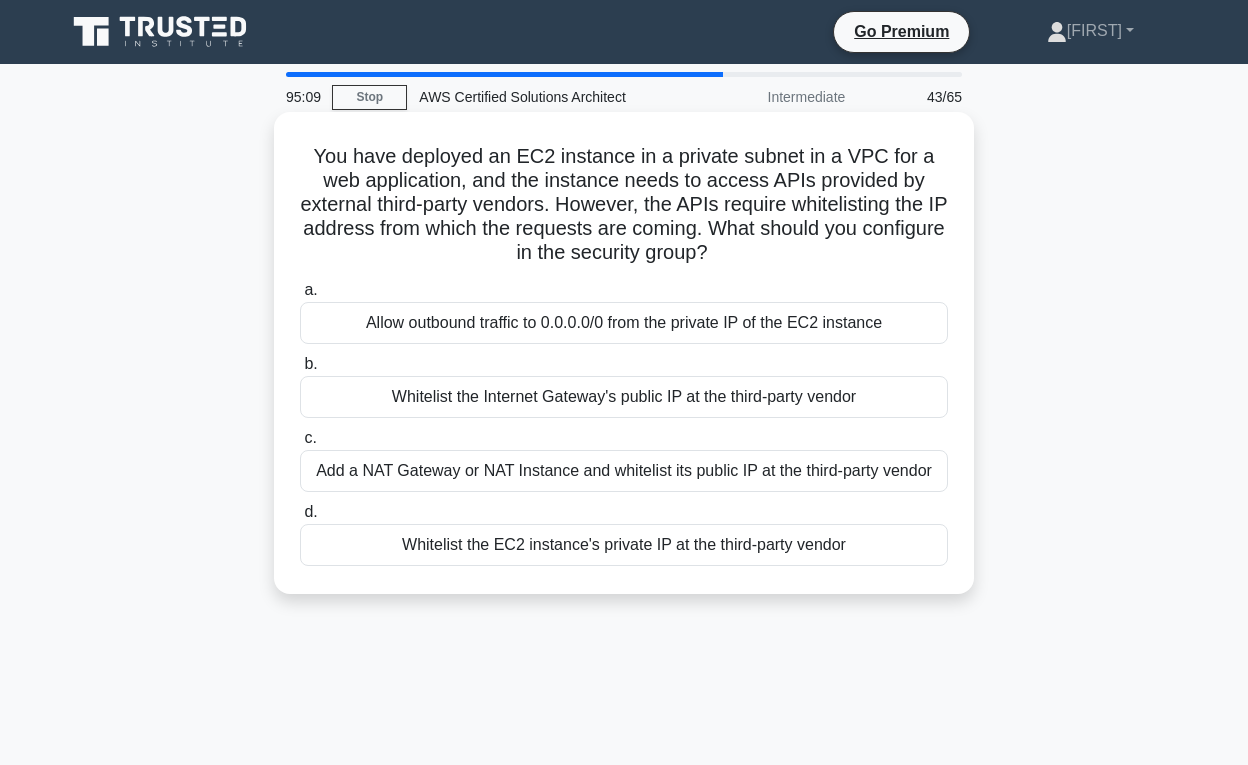 click on "Add a NAT Gateway or NAT Instance and whitelist its public IP at the third-party vendor" at bounding box center (624, 471) 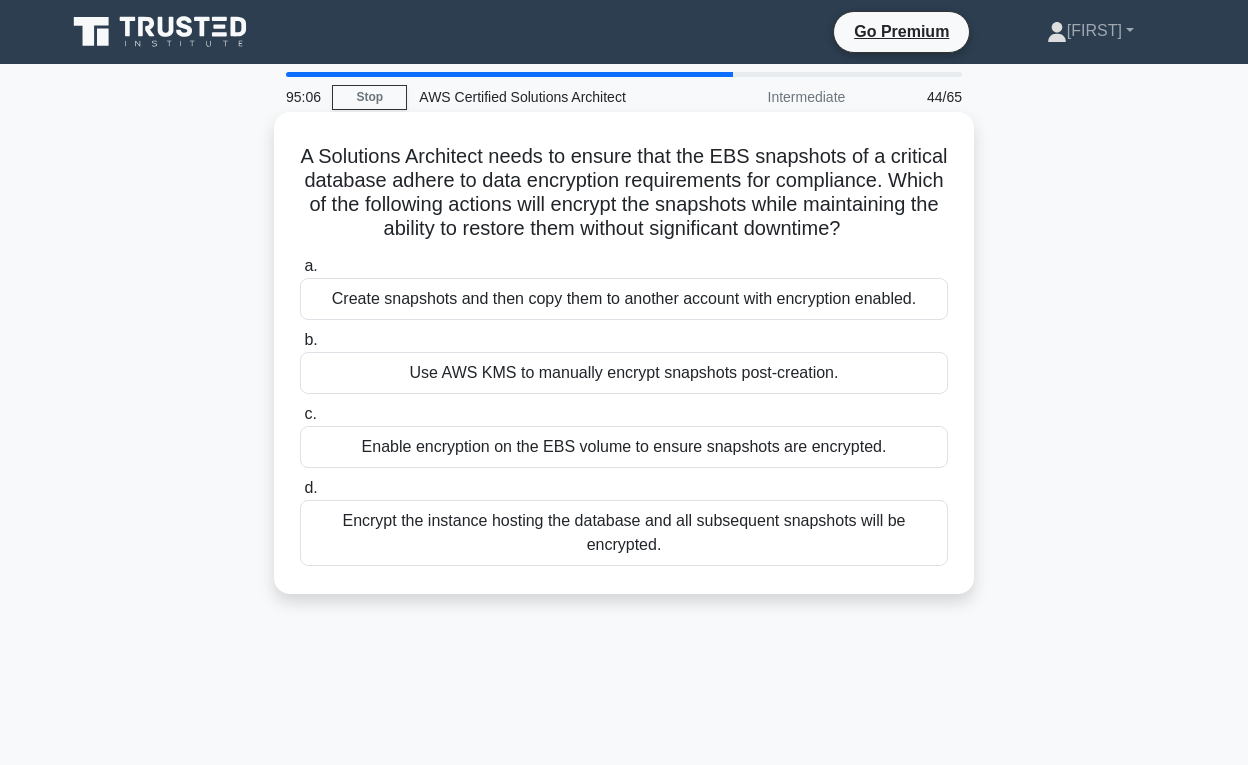 click on "Encrypt the instance hosting the database and all subsequent snapshots will be encrypted." at bounding box center [624, 533] 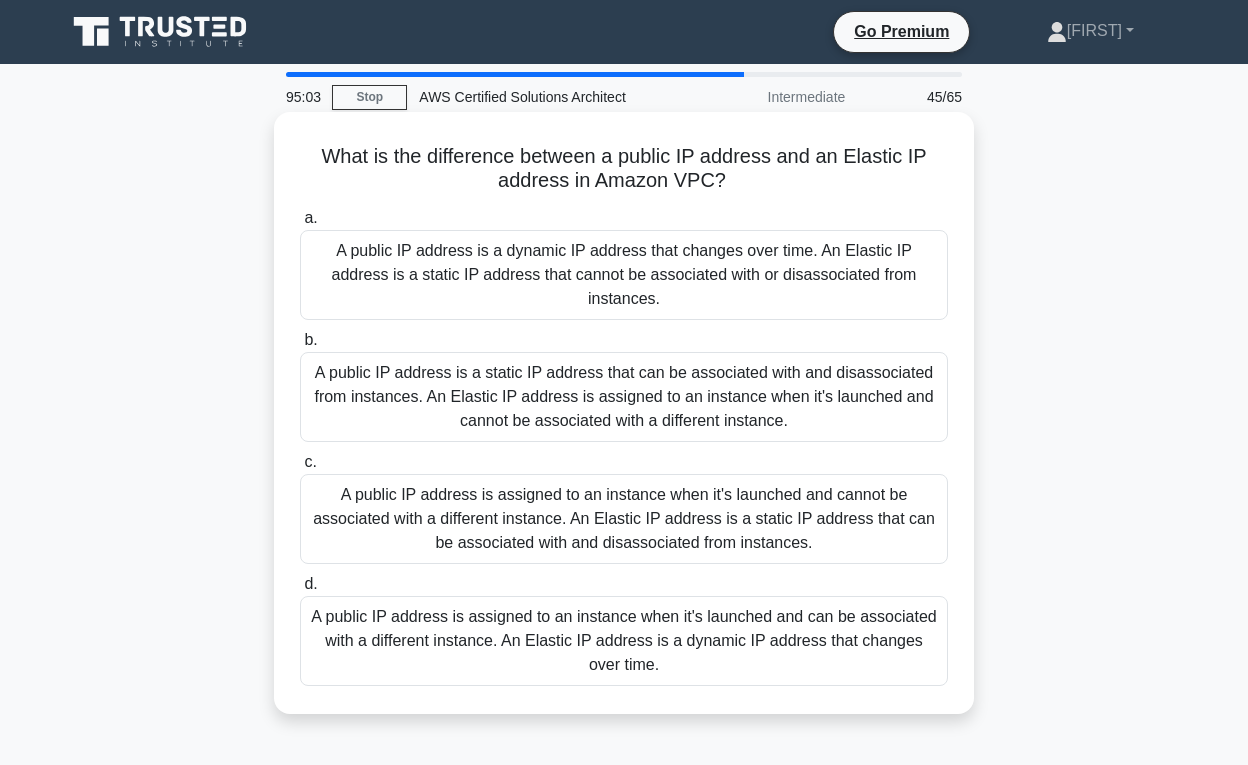 click on "A public IP address is assigned to an instance when it's launched and cannot be associated with a different instance. An Elastic IP address is a static IP address that can be associated with and disassociated from instances." at bounding box center [624, 519] 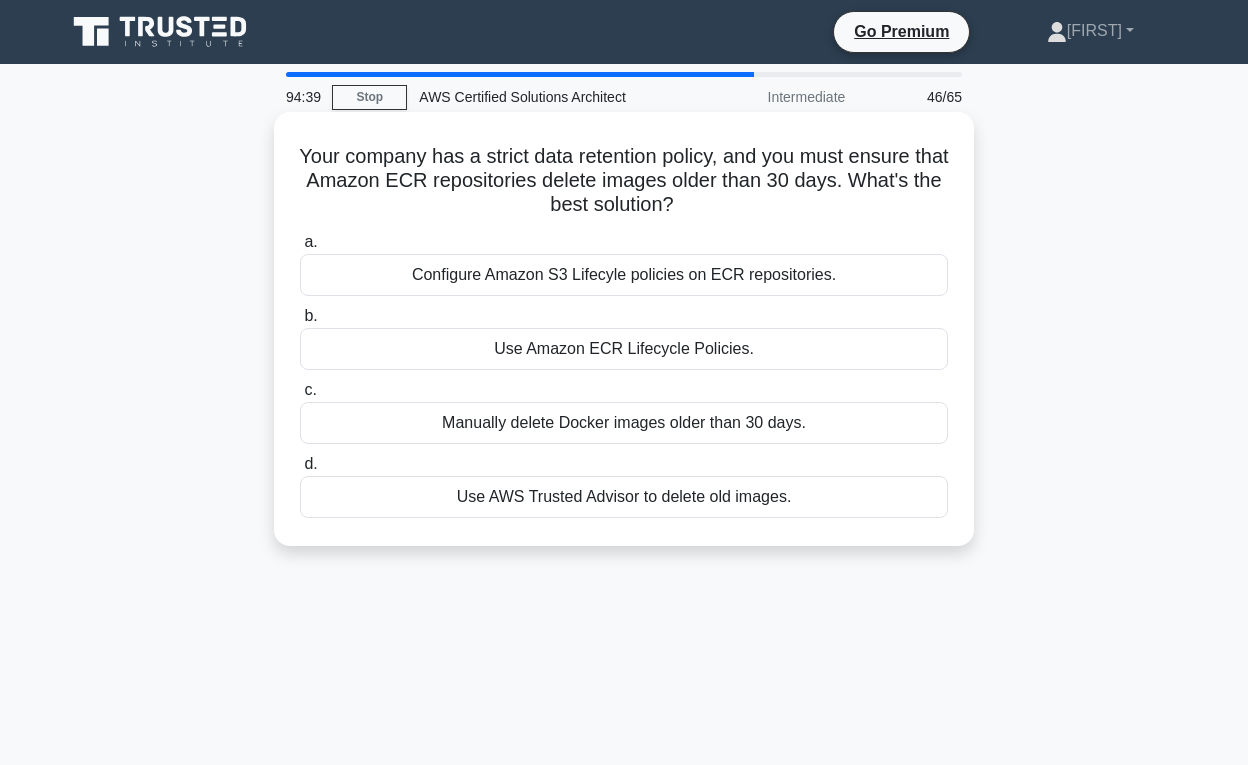 click on "Use Amazon ECR Lifecycle Policies." at bounding box center [624, 349] 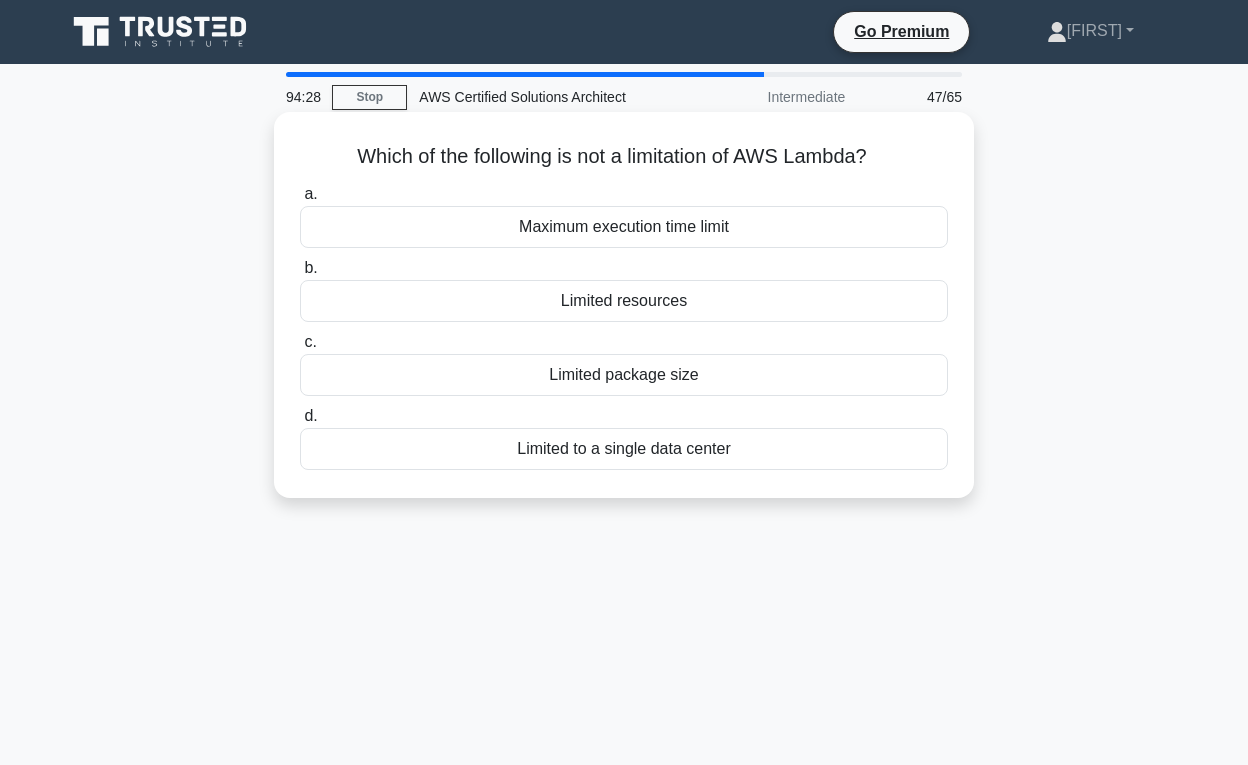 click on "Limited to a single data center" at bounding box center (624, 449) 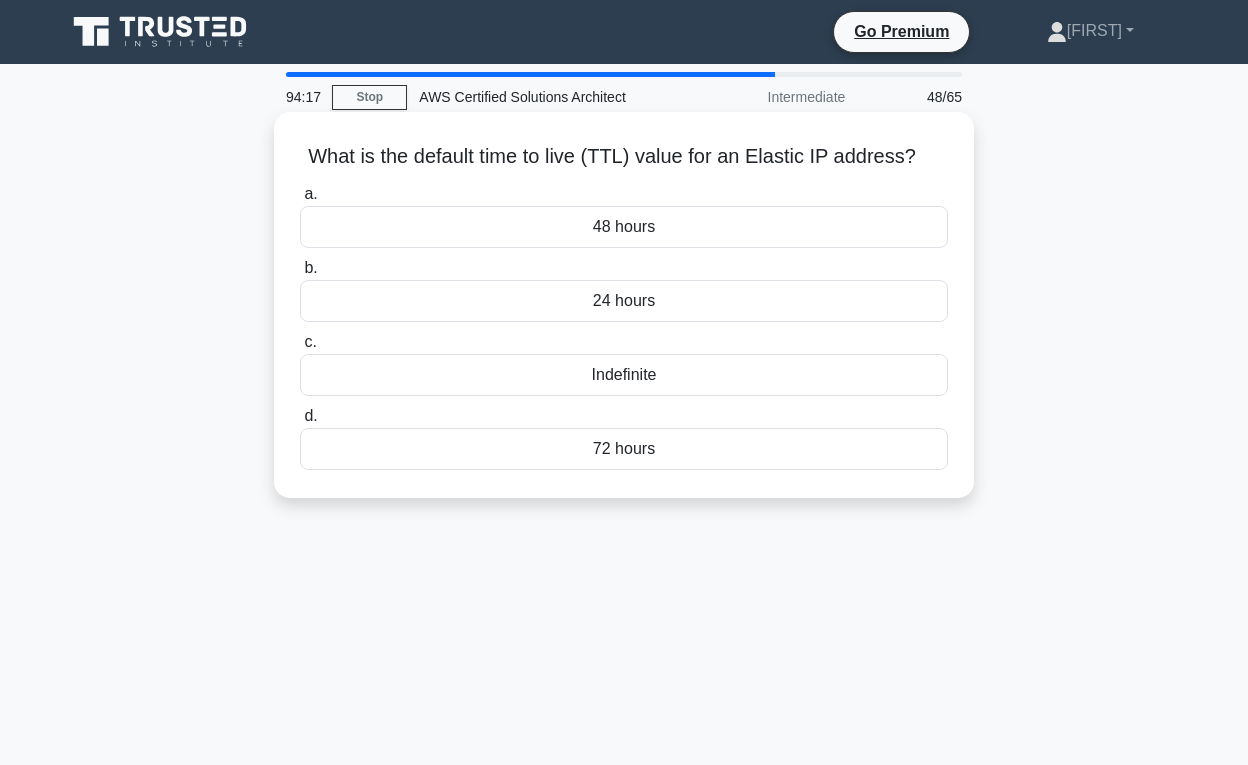 click on "Indefinite" at bounding box center [624, 375] 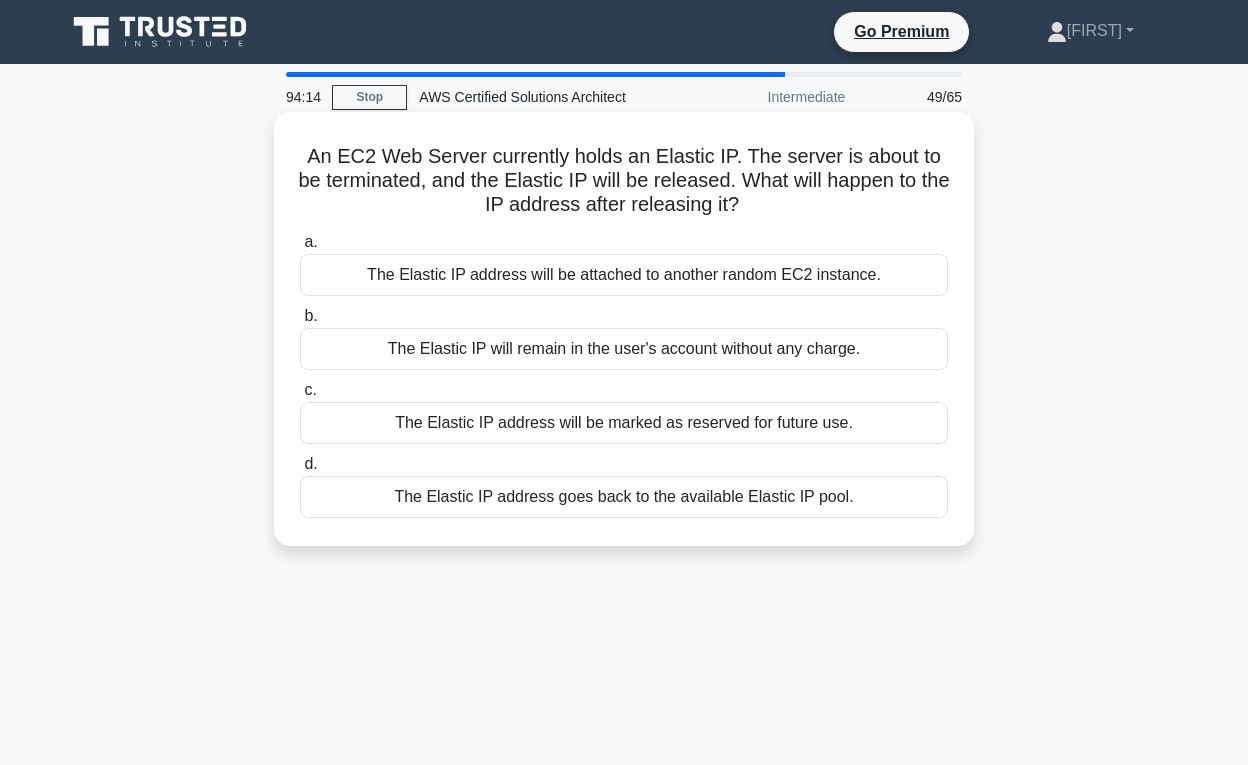 click on "The Elastic IP will remain in the user's account without any charge." at bounding box center (624, 349) 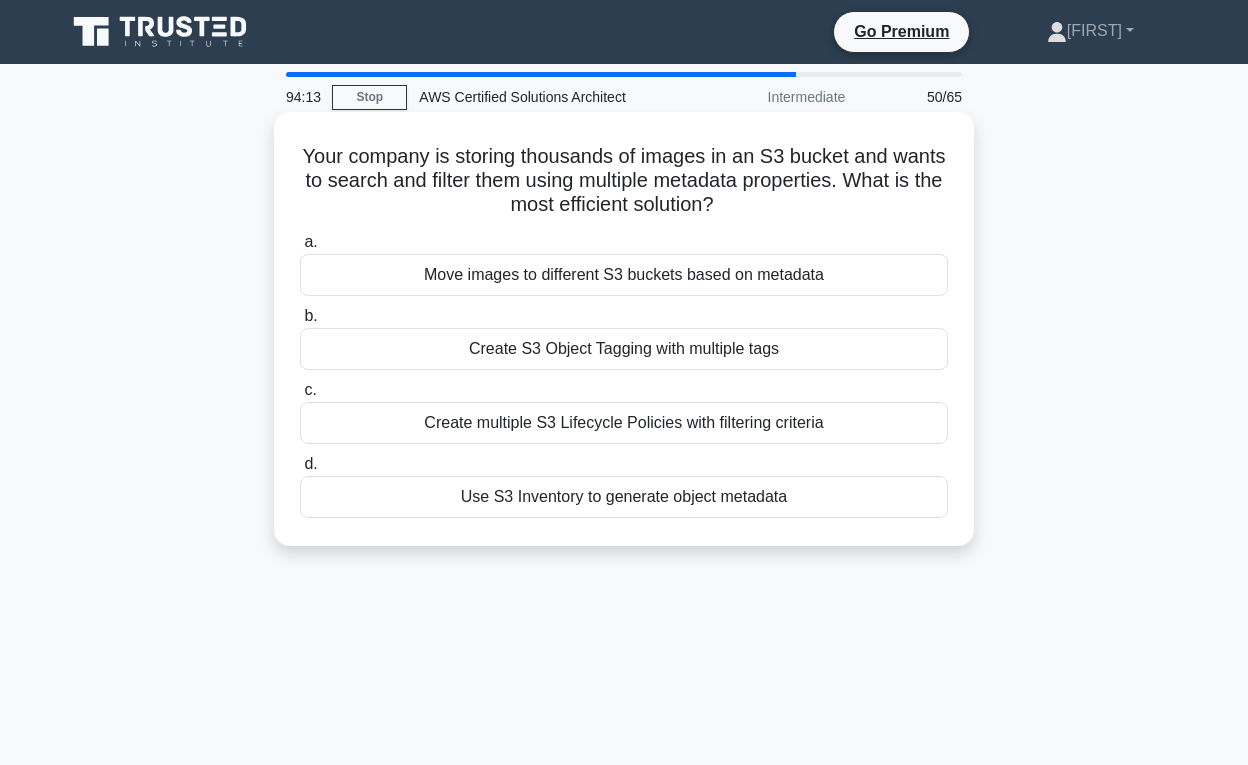 click on "Create multiple S3 Lifecycle Policies with filtering criteria" at bounding box center [624, 423] 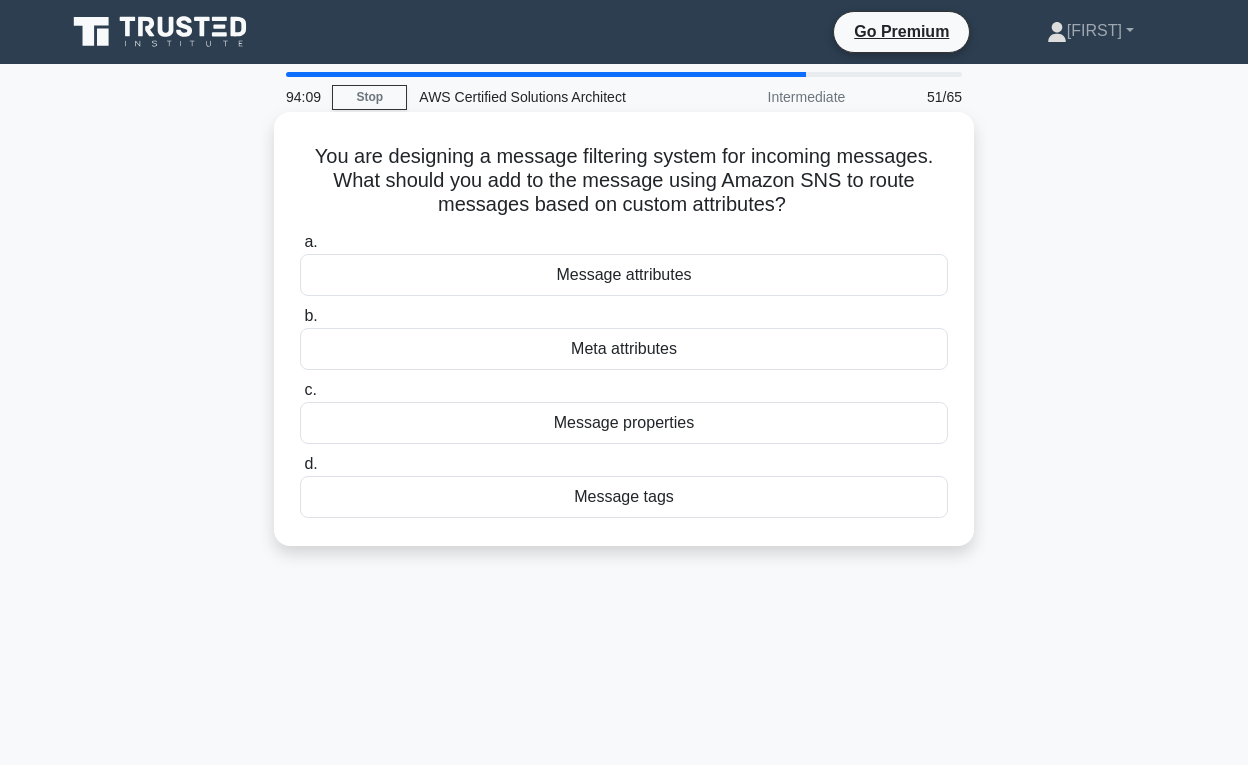click on "Meta attributes" at bounding box center (624, 349) 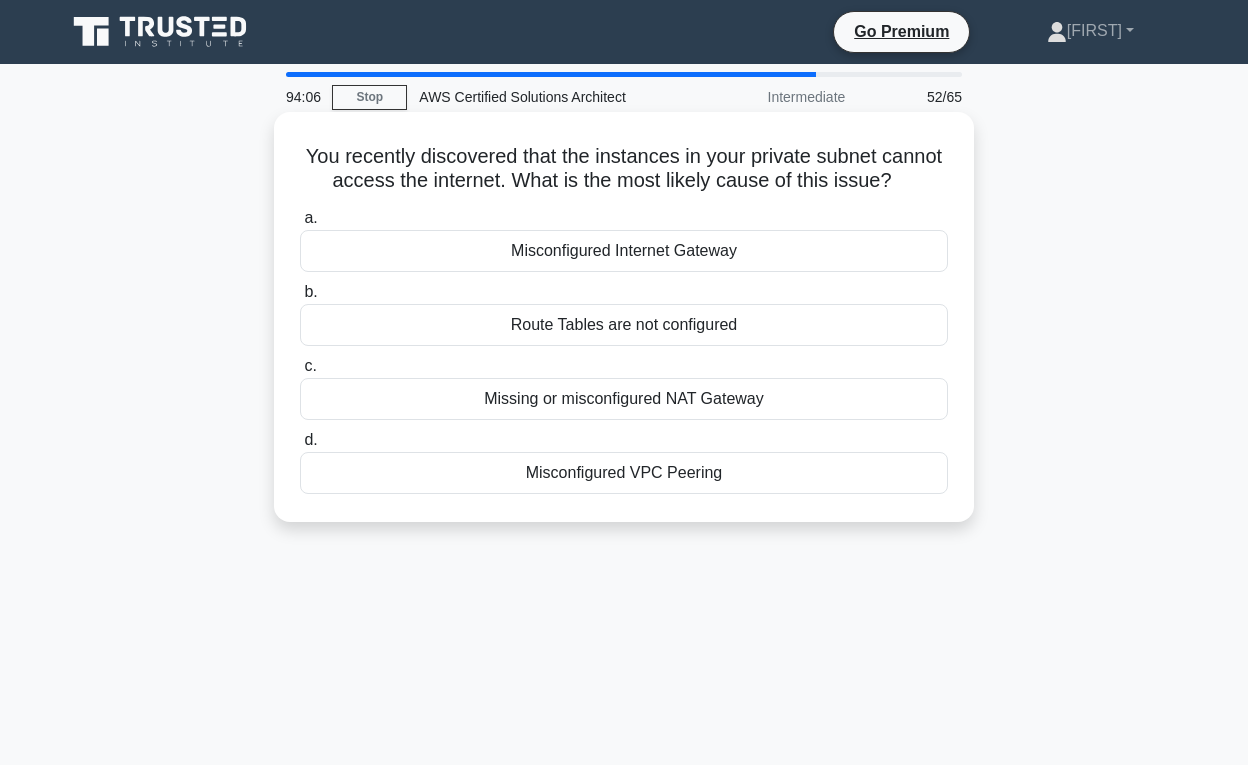 click on "Missing or misconfigured NAT Gateway" at bounding box center [624, 399] 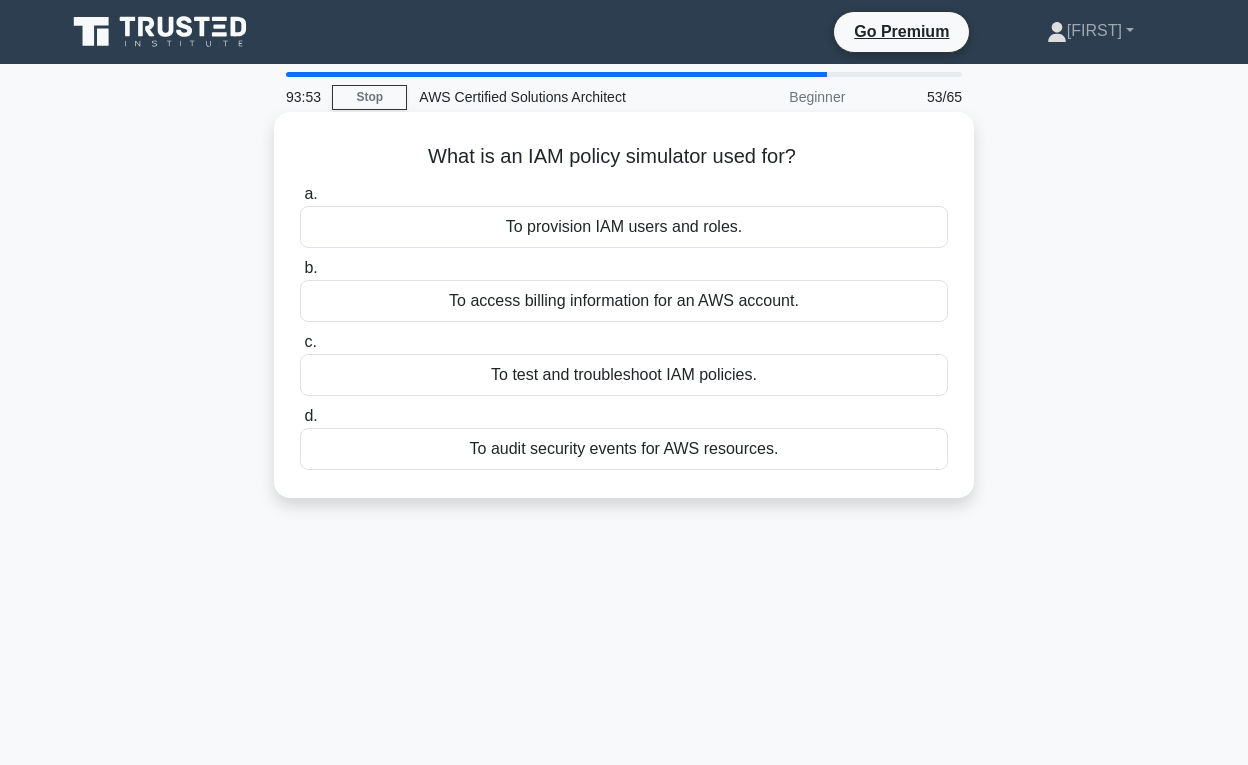 click on "To test and troubleshoot IAM policies." at bounding box center (624, 375) 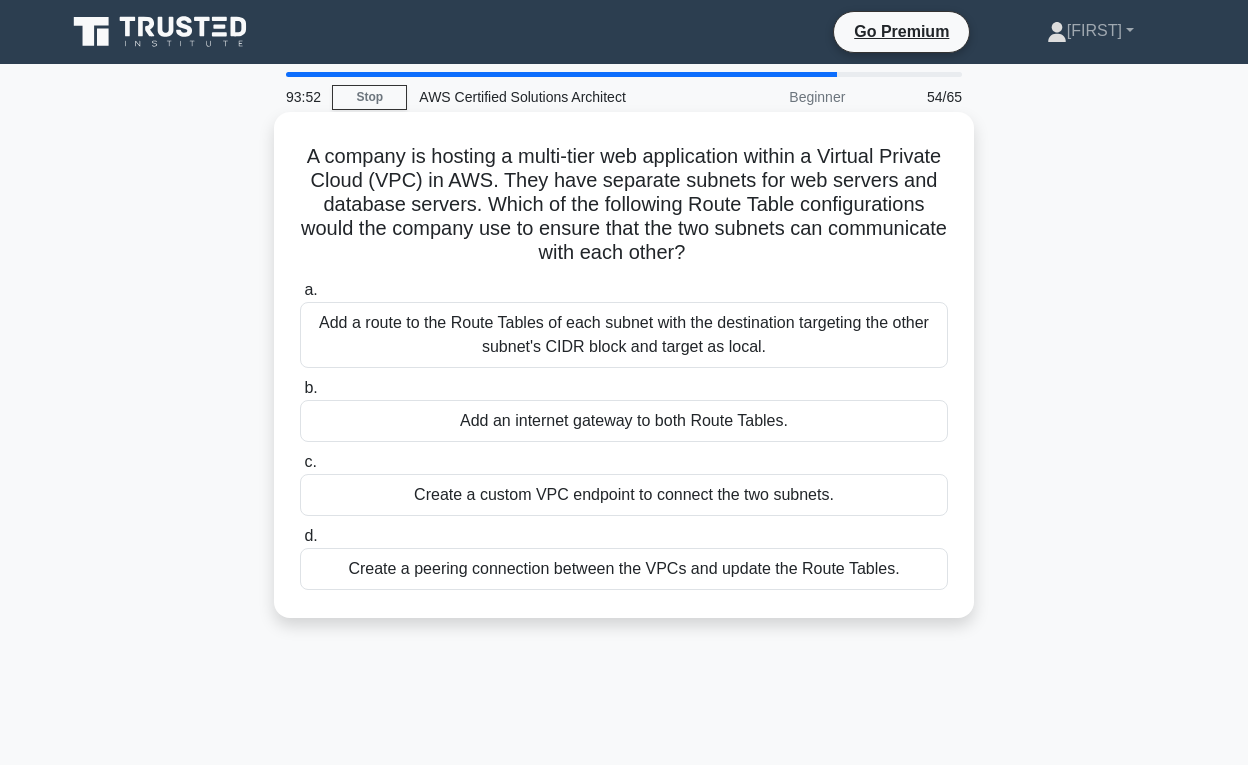 click on "Add a route to the Route Tables of each subnet with the destination targeting the other subnet's CIDR block and target as local." at bounding box center [624, 335] 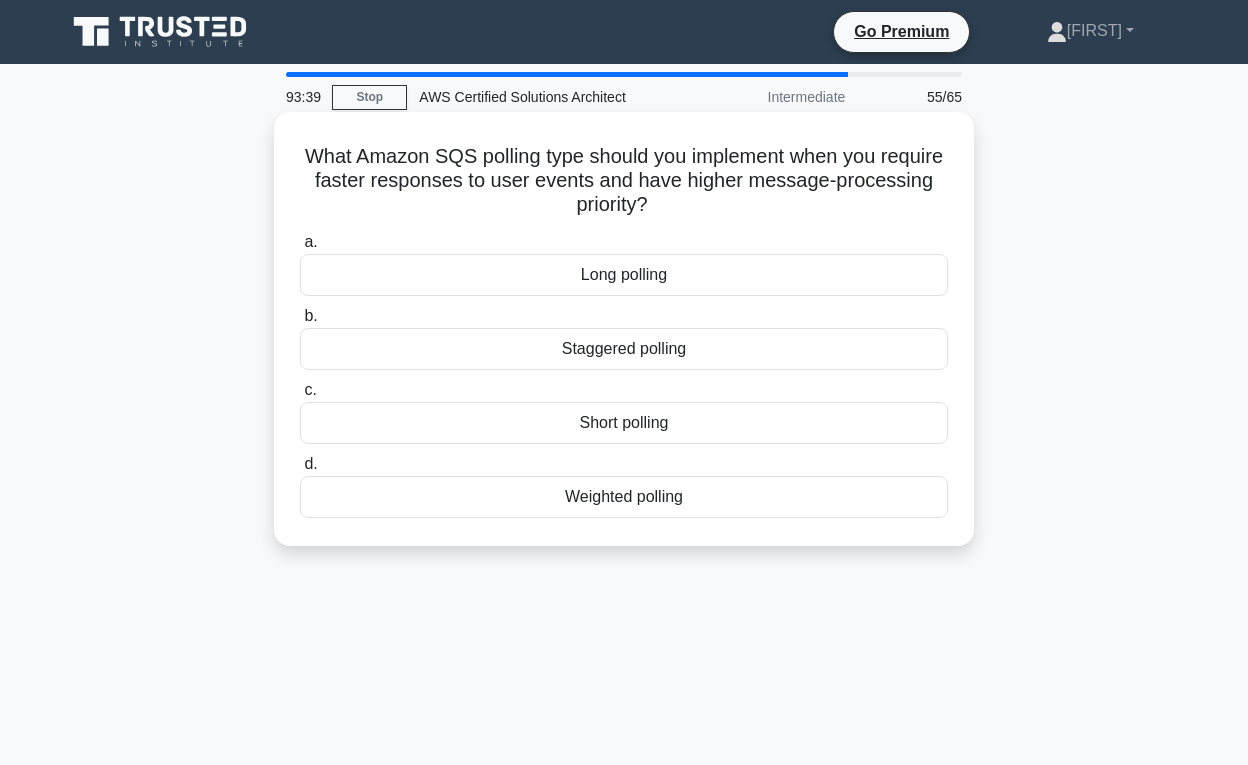 click on "Weighted polling" at bounding box center (624, 497) 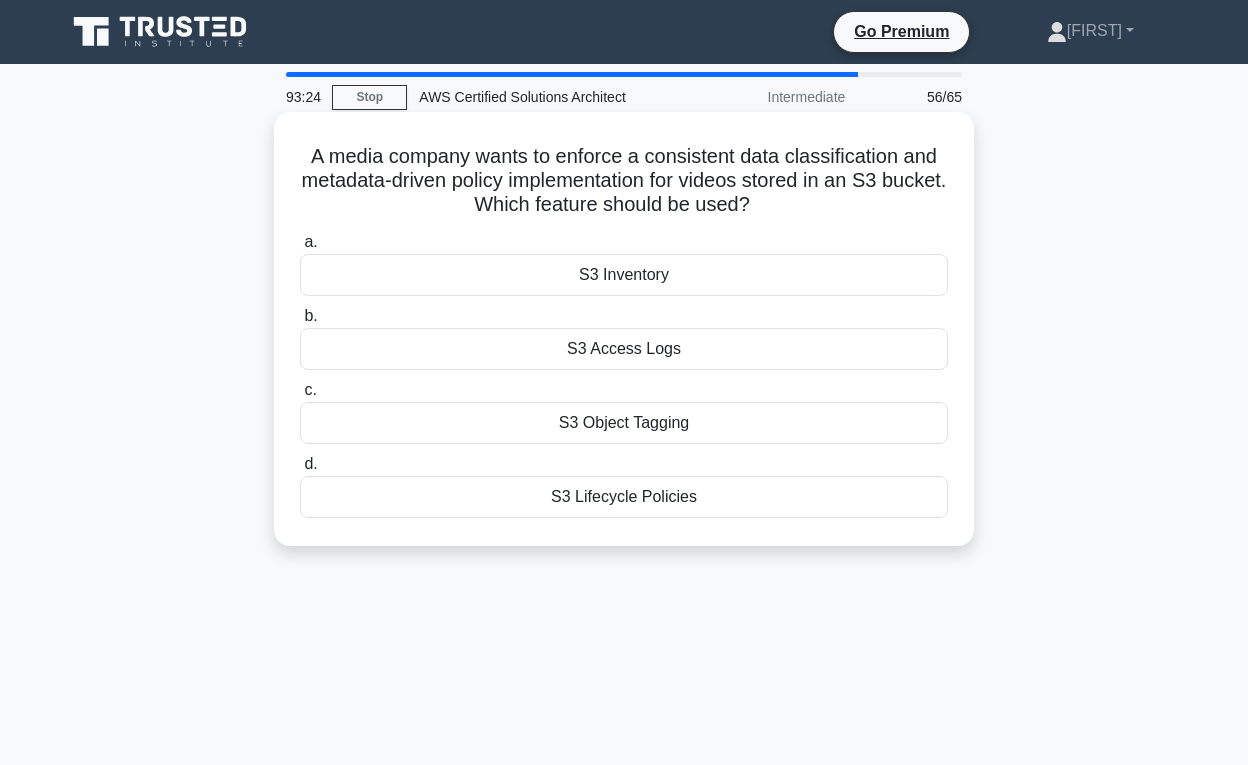 click on "S3 Object Tagging" at bounding box center [624, 423] 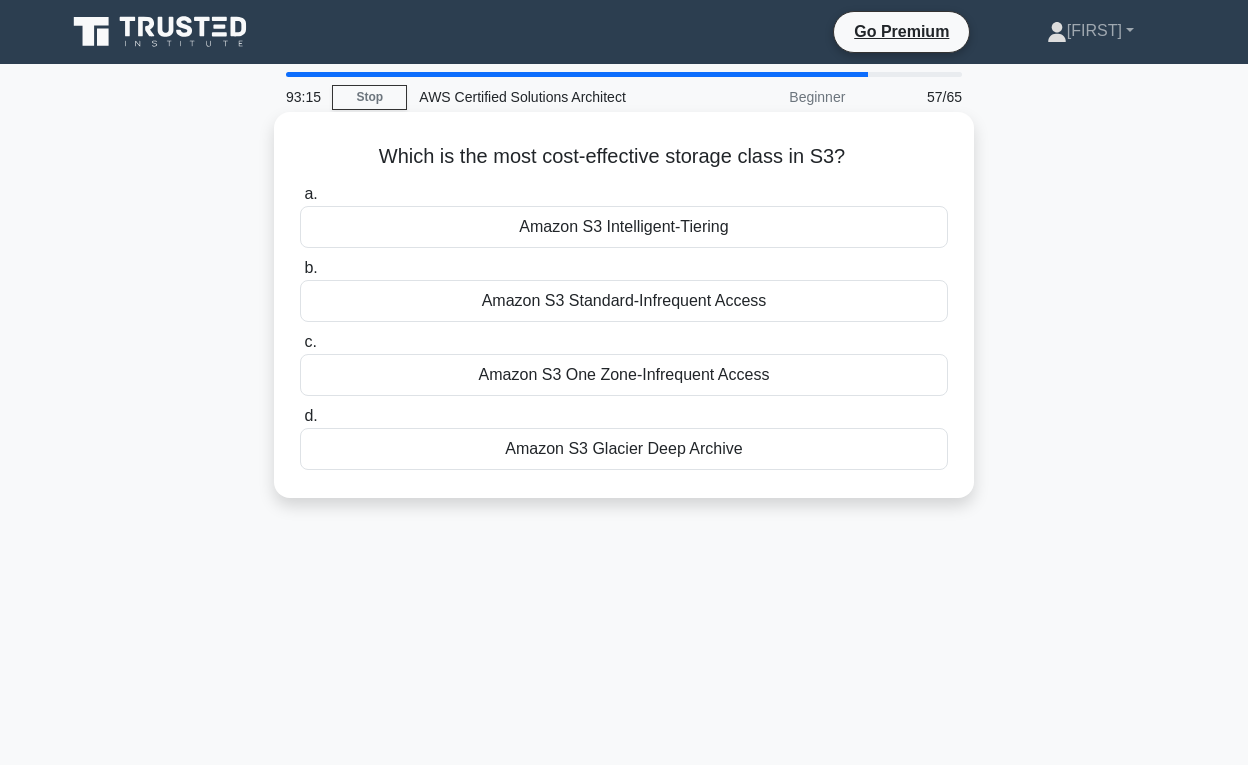click on "Amazon S3 Intelligent-Tiering" at bounding box center [624, 227] 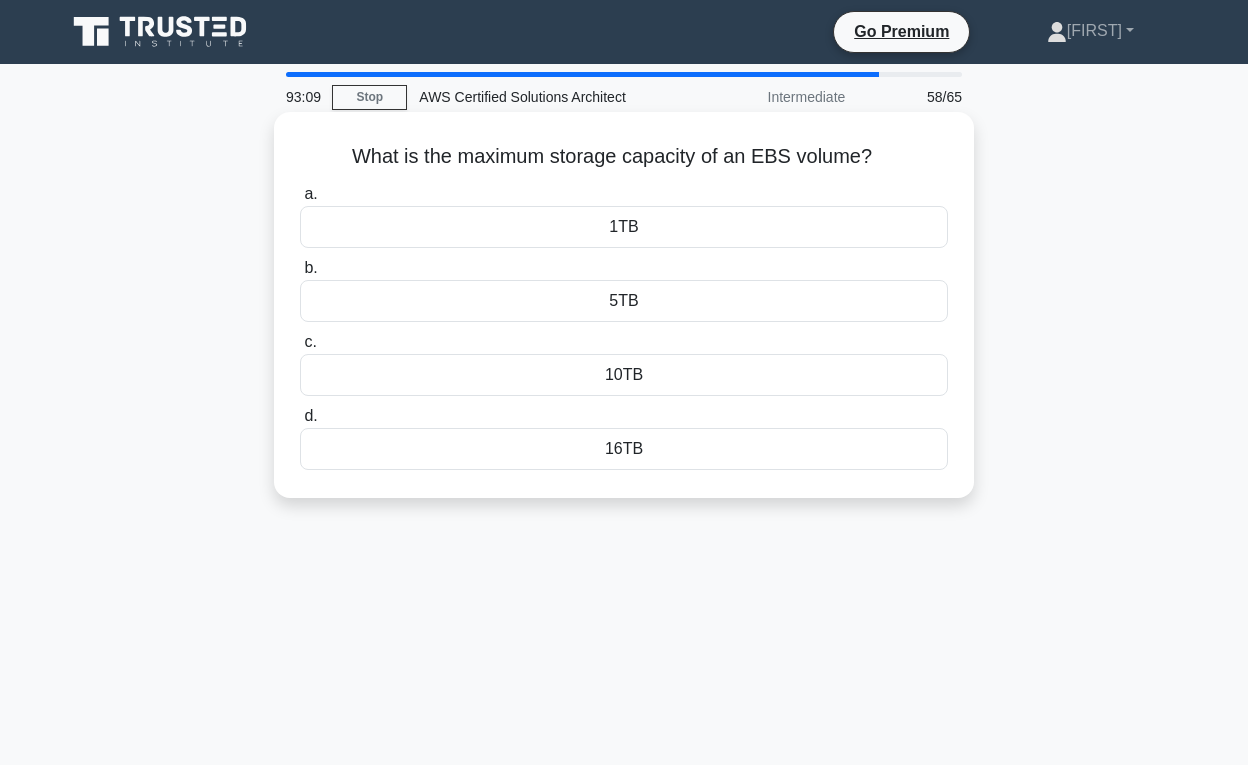 click on "10TB" at bounding box center [624, 375] 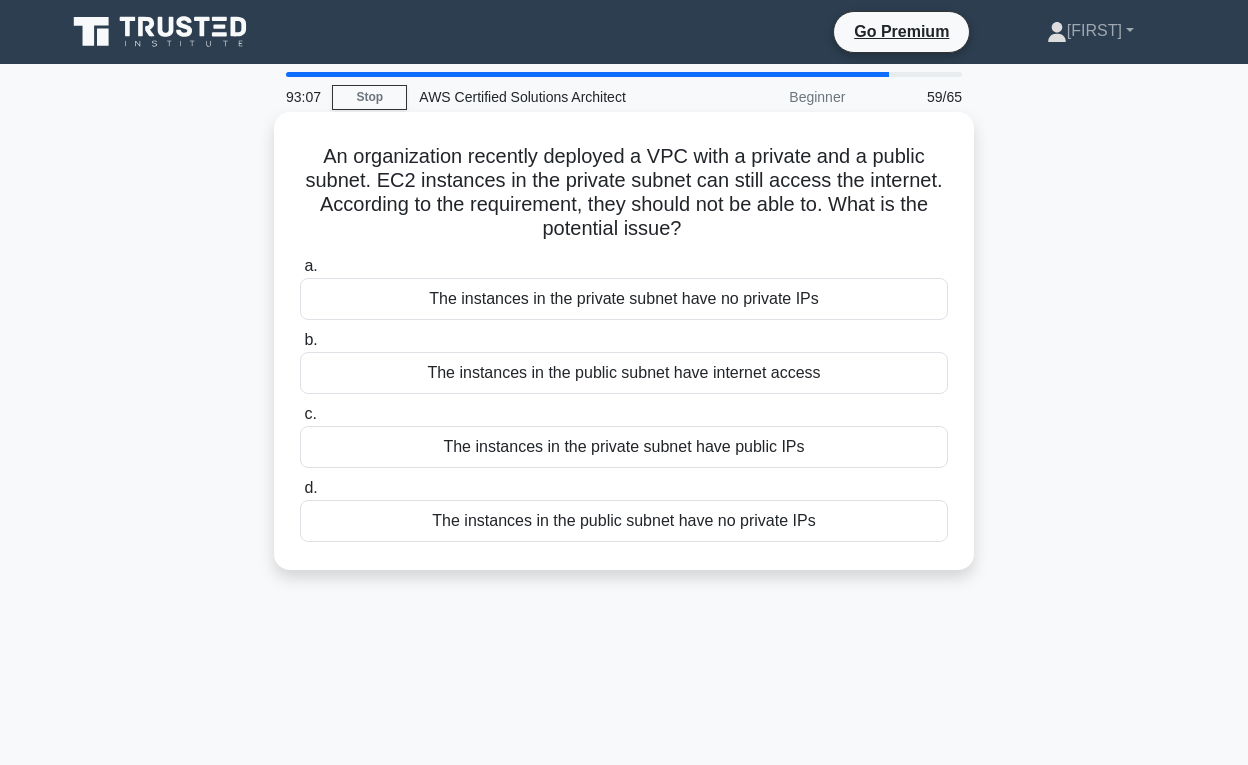 click on "The instances in the public subnet have internet access" at bounding box center (624, 373) 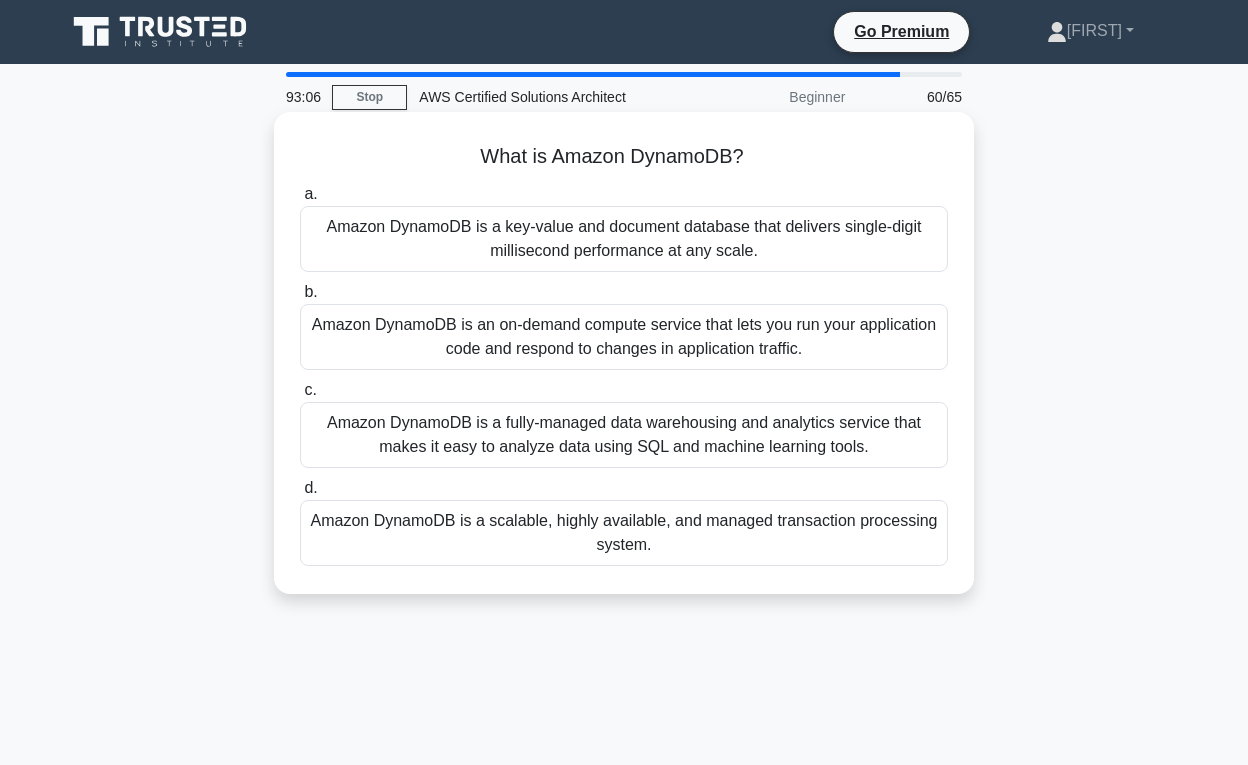 click on "Amazon DynamoDB is a fully-managed data warehousing and analytics service that makes it easy to analyze data using SQL and machine learning tools." at bounding box center (624, 435) 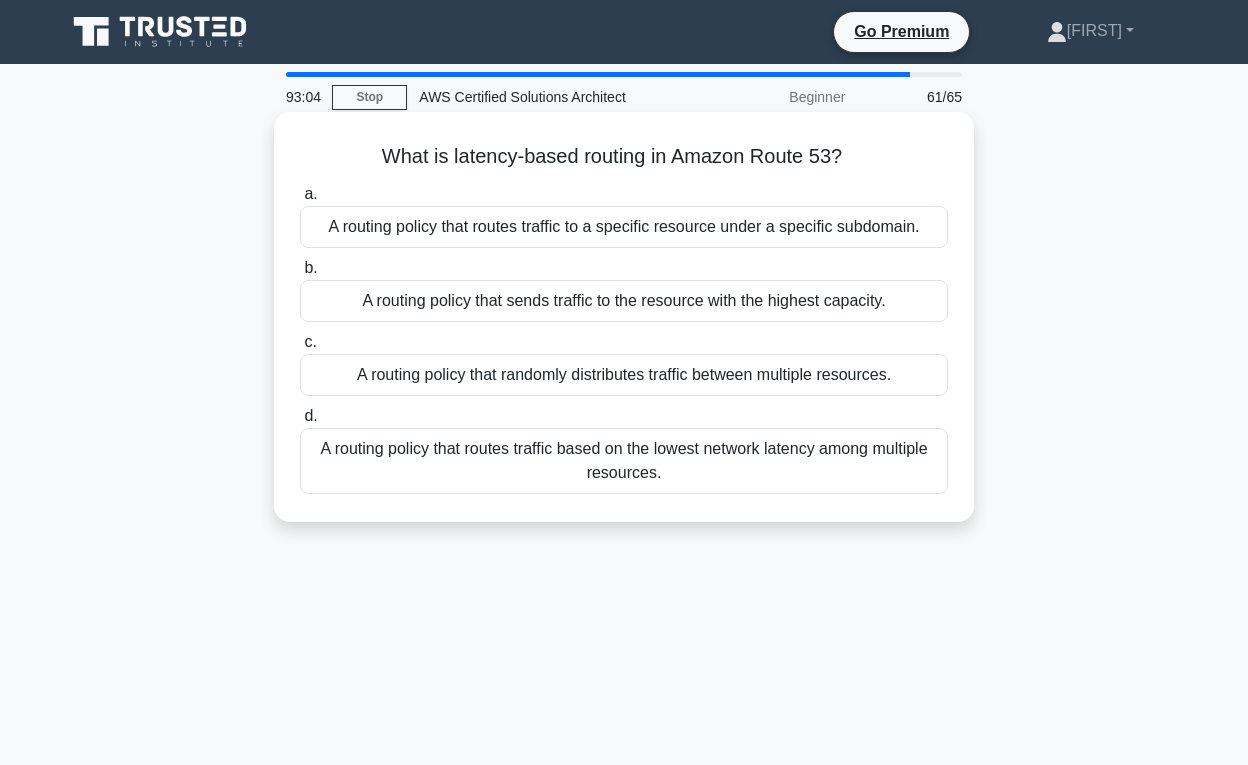 click on "A routing policy that routes traffic based on the lowest network latency among multiple resources." at bounding box center (624, 461) 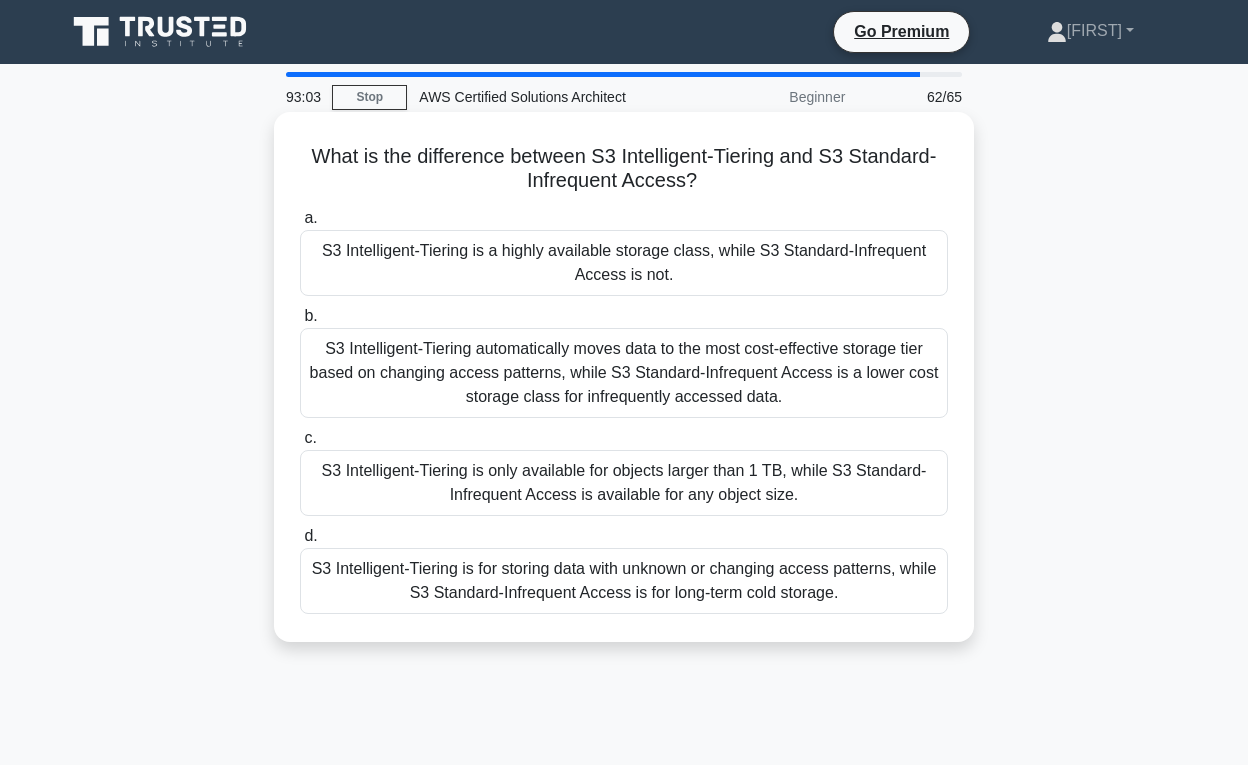 click on "S3 Intelligent-Tiering automatically moves data to the most cost-effective storage tier based on changing access patterns, while S3 Standard-Infrequent Access is a lower cost storage class for infrequently accessed data." at bounding box center (624, 373) 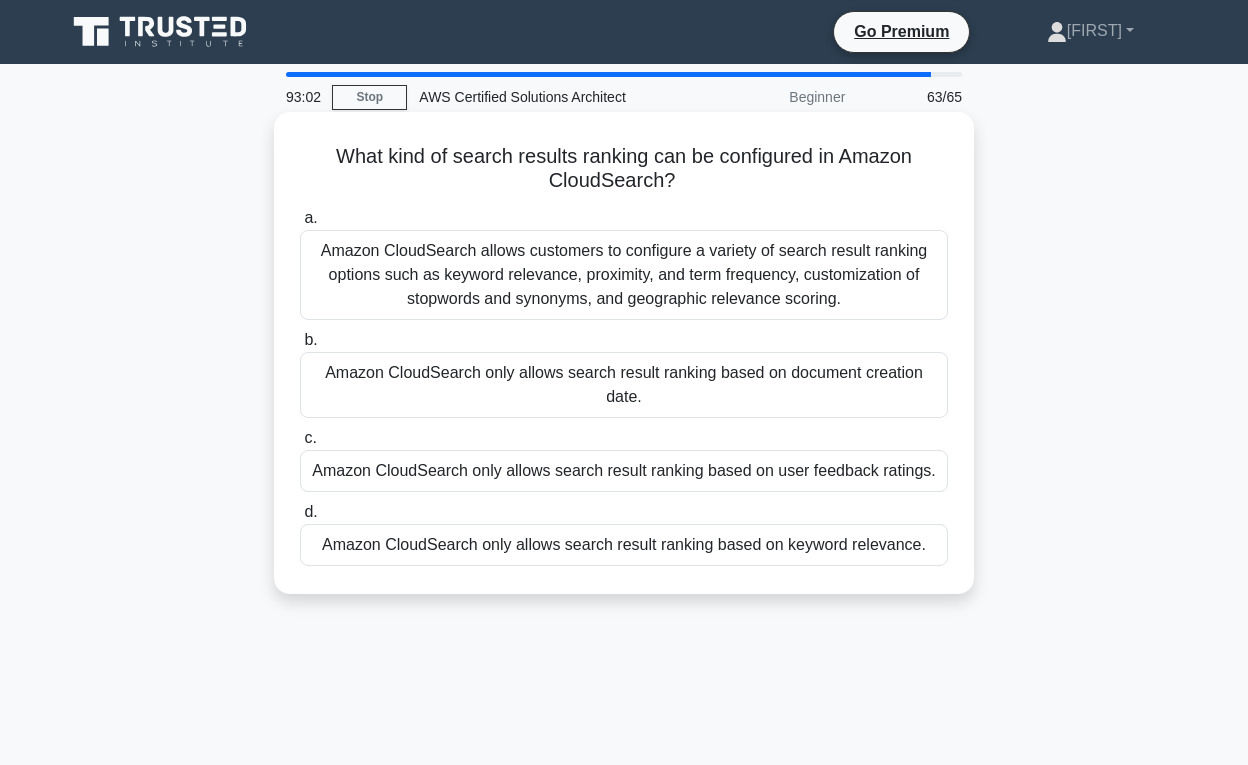 click on "Amazon CloudSearch allows customers to configure a variety of search result ranking options such as keyword relevance, proximity, and term frequency, customization of stopwords and synonyms, and geographic relevance scoring." at bounding box center (624, 275) 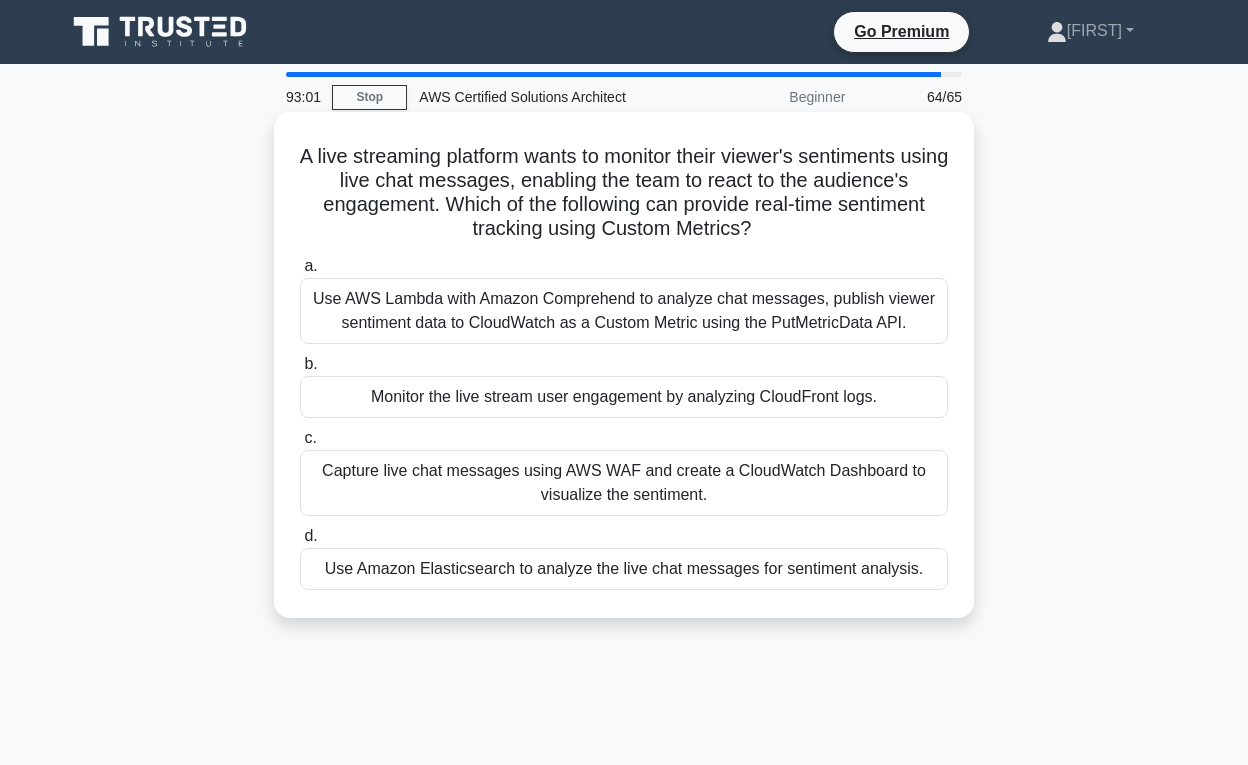 click on "Use AWS Lambda with Amazon Comprehend to analyze chat messages, publish viewer sentiment data to CloudWatch as a Custom Metric using the PutMetricData API." at bounding box center (624, 311) 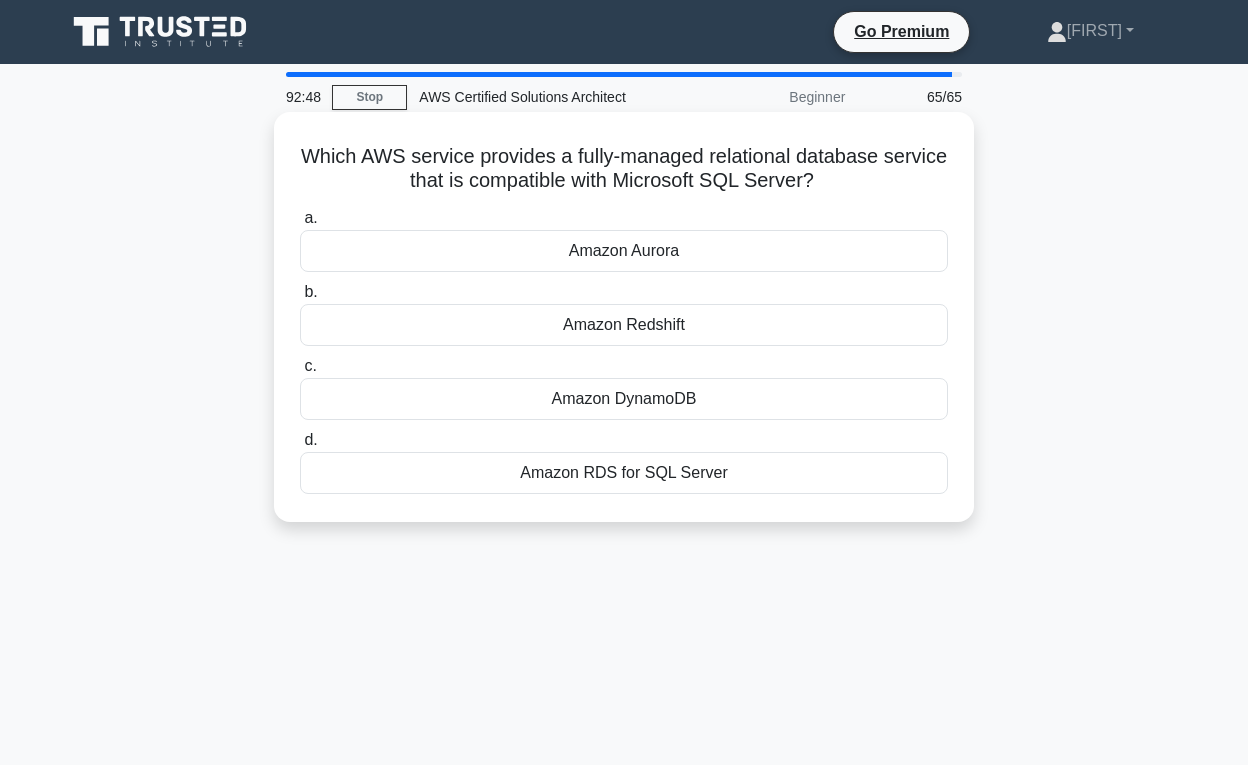 click on "Amazon RDS for SQL Server" at bounding box center [624, 473] 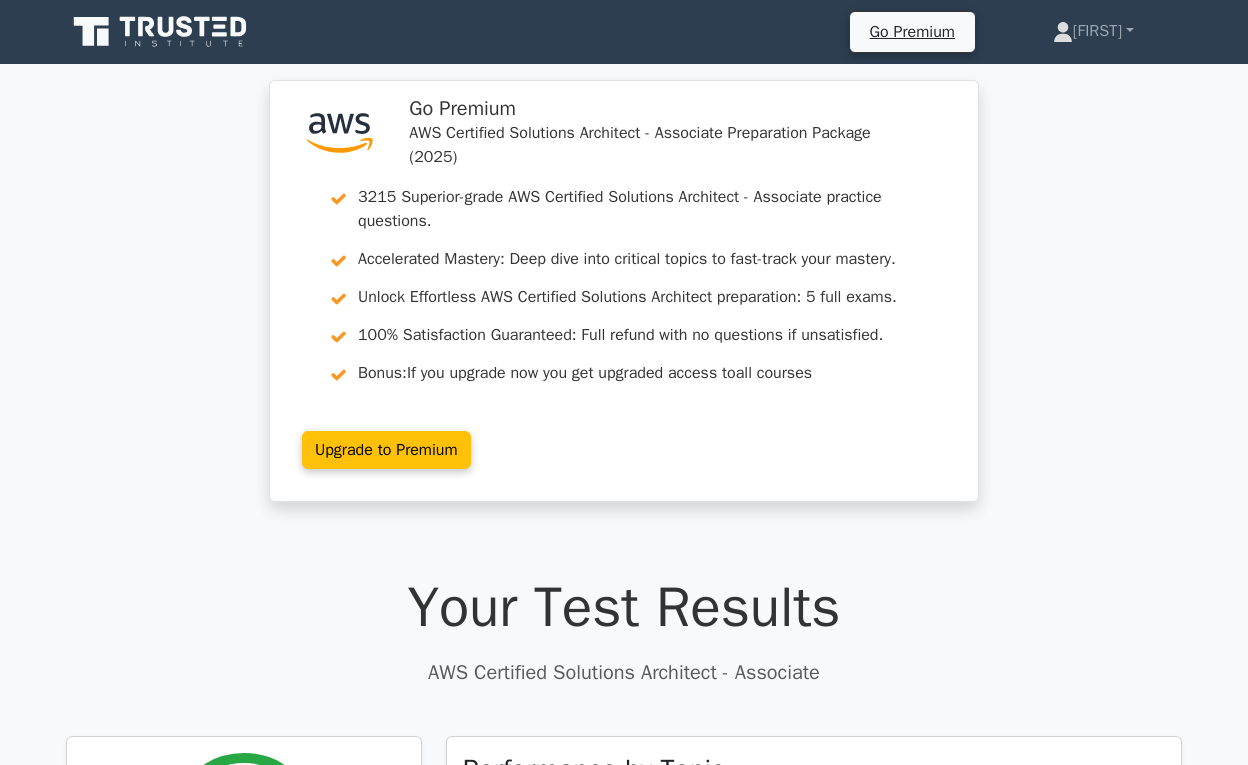 scroll, scrollTop: 0, scrollLeft: 0, axis: both 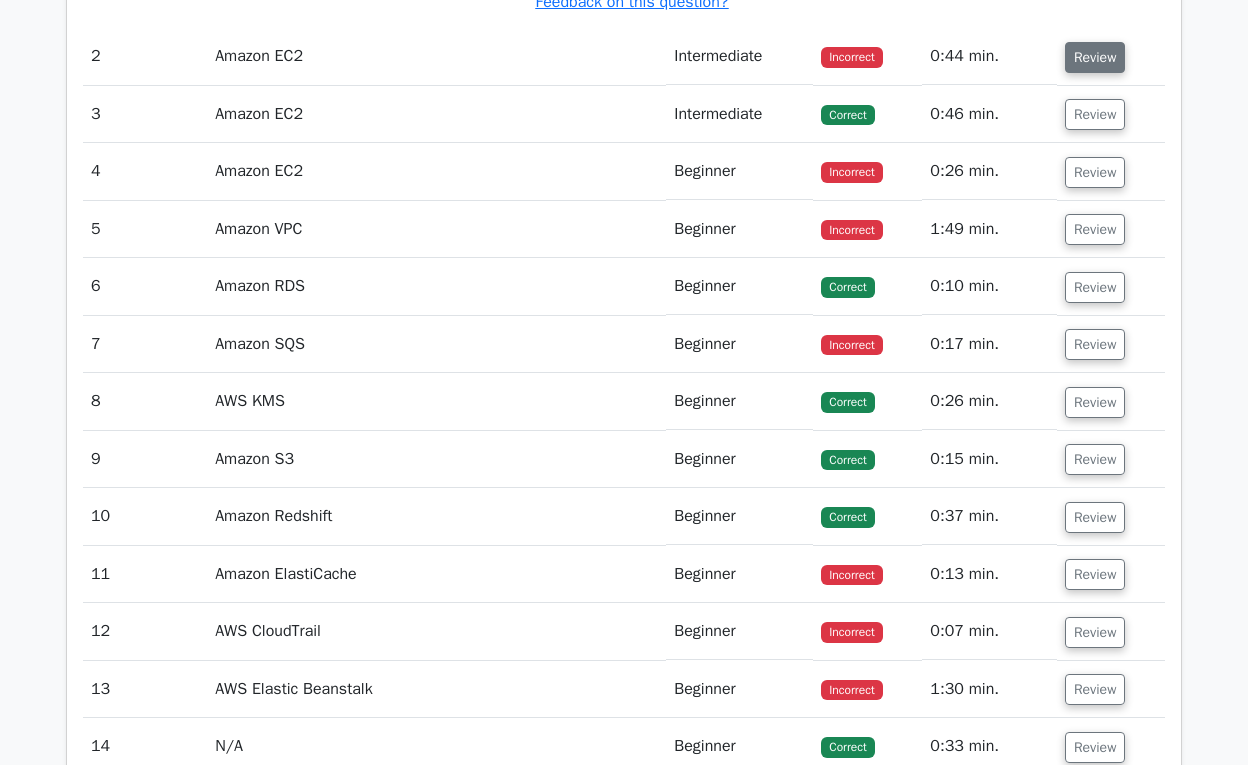 click on "Review" at bounding box center [1095, 57] 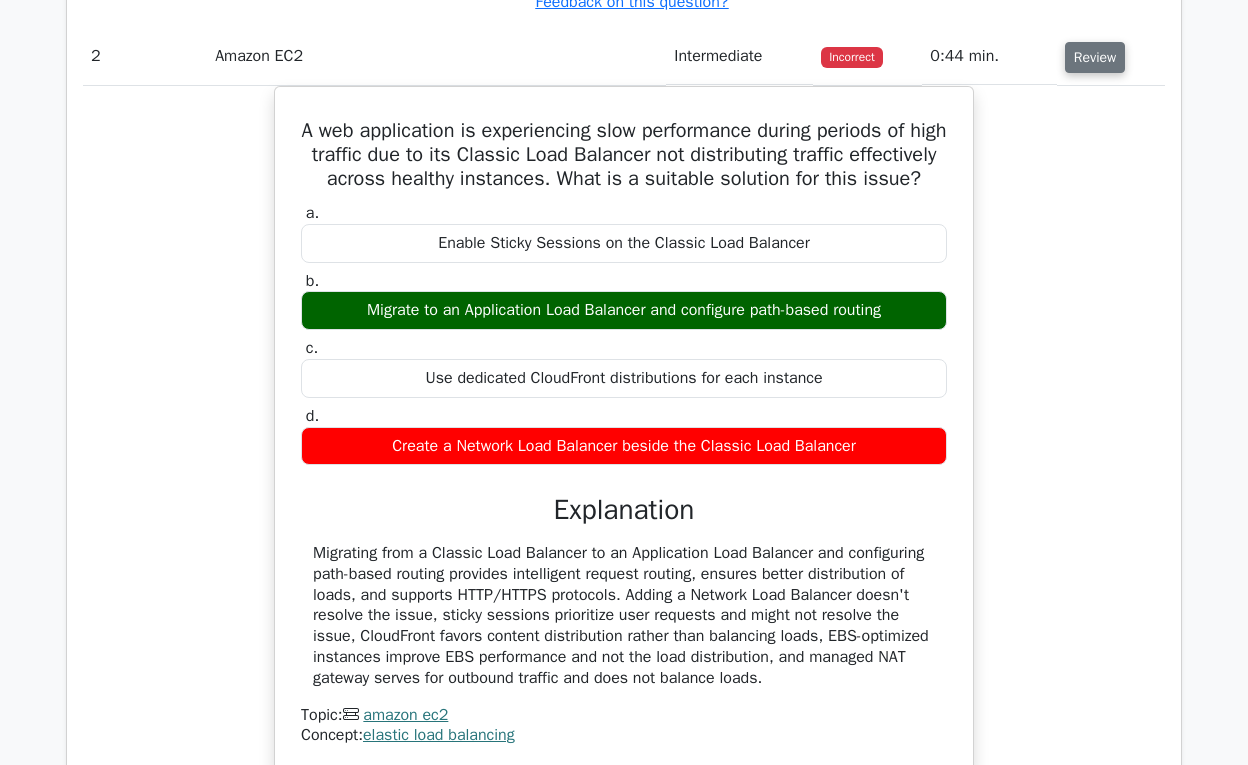 click on "Review" at bounding box center (1095, 57) 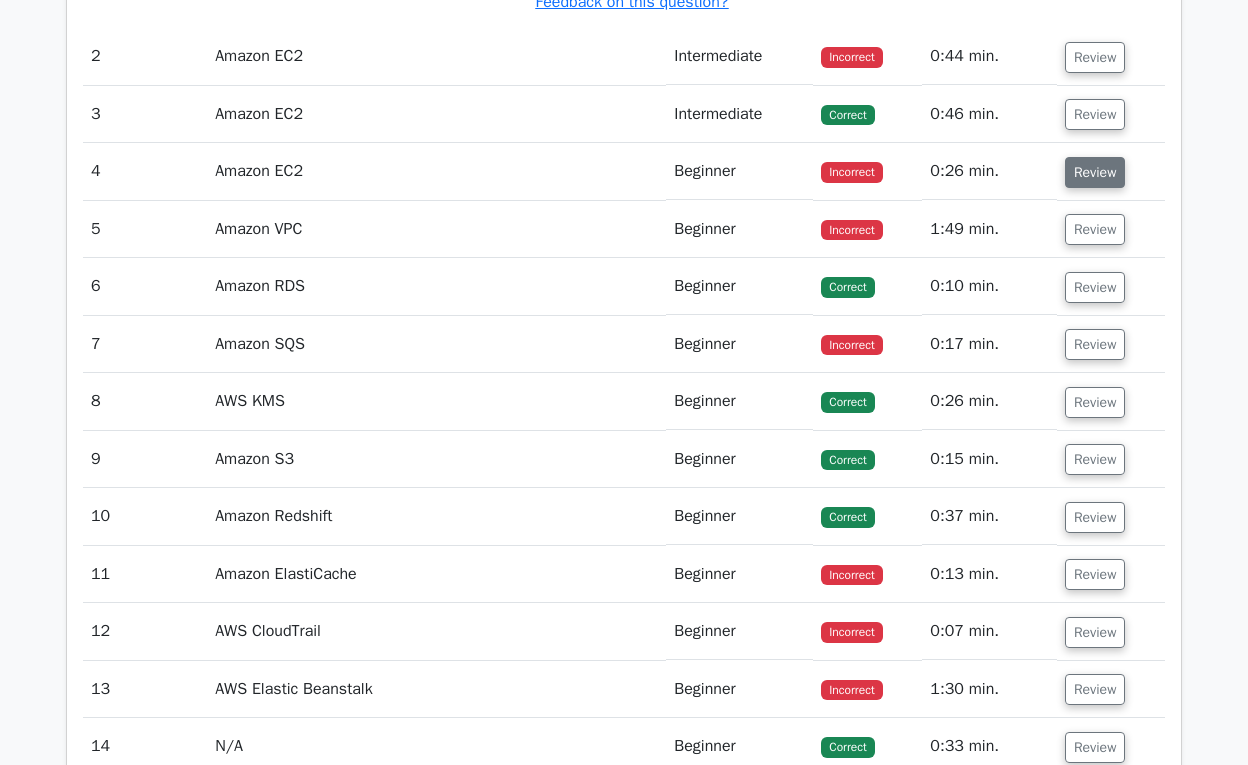 click on "Review" at bounding box center [1095, 172] 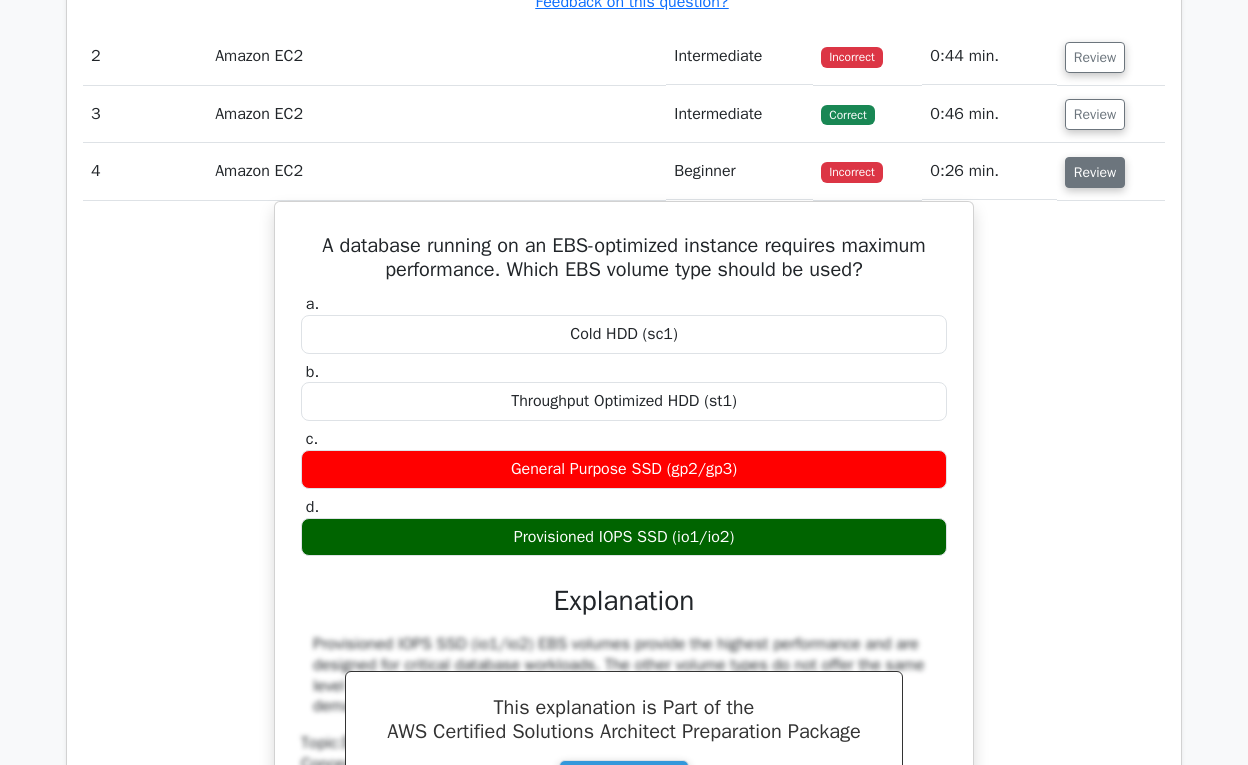 click on "Review" at bounding box center (1095, 172) 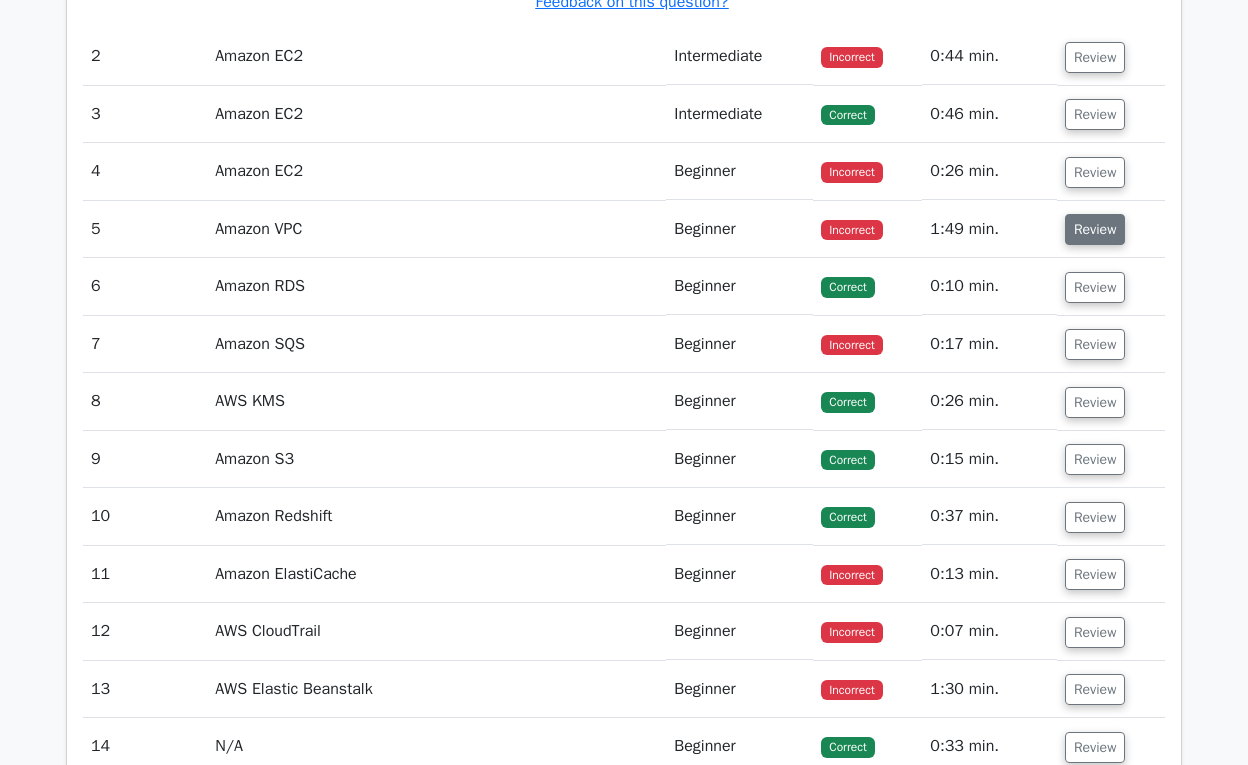 click on "Review" at bounding box center [1095, 229] 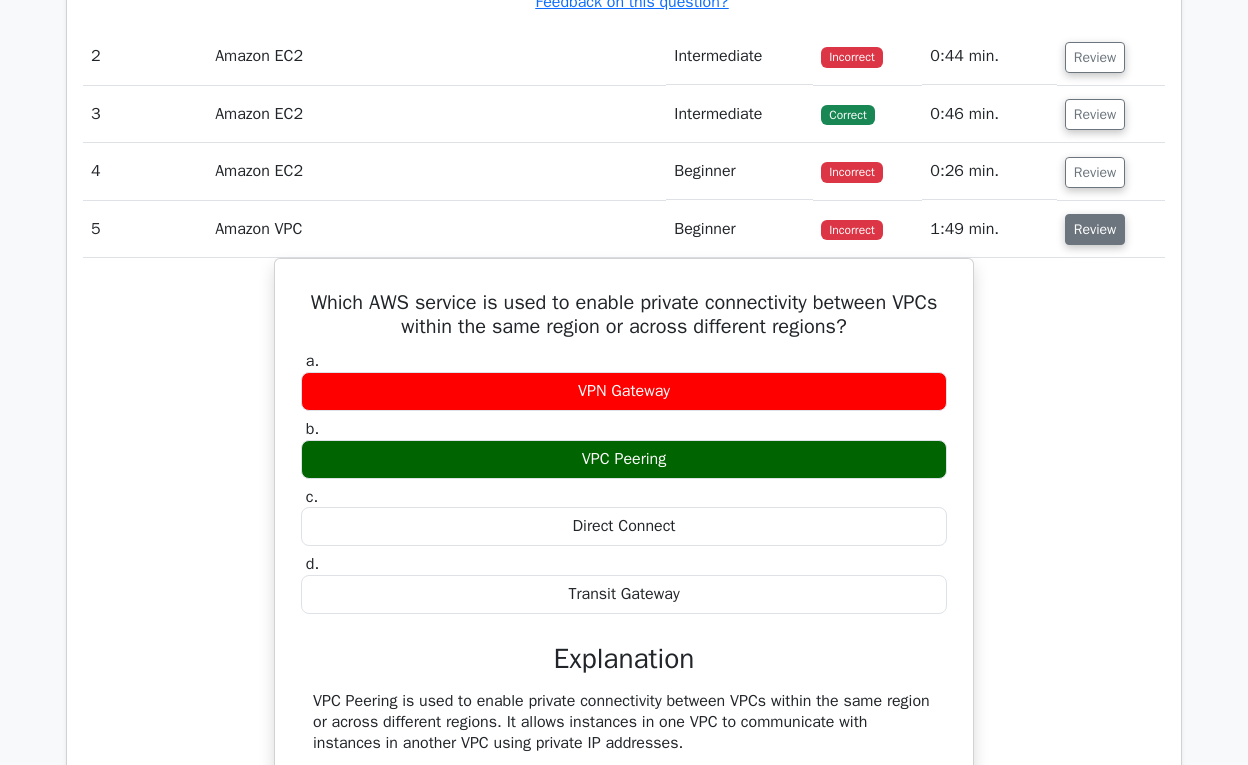 click on "Review" at bounding box center [1095, 229] 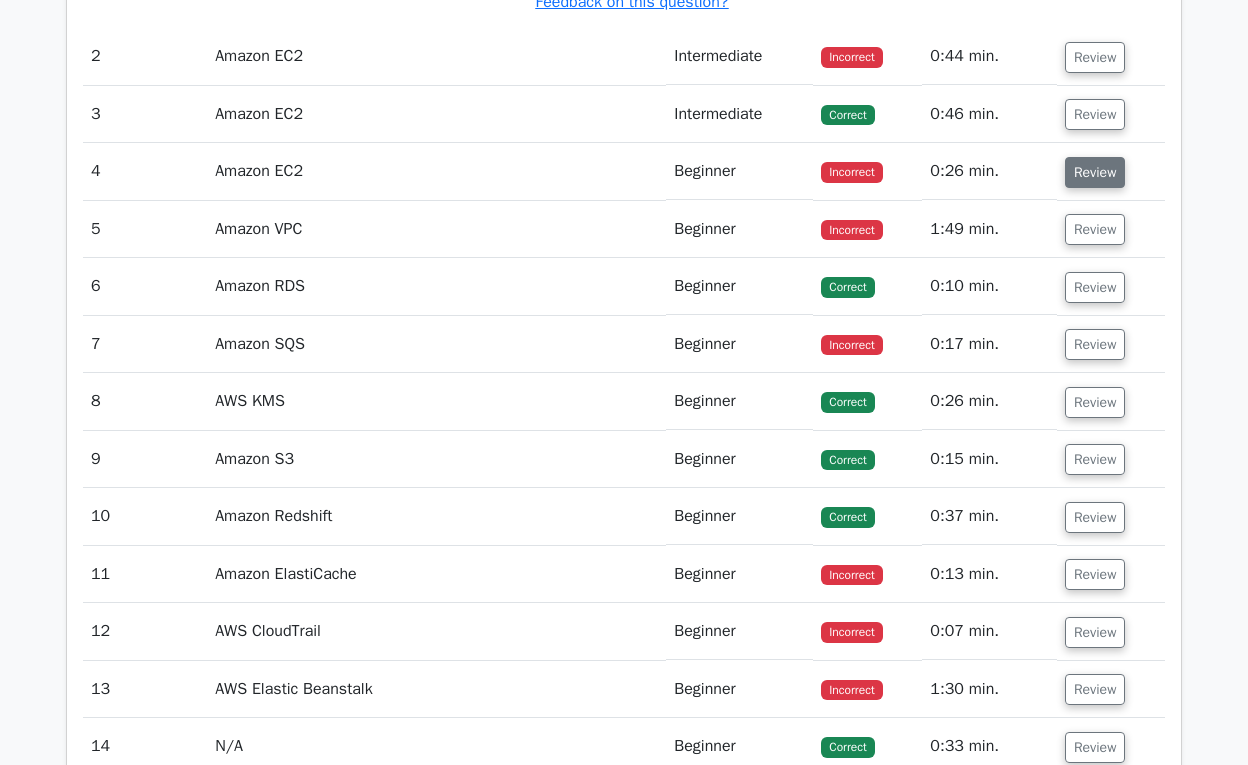 click on "Review" at bounding box center [1095, 172] 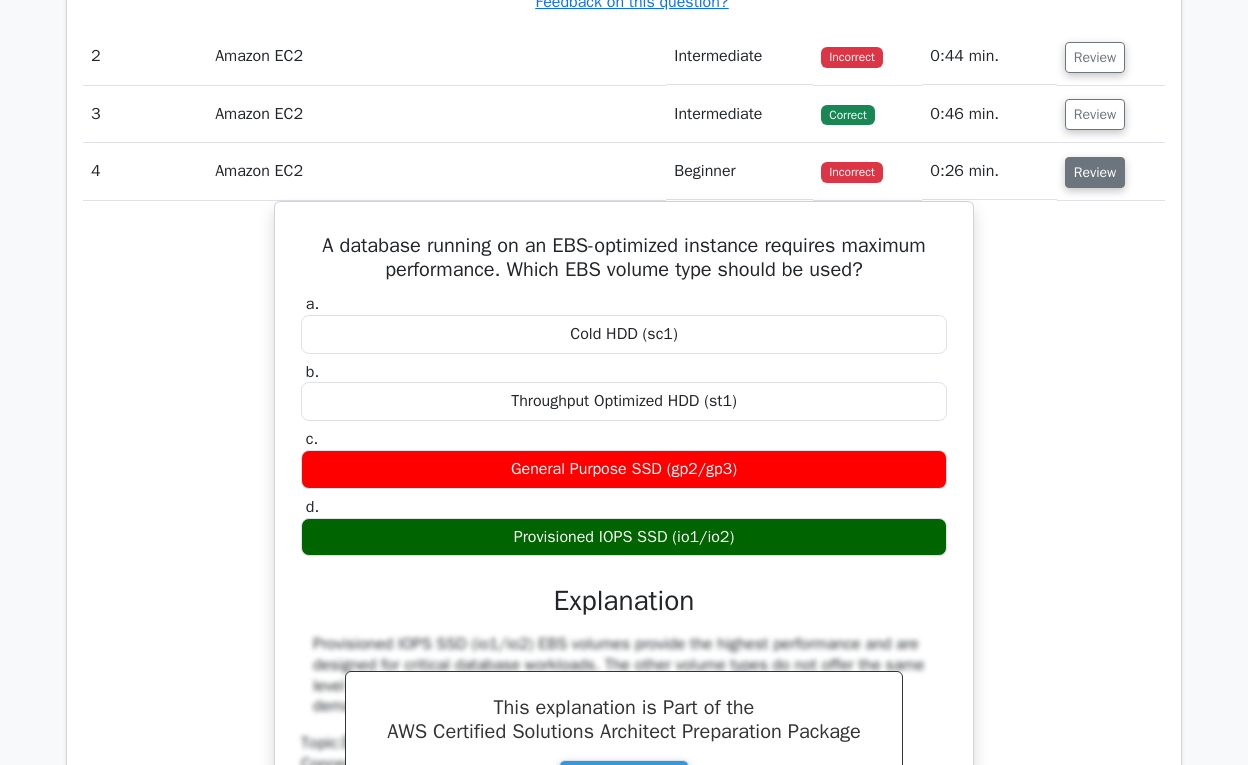 click on "Review" at bounding box center [1095, 172] 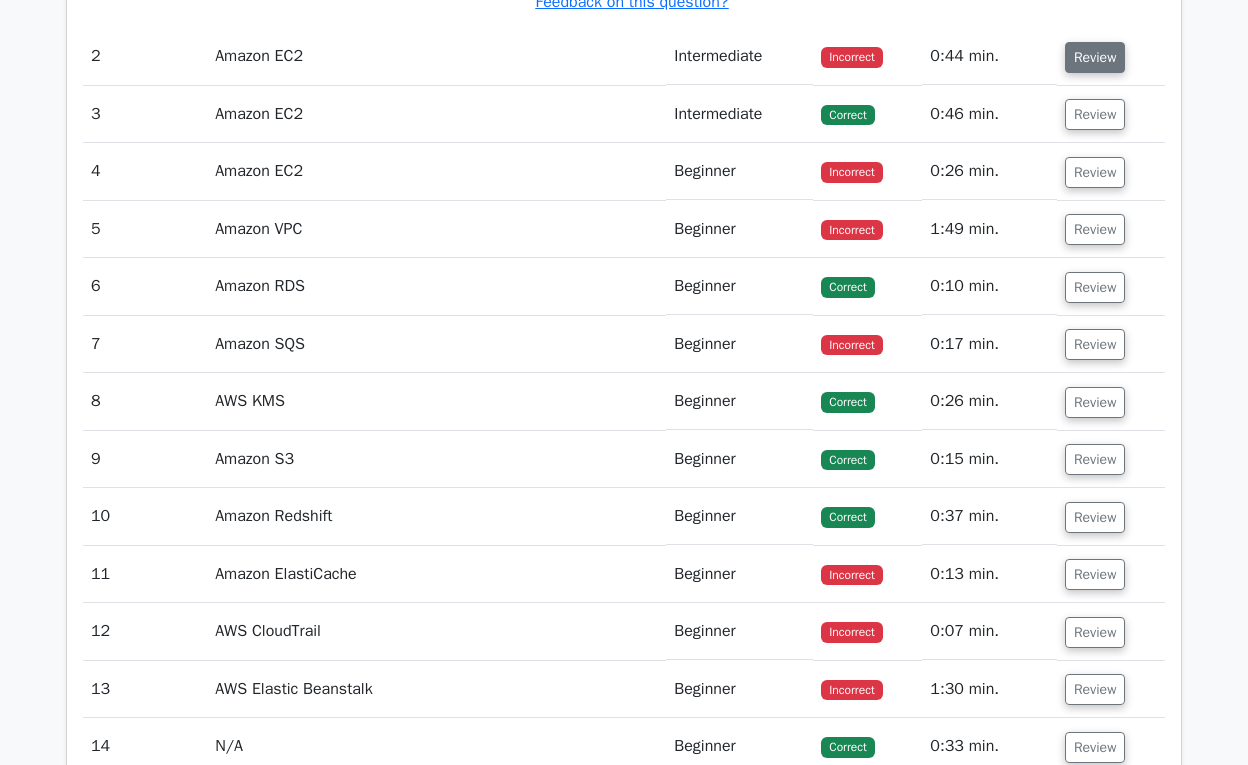 click on "Review" at bounding box center (1095, 57) 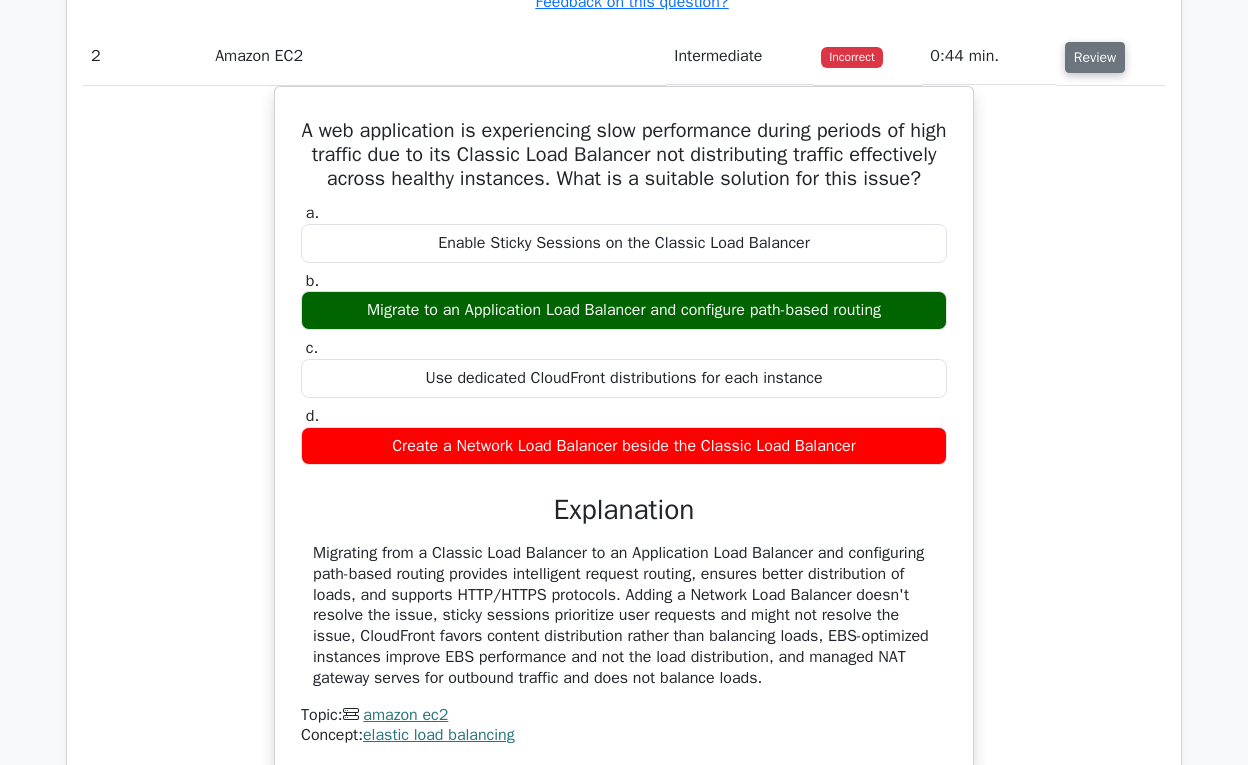 click on "Review" at bounding box center (1095, 57) 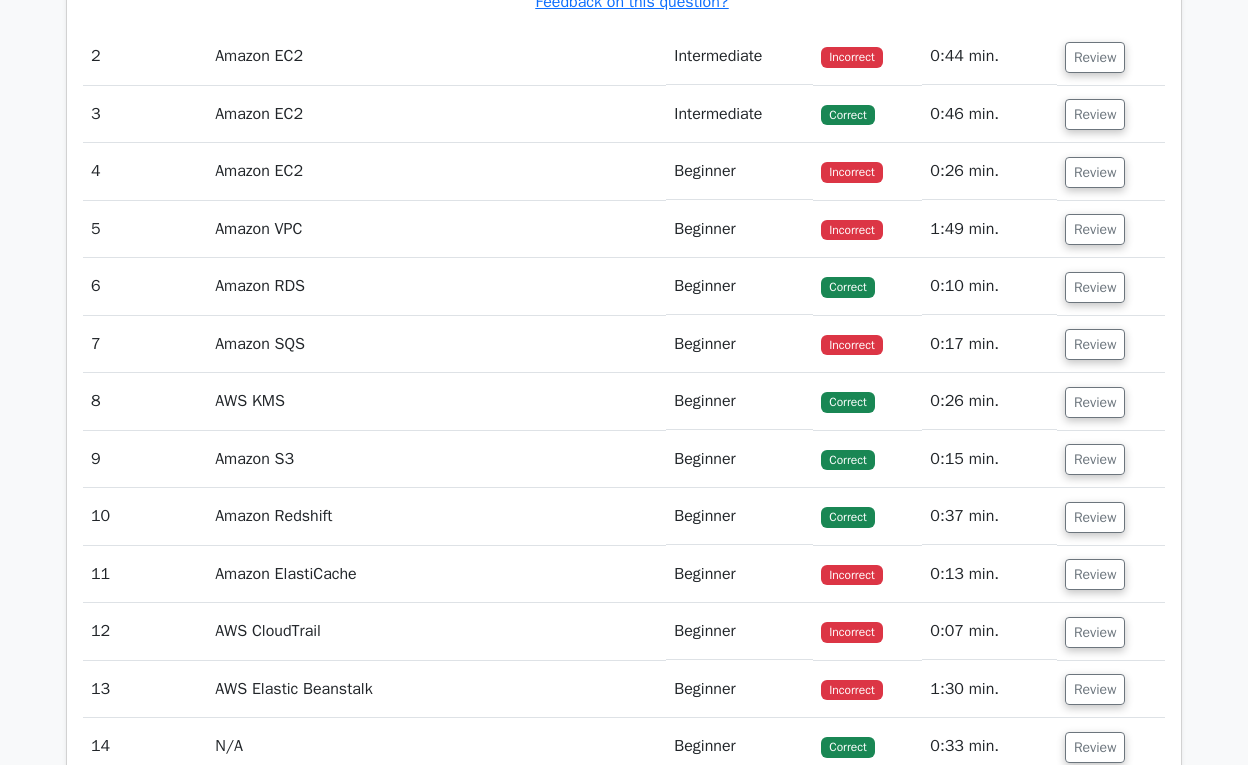 click on "Review" at bounding box center [1111, 114] 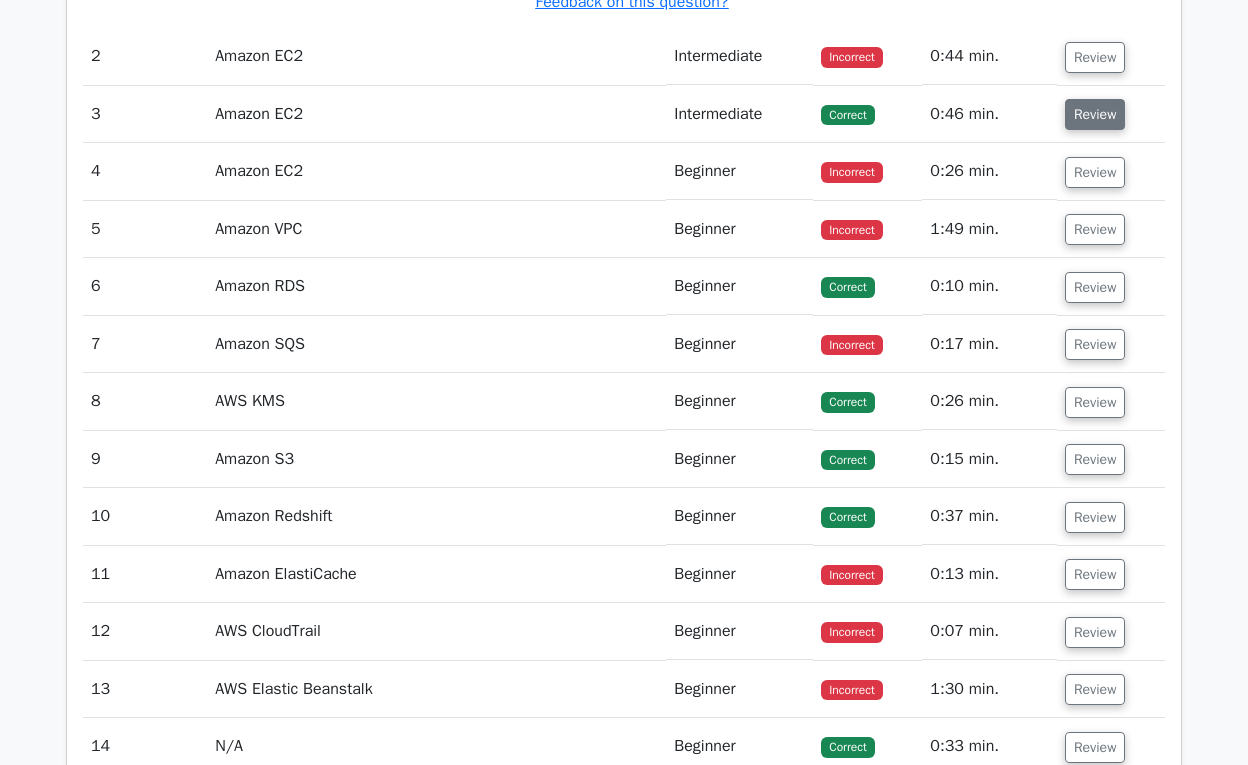 click on "Review" at bounding box center (1095, 114) 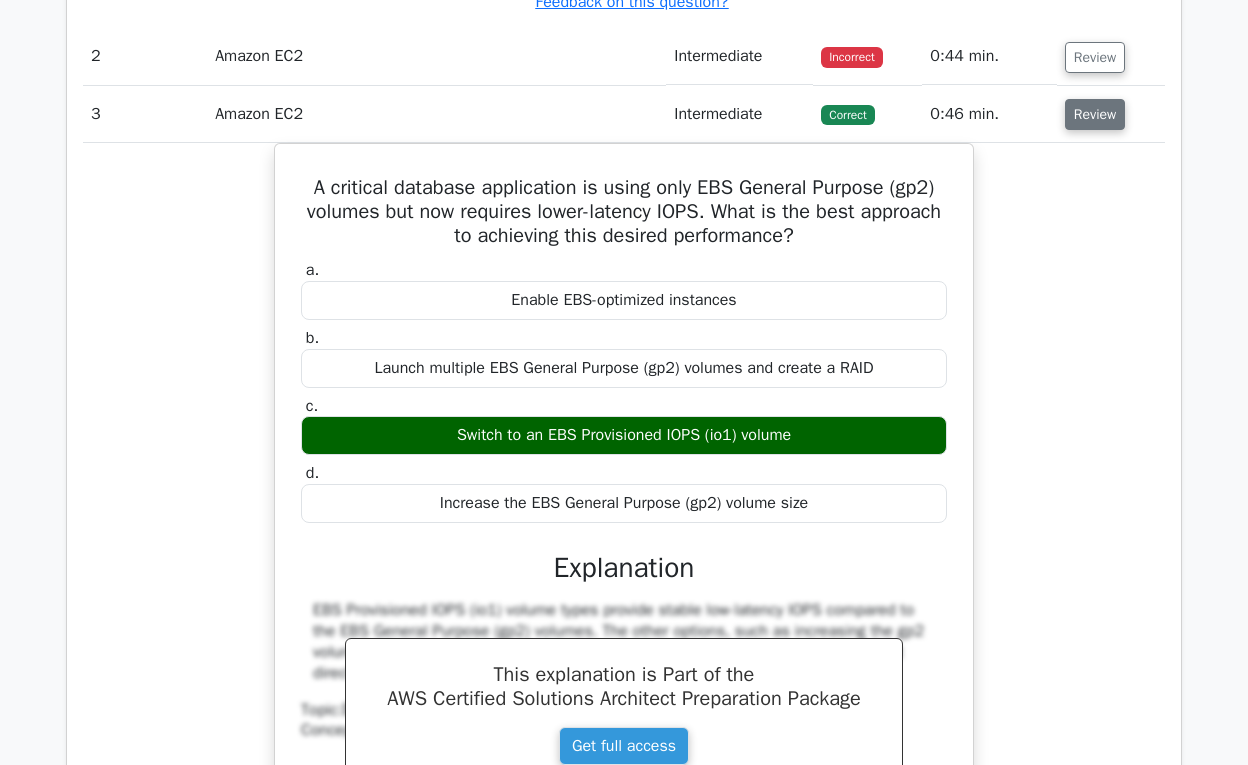 click on "Review" at bounding box center [1095, 114] 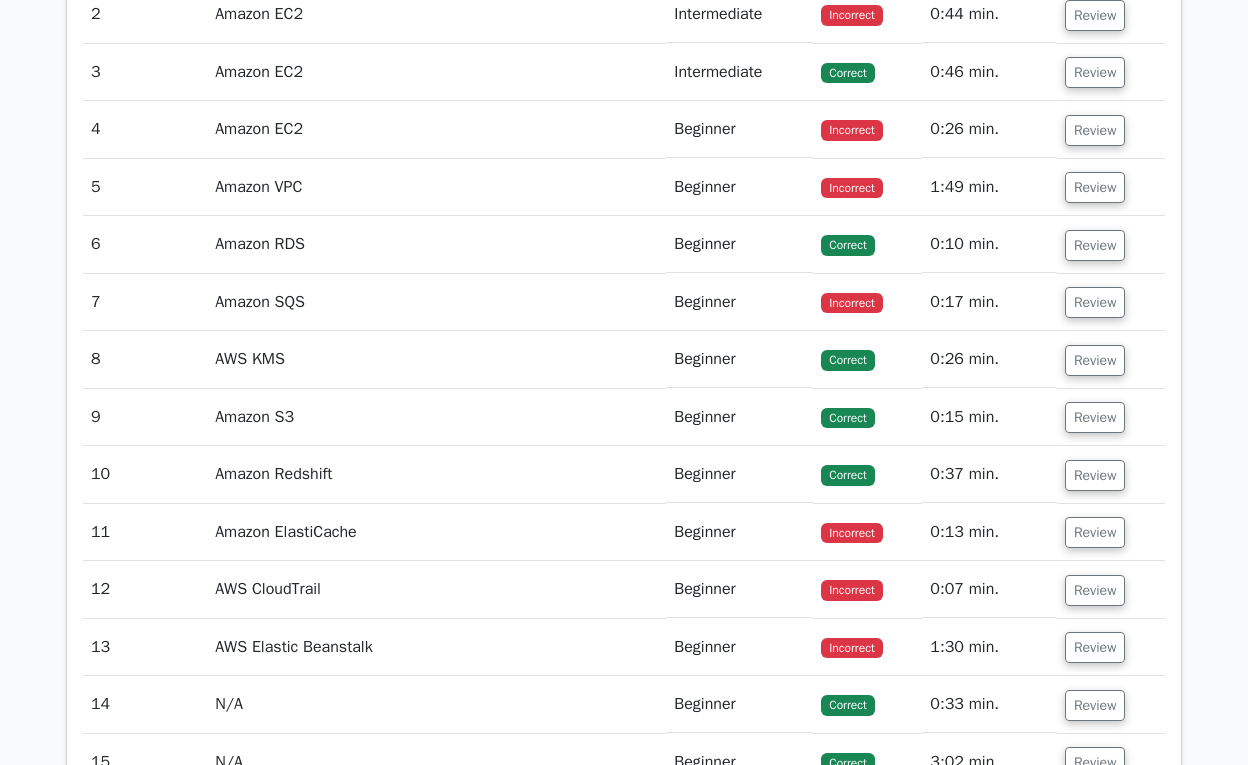 scroll, scrollTop: 2997, scrollLeft: 0, axis: vertical 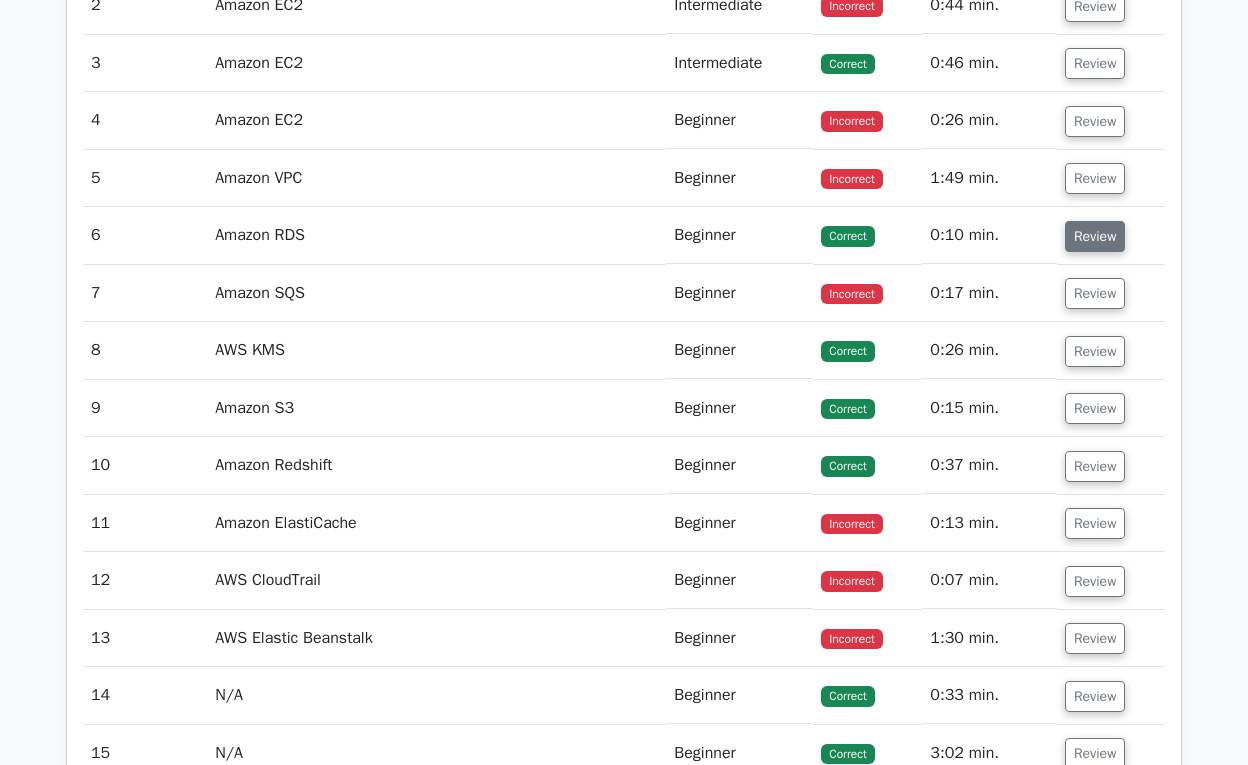 click on "Review" at bounding box center (1095, 236) 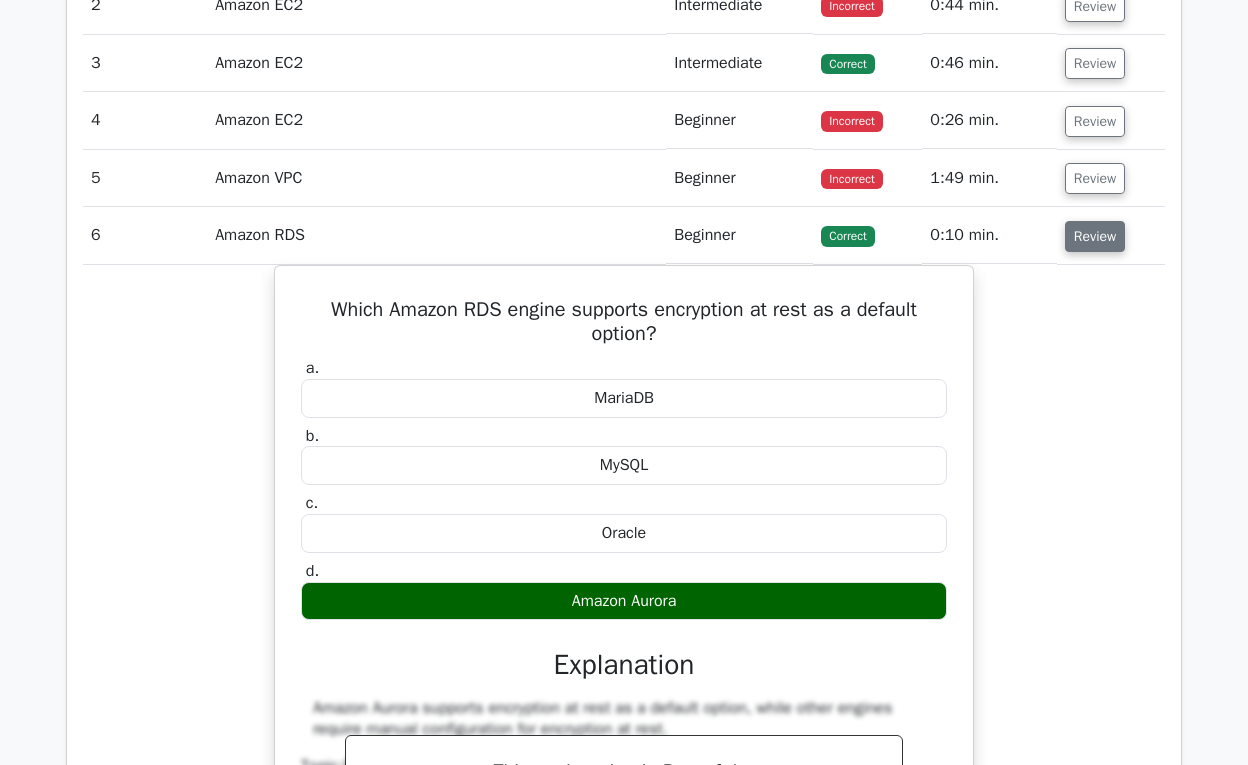 click on "Review" at bounding box center [1095, 236] 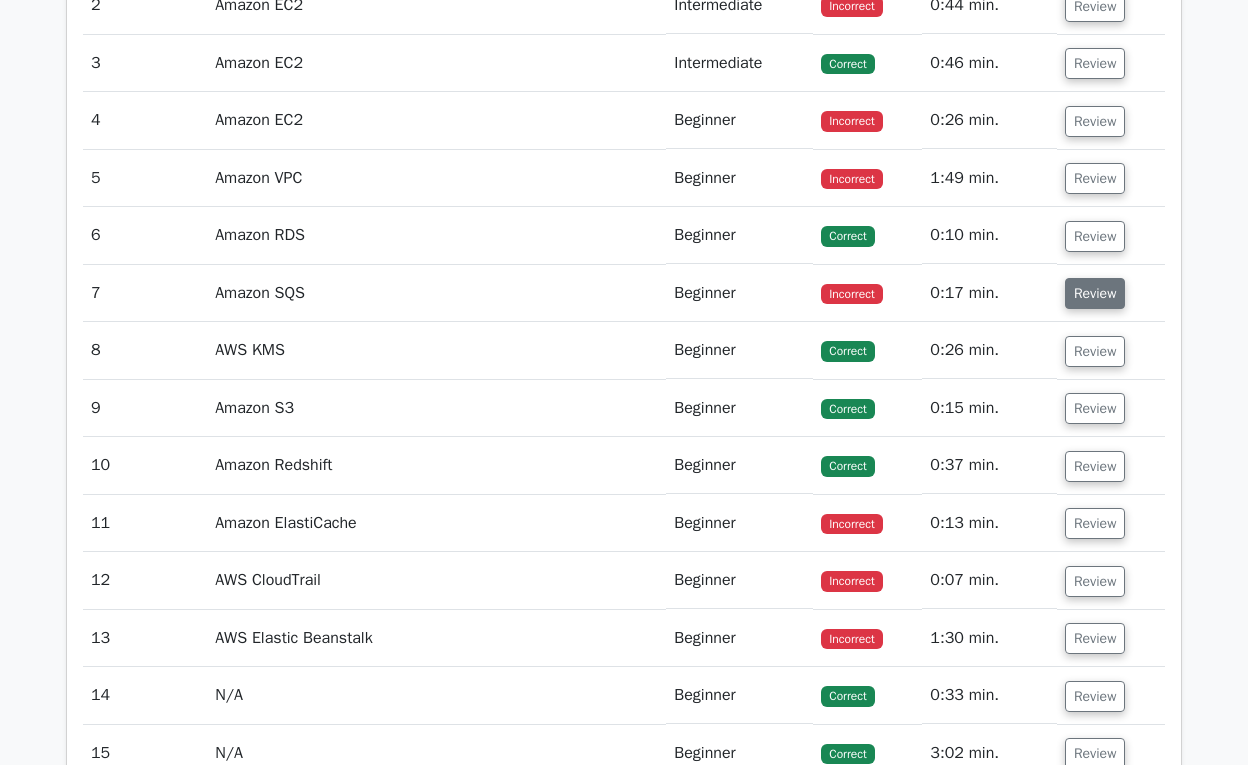 click on "Review" at bounding box center [1095, 293] 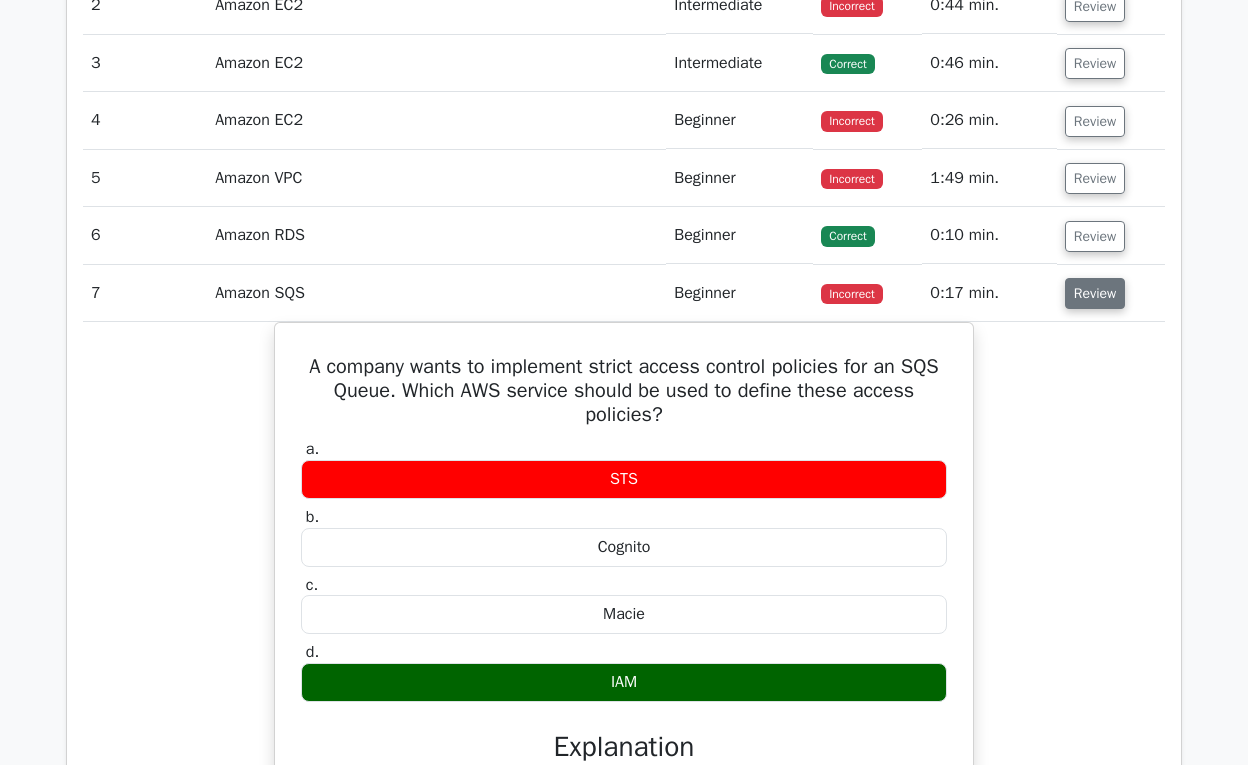 click on "Review" at bounding box center [1095, 293] 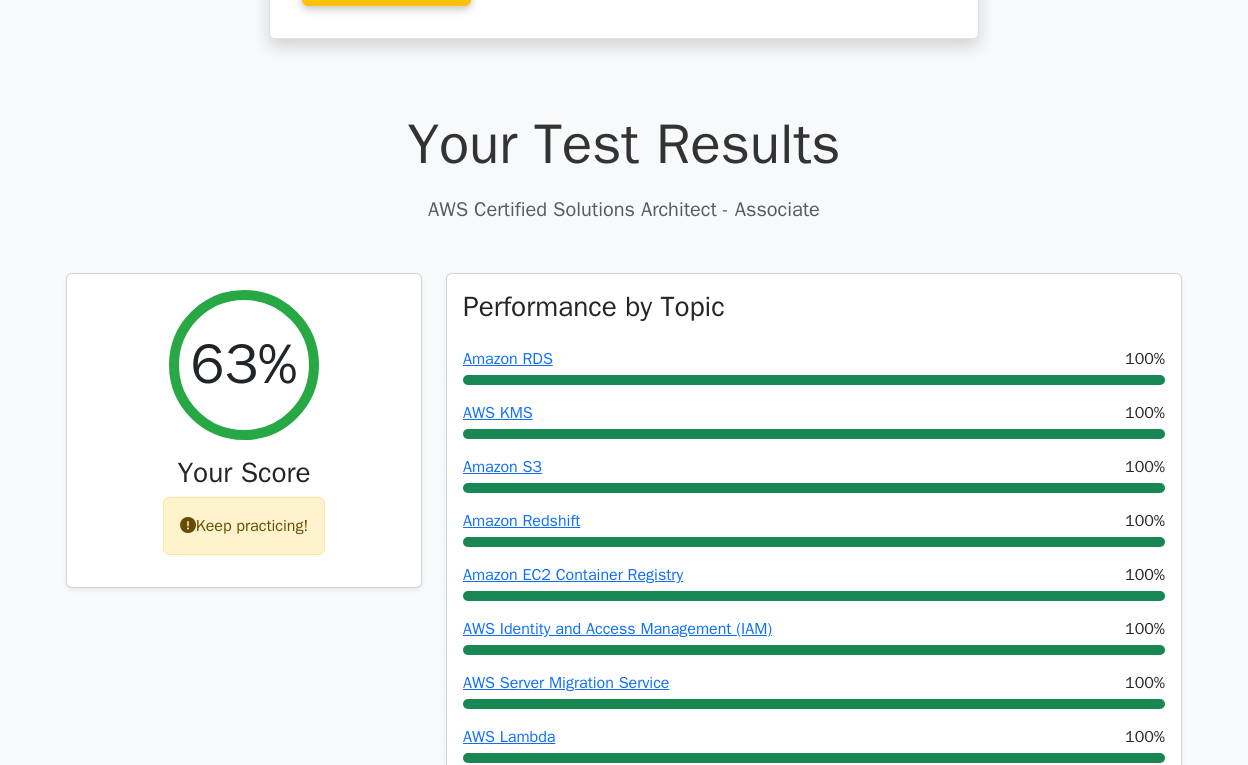 scroll, scrollTop: 460, scrollLeft: 0, axis: vertical 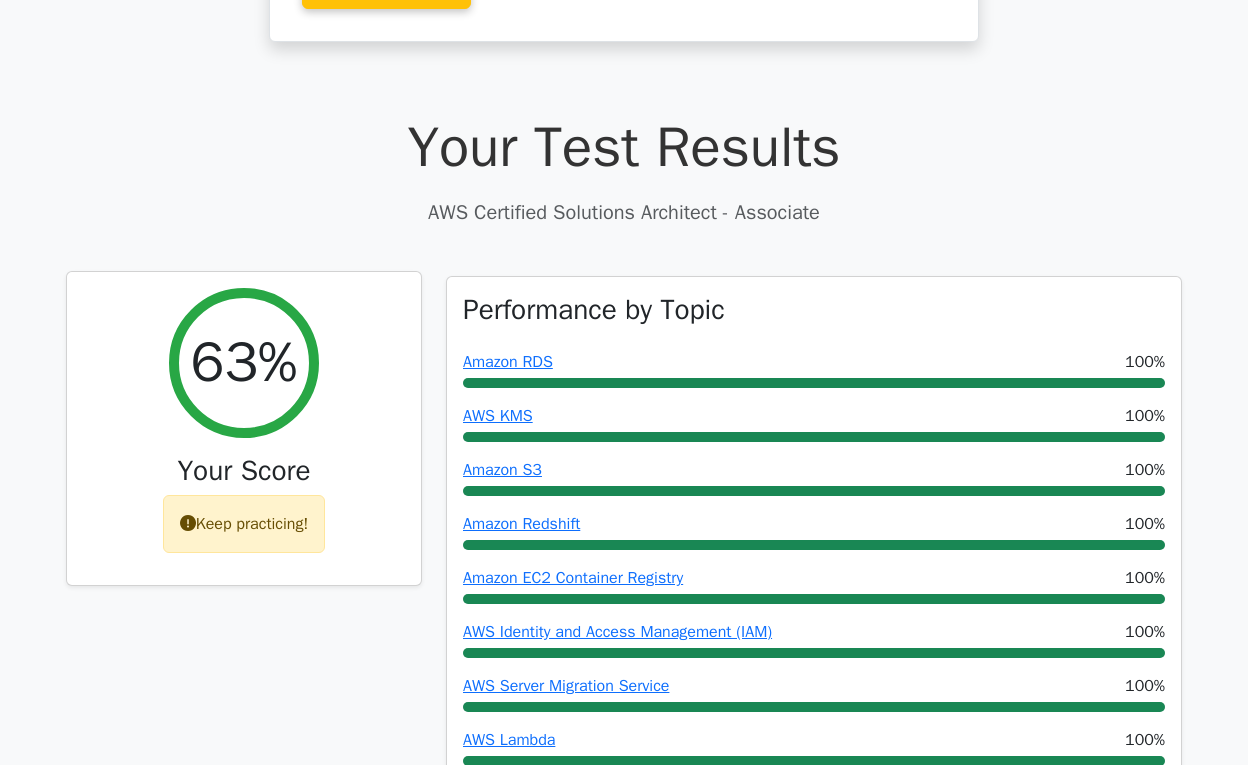 click on "Keep practicing!" at bounding box center [244, 524] 